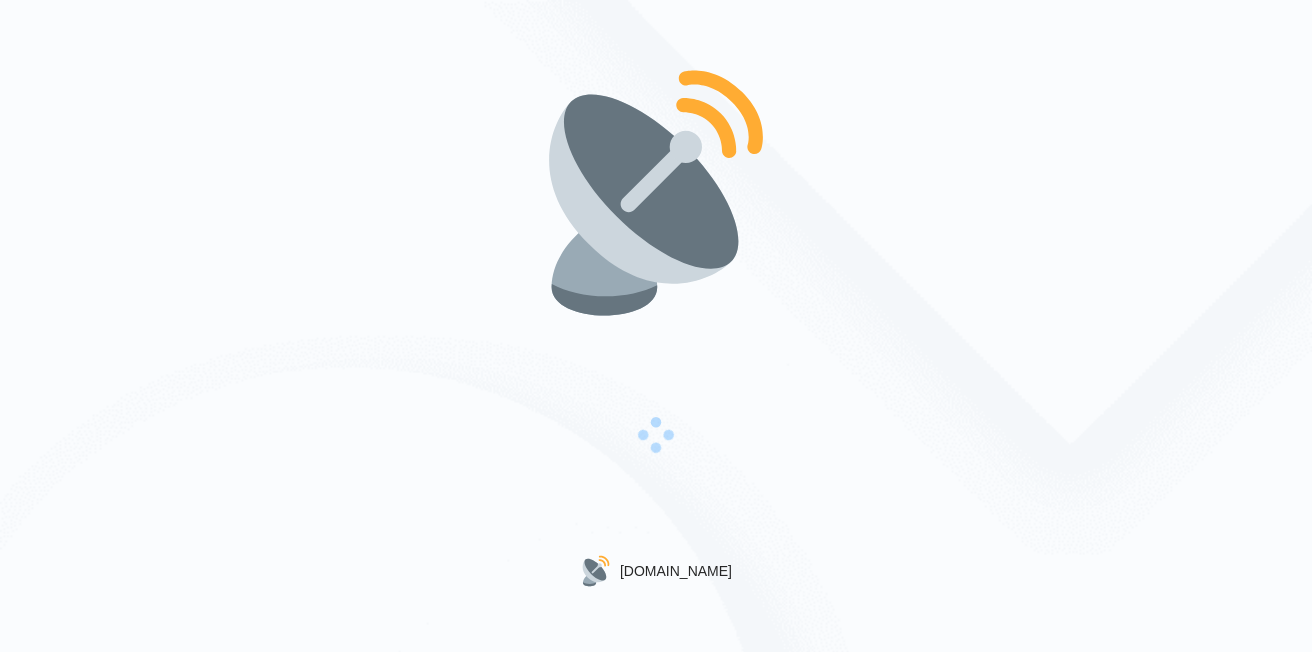 scroll, scrollTop: 0, scrollLeft: 0, axis: both 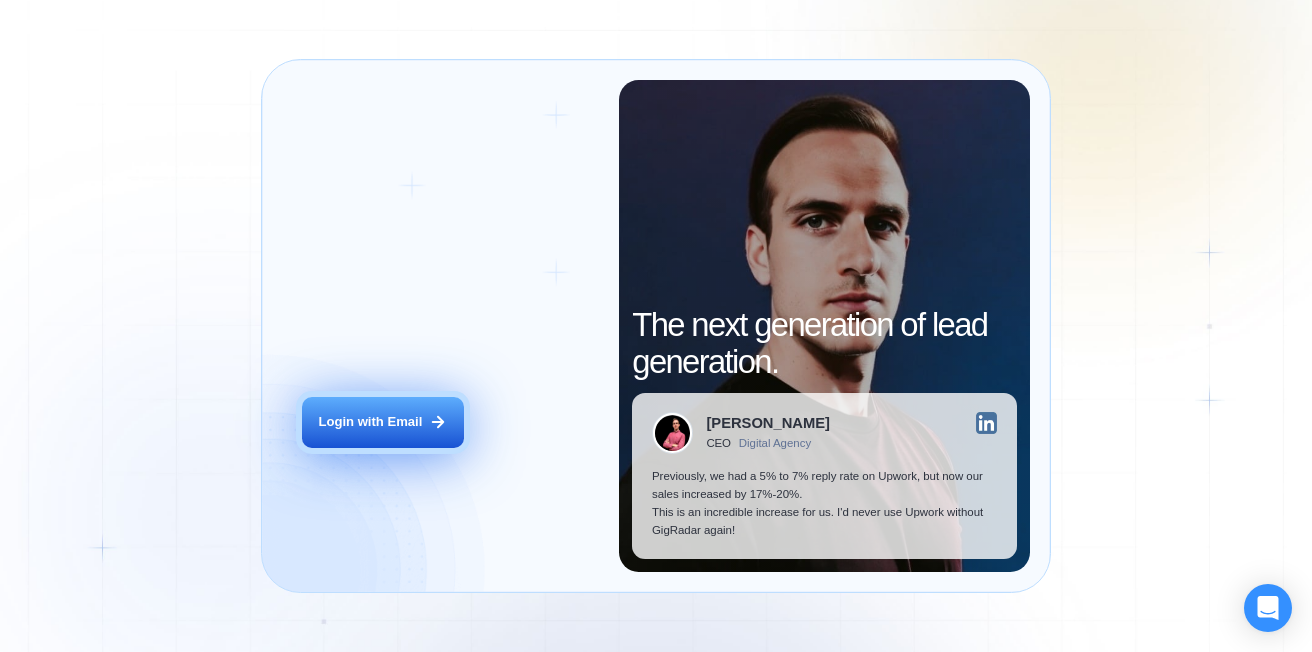 click on "Login with Email" at bounding box center (383, 422) 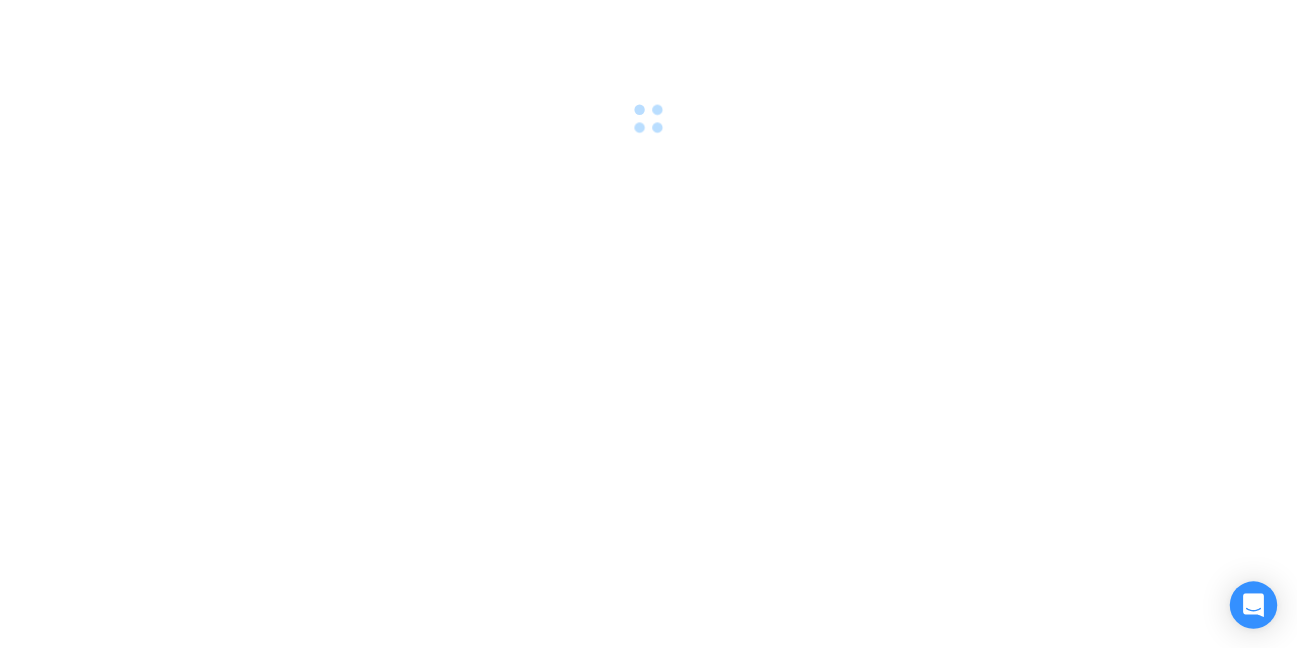 scroll, scrollTop: 0, scrollLeft: 0, axis: both 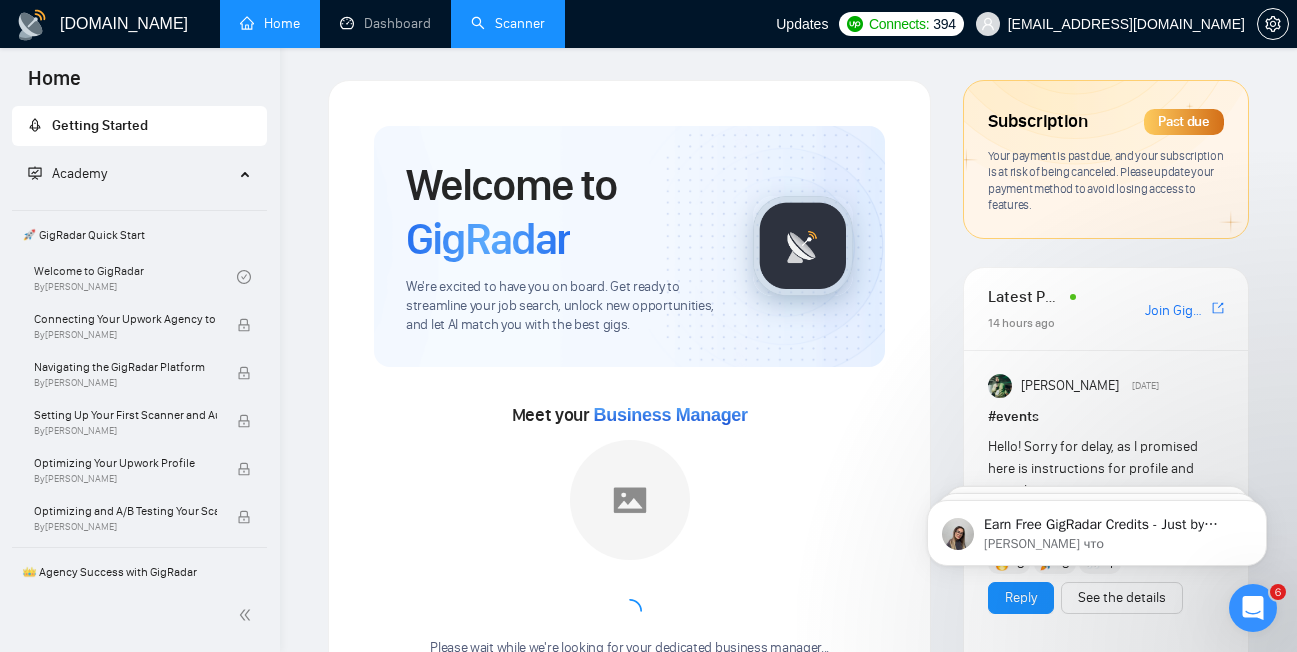 click on "Scanner" at bounding box center [508, 23] 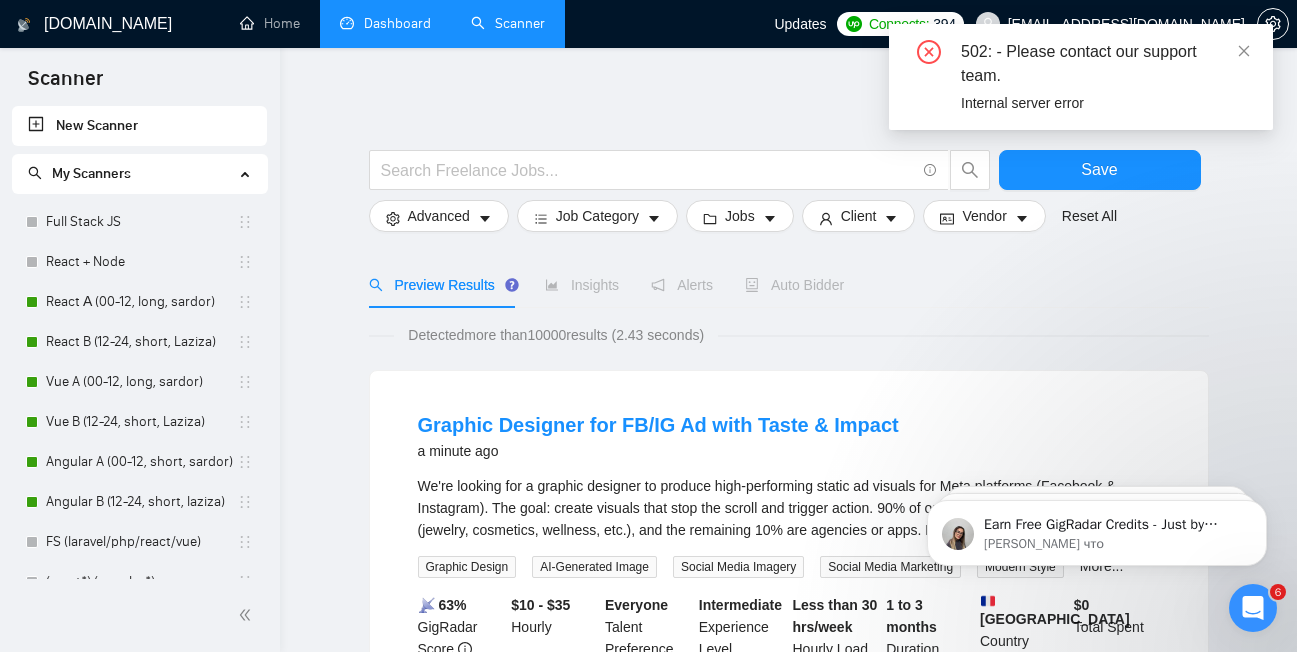 click on "Dashboard" at bounding box center [385, 23] 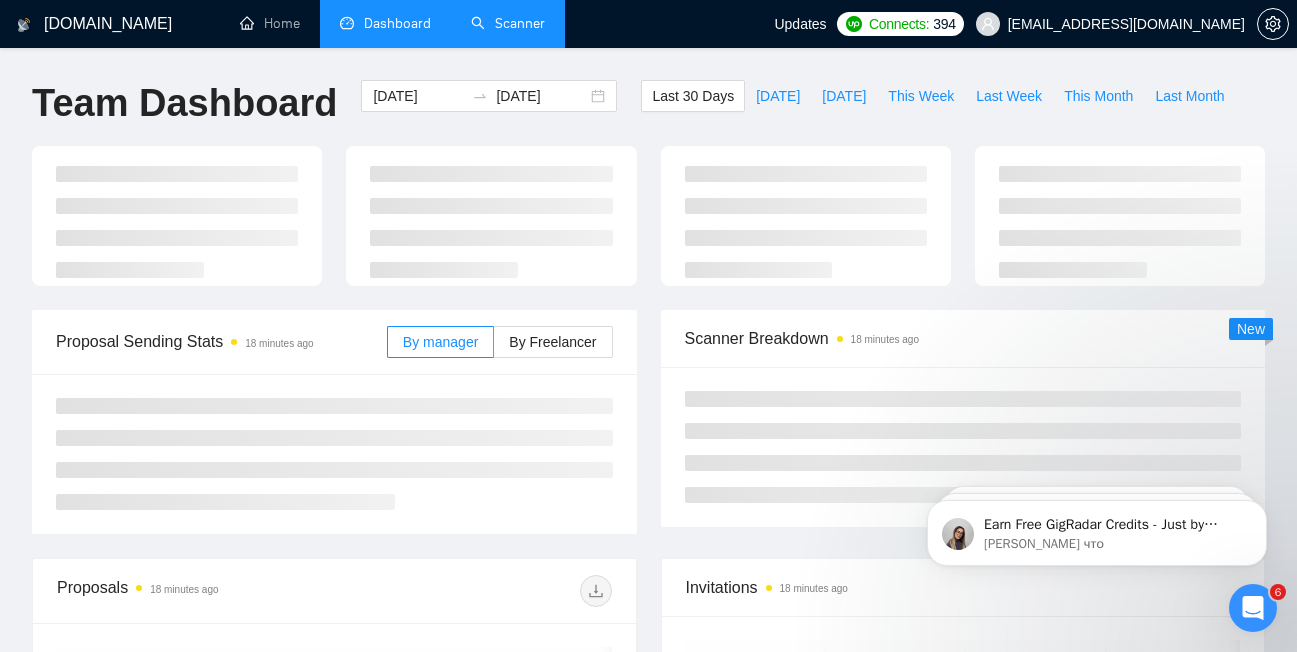 click on "Scanner" at bounding box center [508, 23] 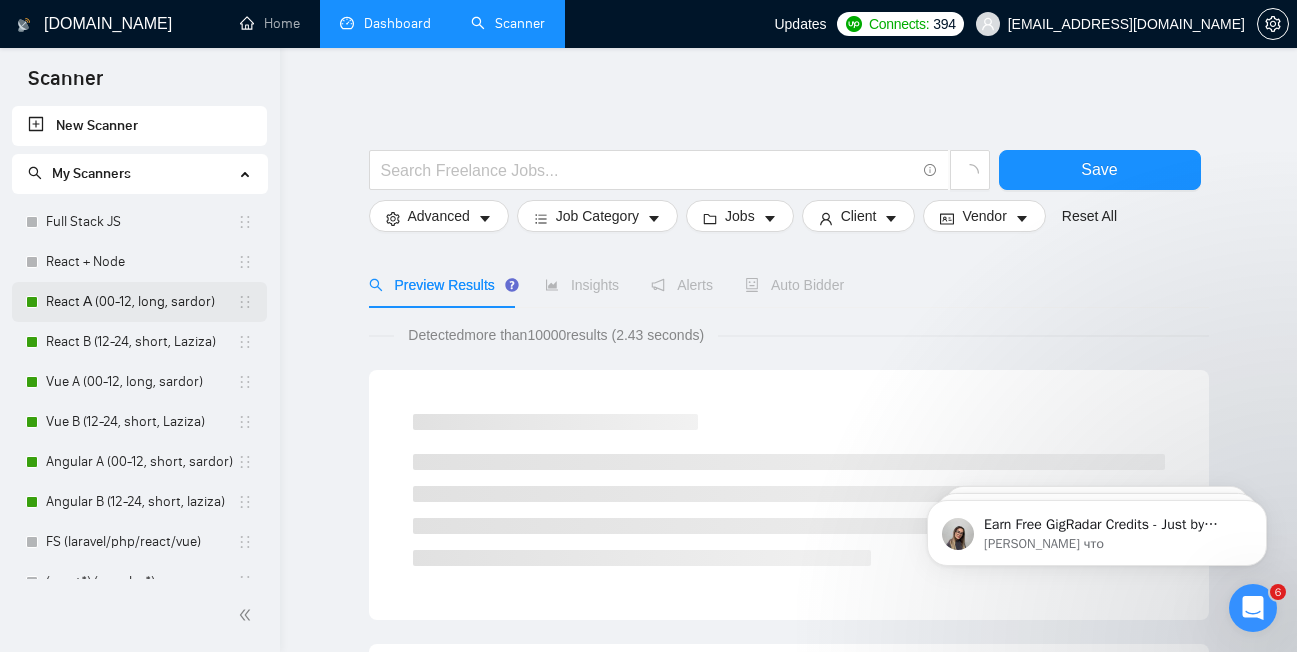click on "React А (00-12, long, sardor)" at bounding box center (141, 302) 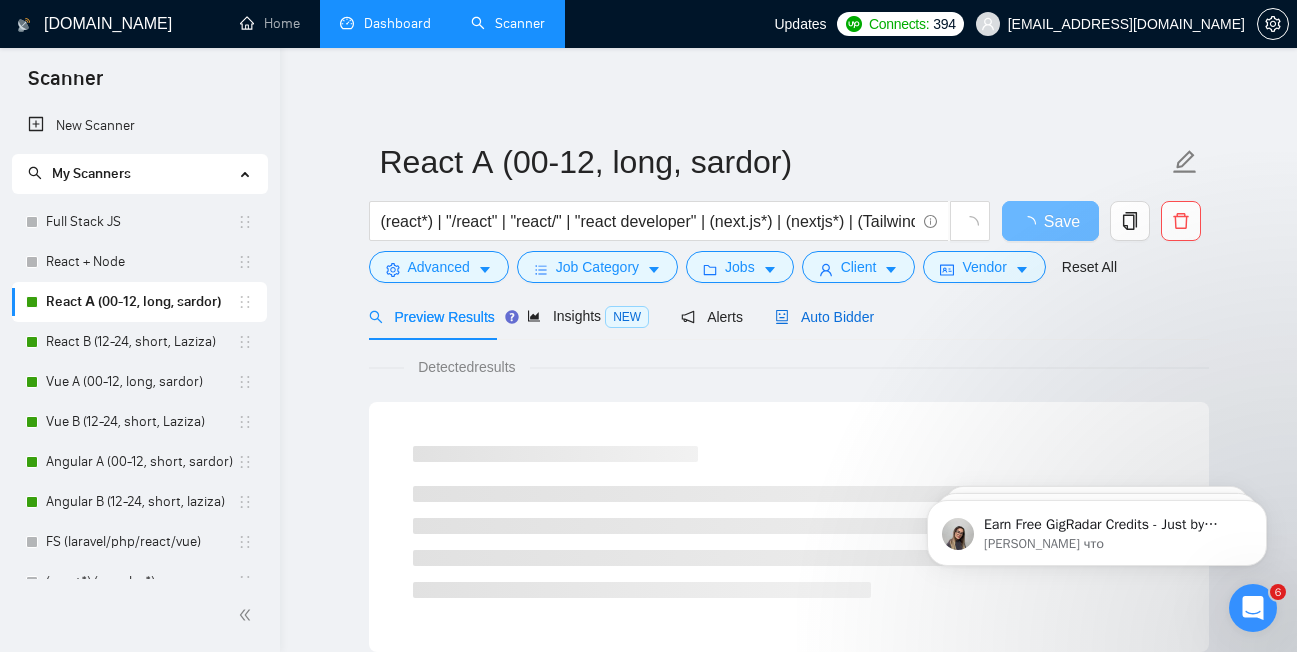 click on "Auto Bidder" at bounding box center (824, 317) 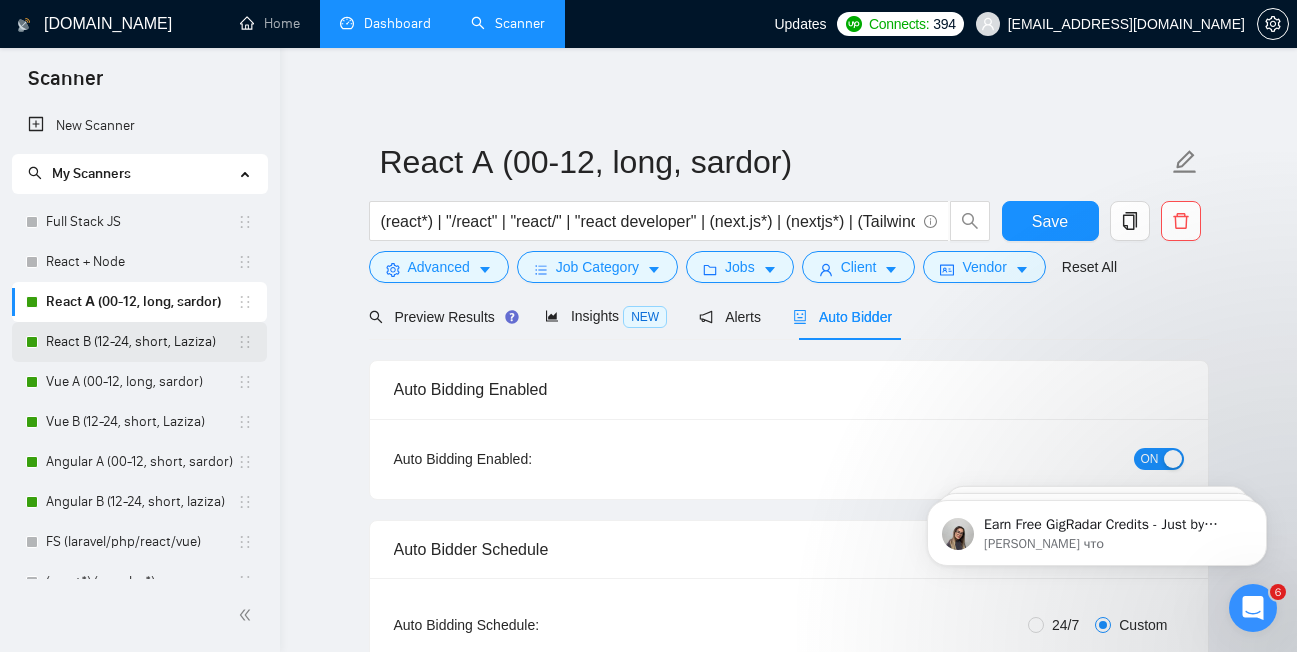 click on "React B (12-24, short, Laziza)" at bounding box center (141, 342) 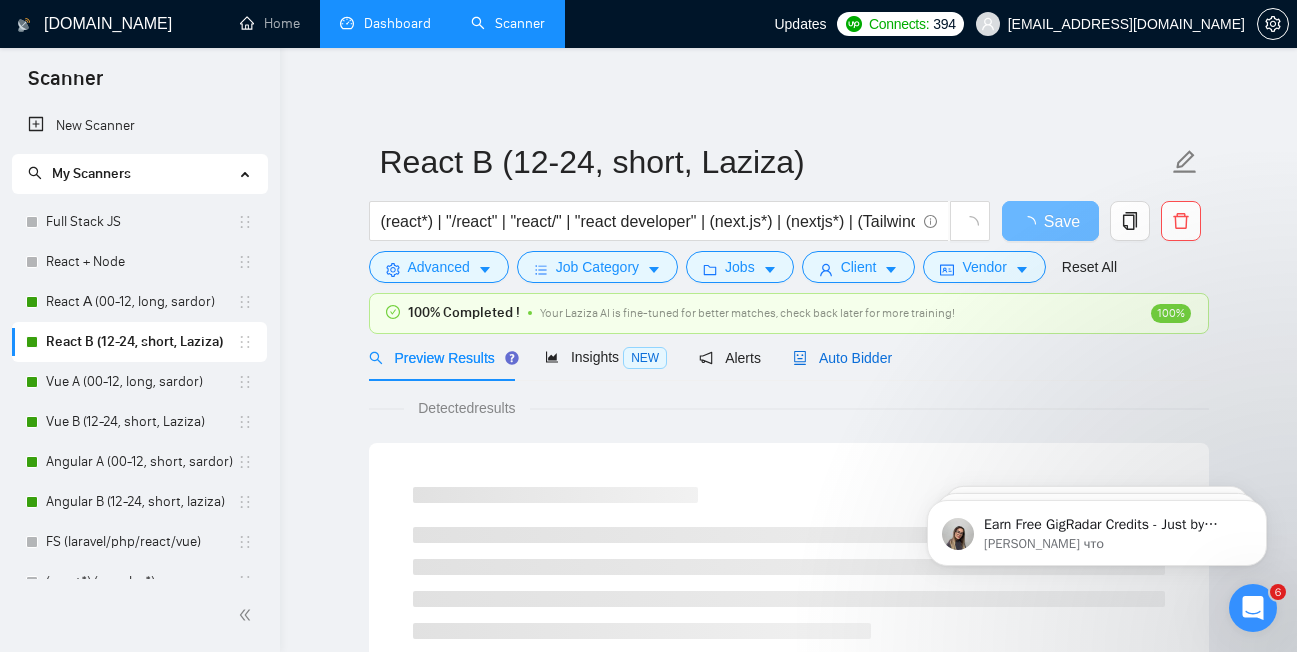 click on "Auto Bidder" at bounding box center [842, 358] 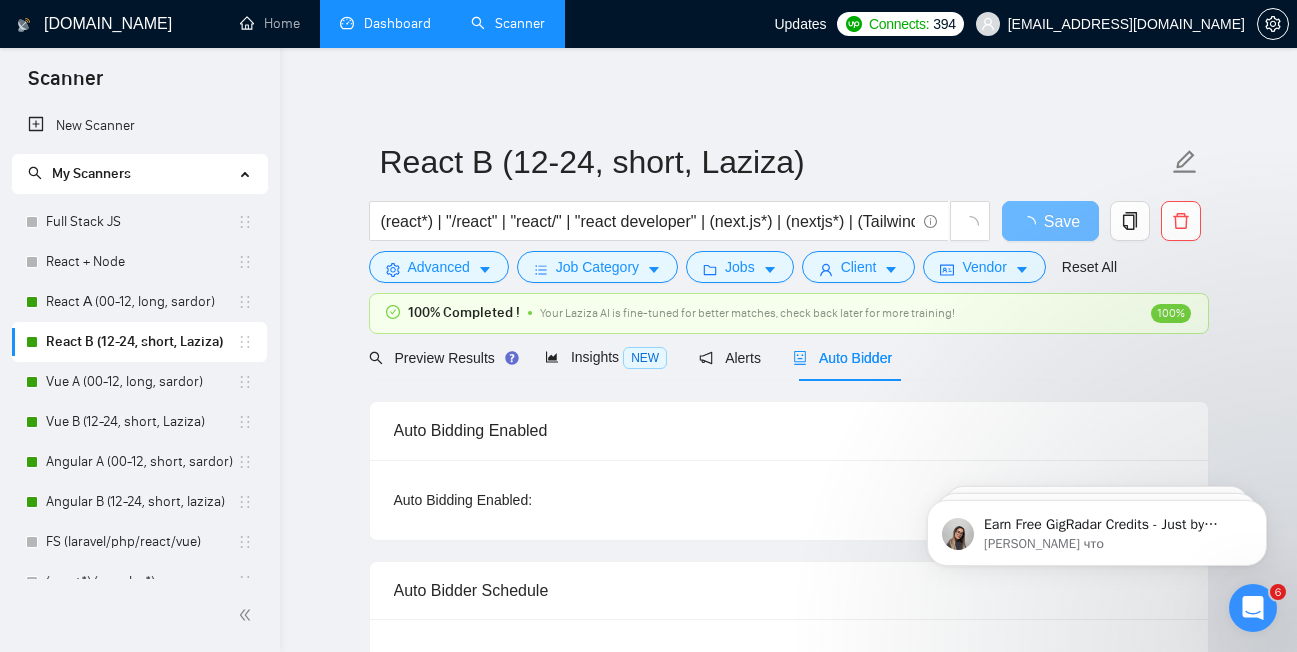 type 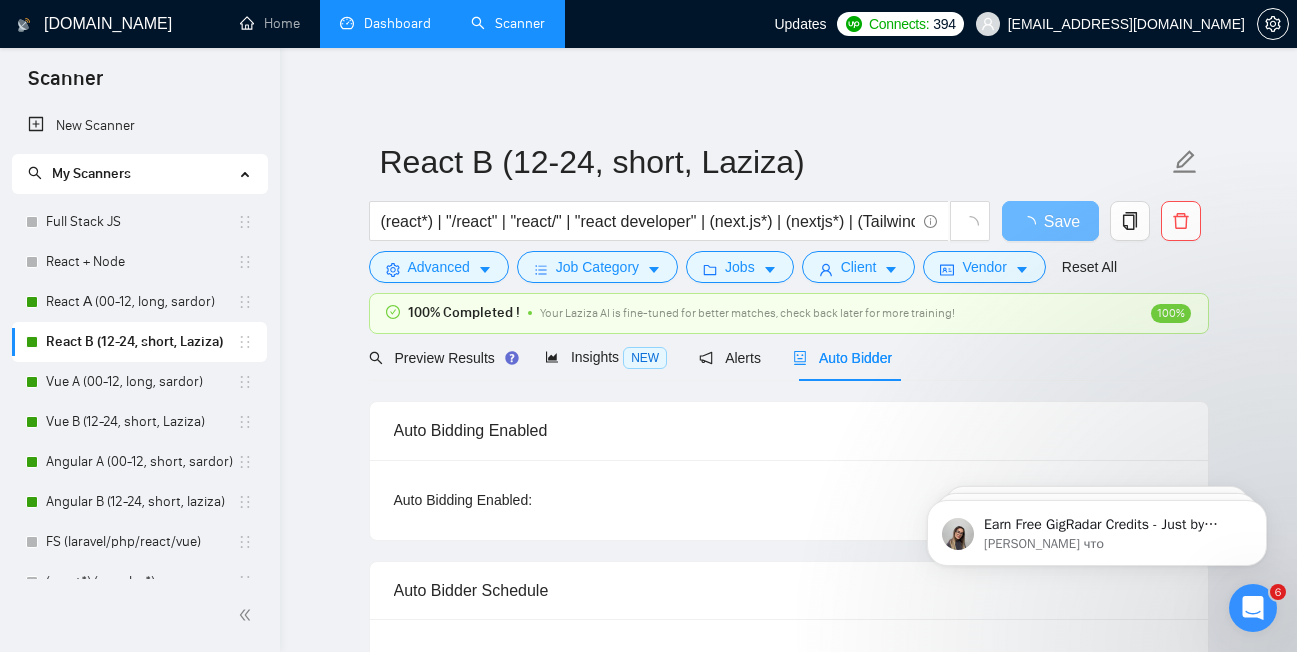 radio on "false" 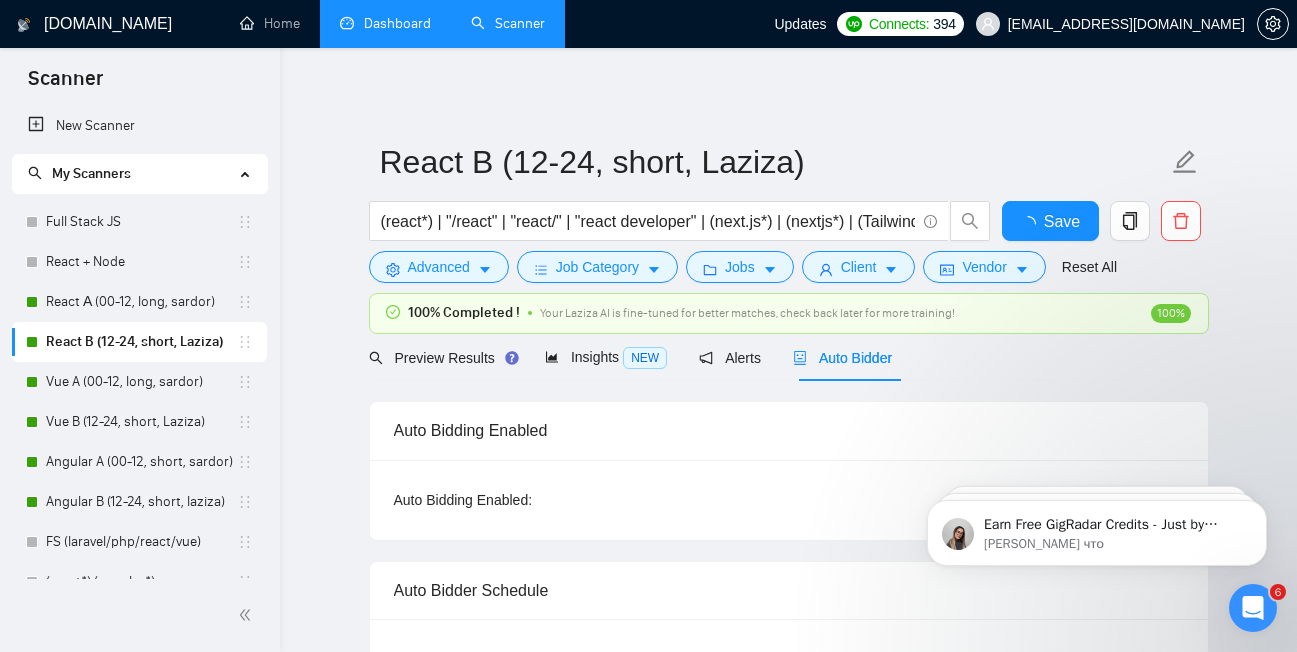 type 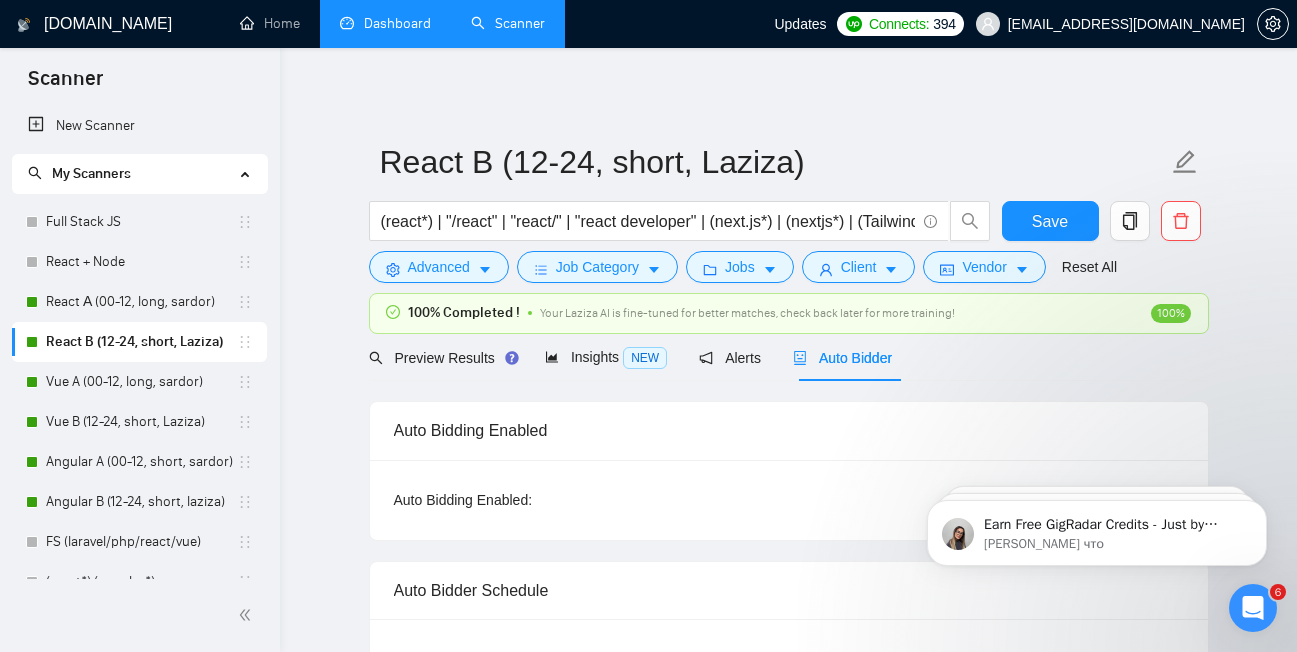 click 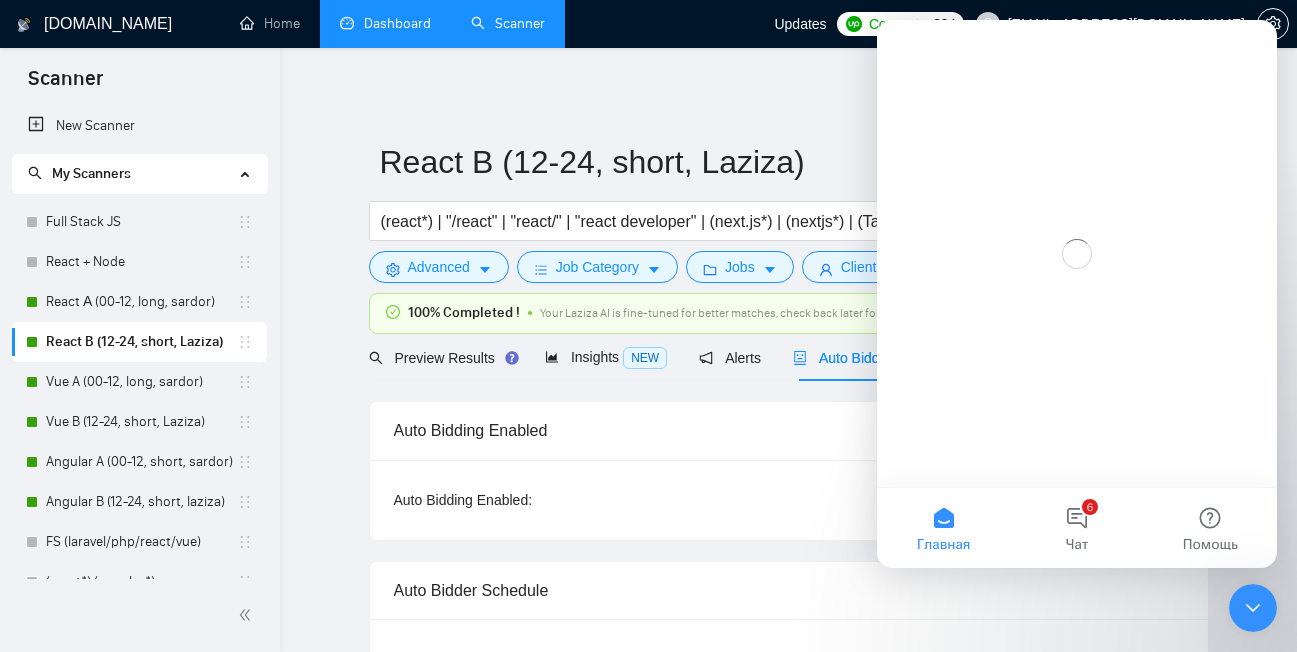 scroll, scrollTop: 0, scrollLeft: 0, axis: both 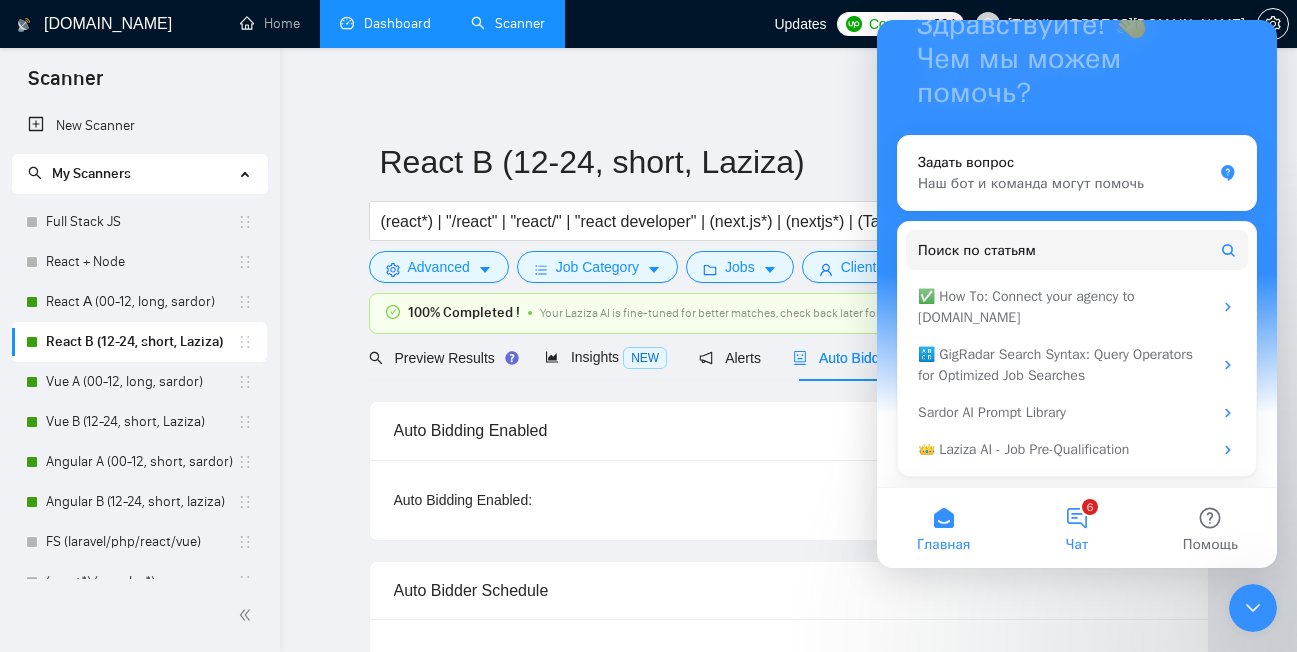 click on "6 Чат" at bounding box center (1076, 528) 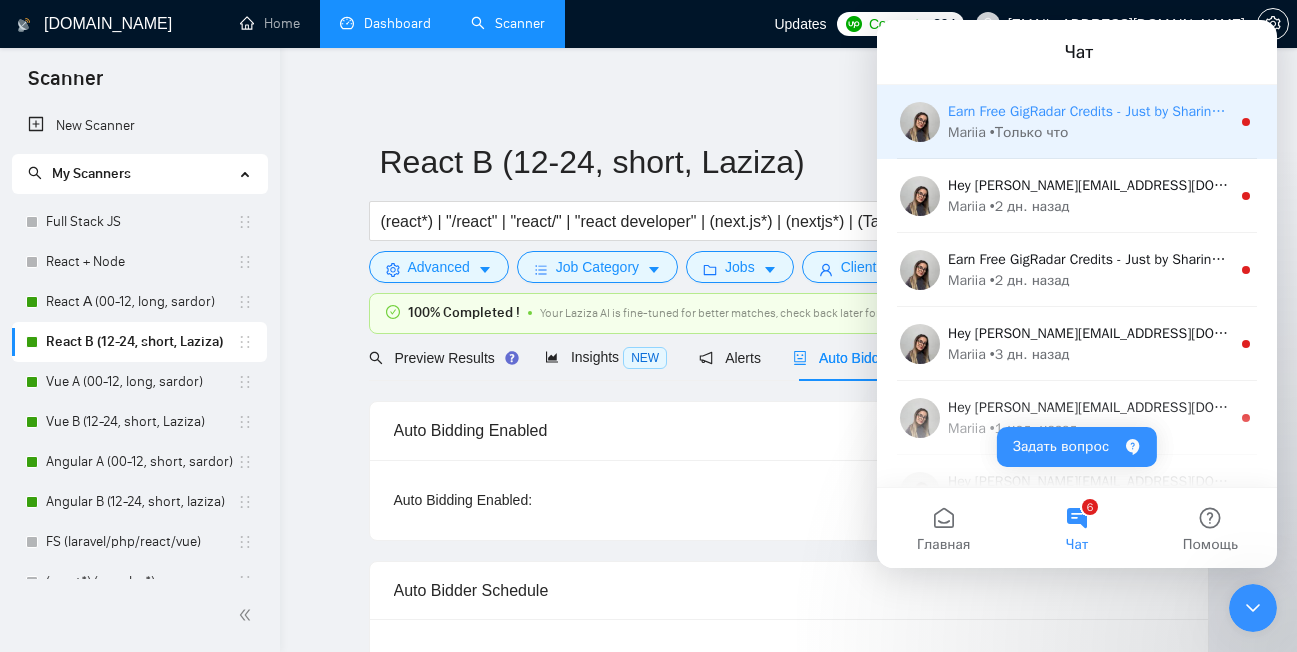 click on "Earn Free GigRadar Credits - Just by Sharing Your Story! 💬 Want more credits for sending proposals? It’s simple - share, inspire, and get rewarded! 🤫 Here’s how you can earn free credits: Introduce yourself in the #intros channel of the GigRadar Upwork Community and grab +20 credits for sending bids., Post your success story (closed projects, high LRR, etc.) in the #general channel and claim +50 credits for sending bids. Why? GigRadar is building a powerful network of freelancers and agencies. We want you to make valuable connections, showcase your wins, and inspire others while getting rewarded! 🚀 Not a member yet? Join our Slack community now 👉 Join Slack Community Claiming your credits is easy: Reply to this message with a screenshot of your post, and our Tech Support Team will instantly top up your credits! 💸" at bounding box center (3518, 111) 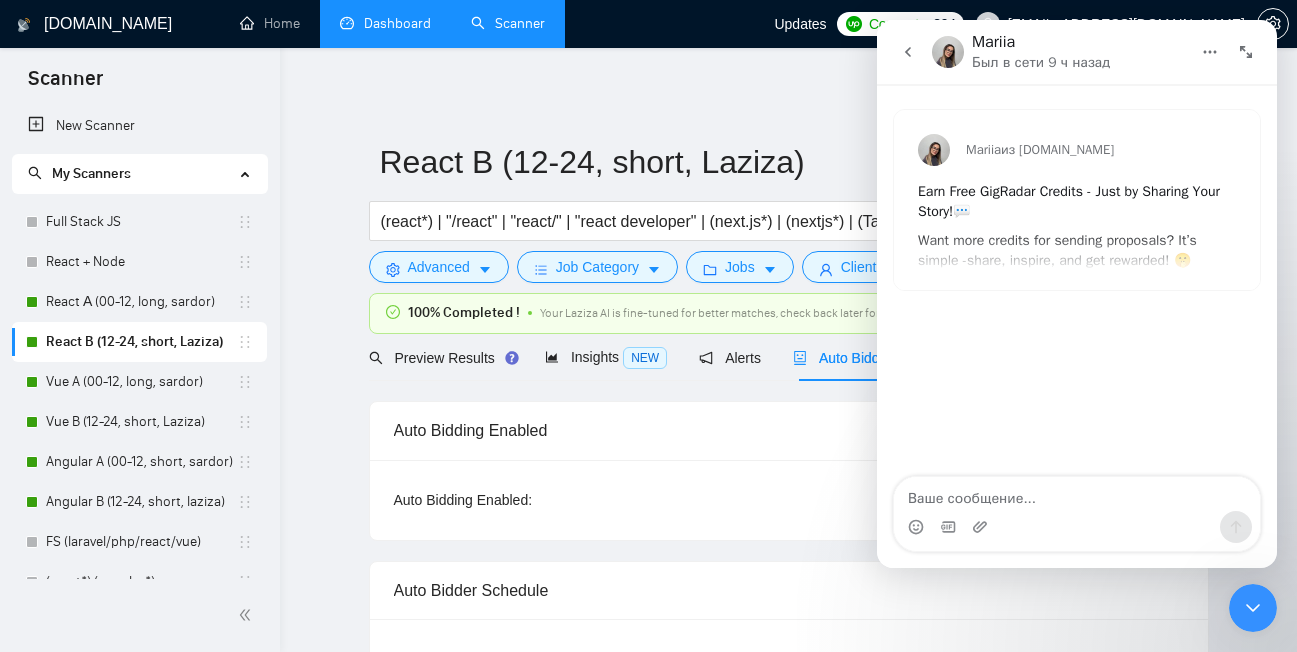 click 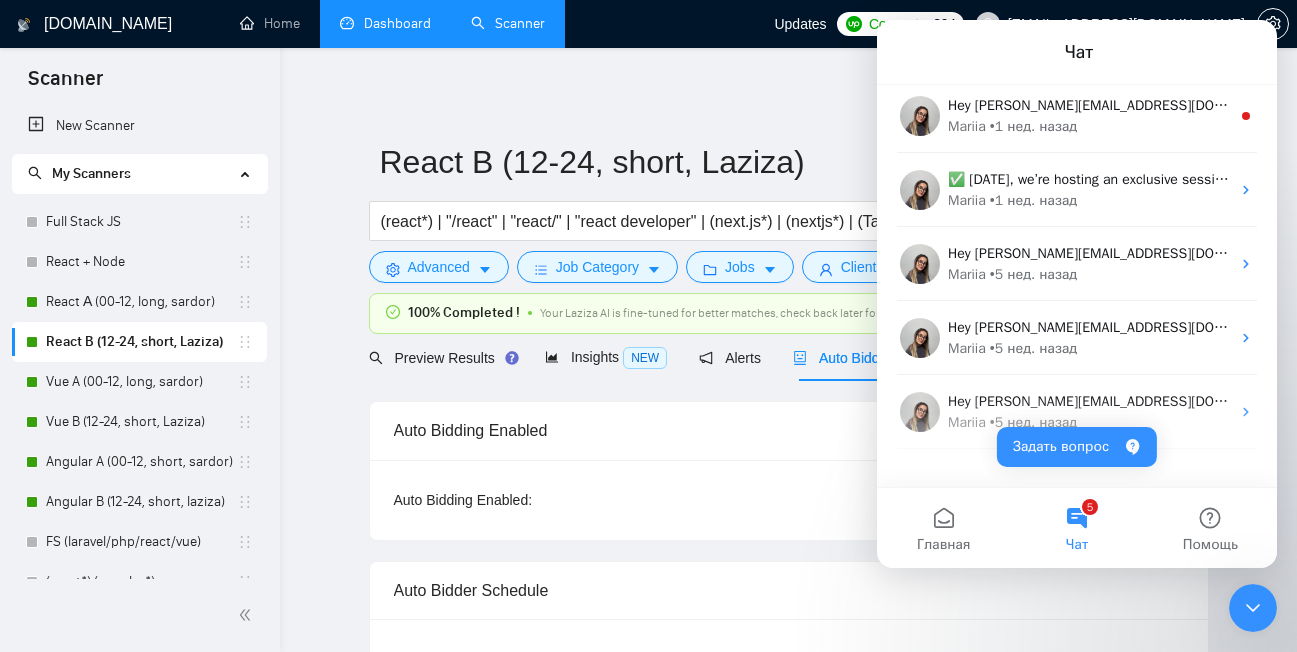 scroll, scrollTop: 0, scrollLeft: 0, axis: both 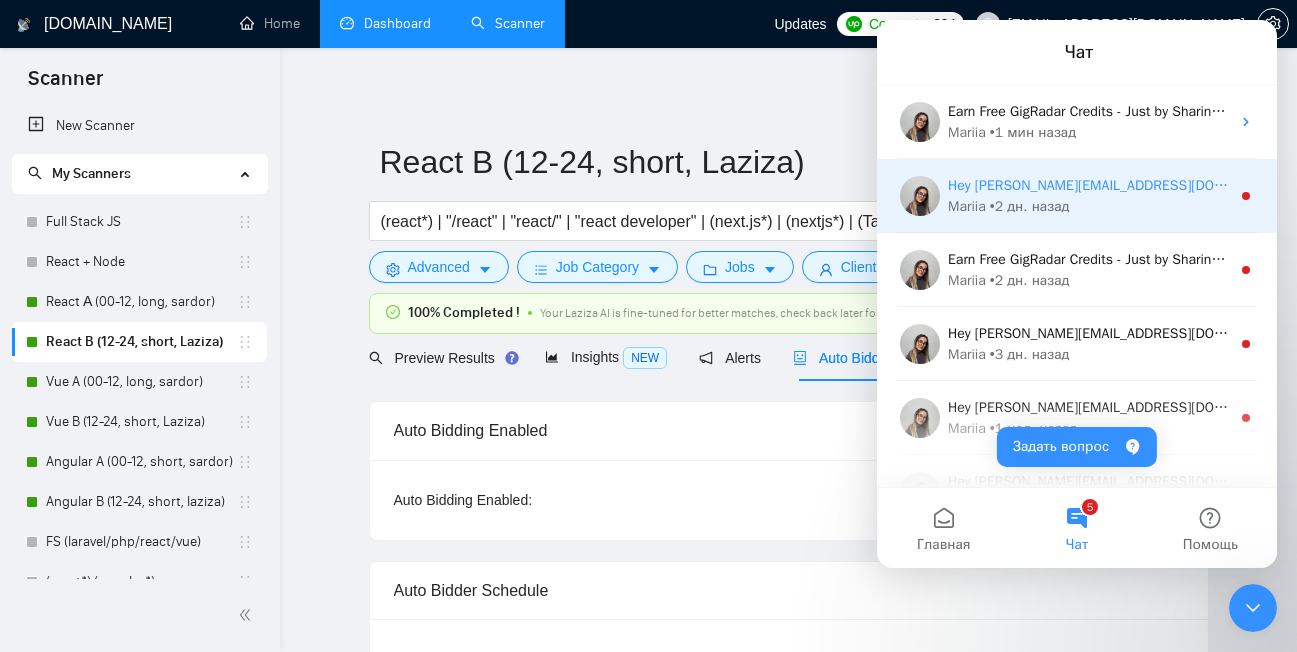 click on "Hey cherneczkij.bogdan@gmail.com, Looks like your Upwork agency Golden Compass ran out of connects. We recently tried to send a proposal for a job found by Angular A (00-12, short, sardor), but we could not because the number of connects was insufficient. If you don't top up your connects soon, all your Auto Bidders will be disabled, and you will have to reactivate it again. Please consider enabling the Auto Top-Up Feature to avoid this happening in the future." at bounding box center (2442, 185) 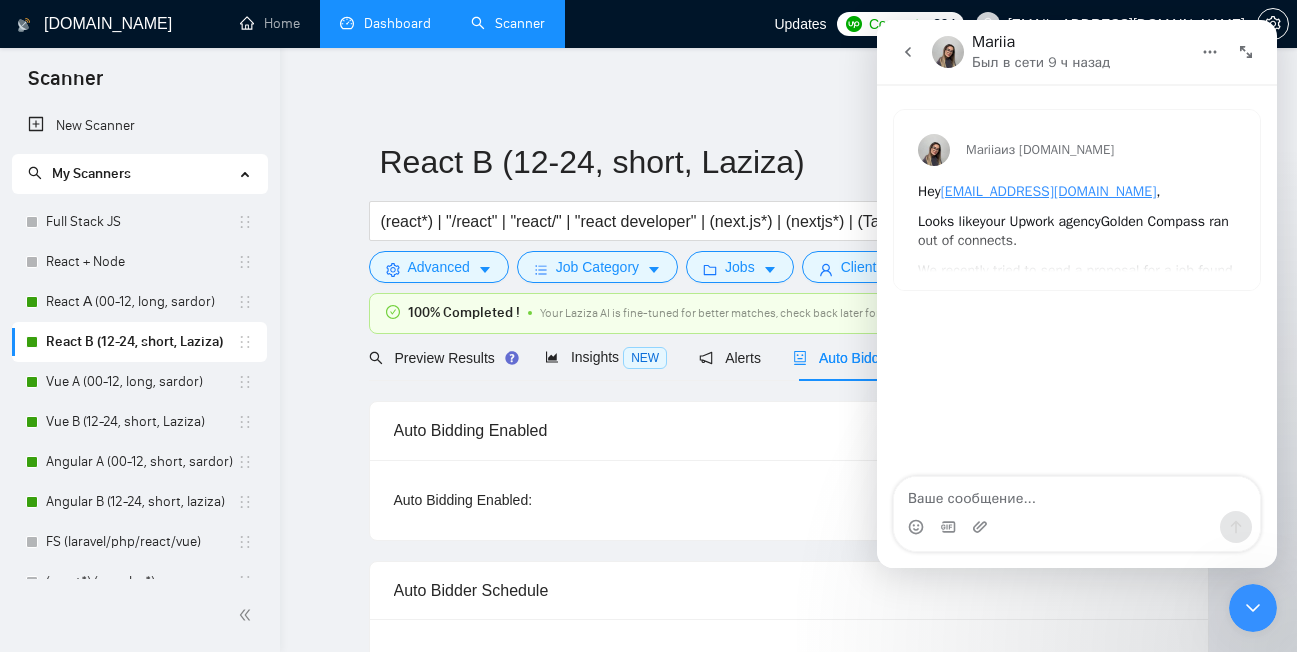 click 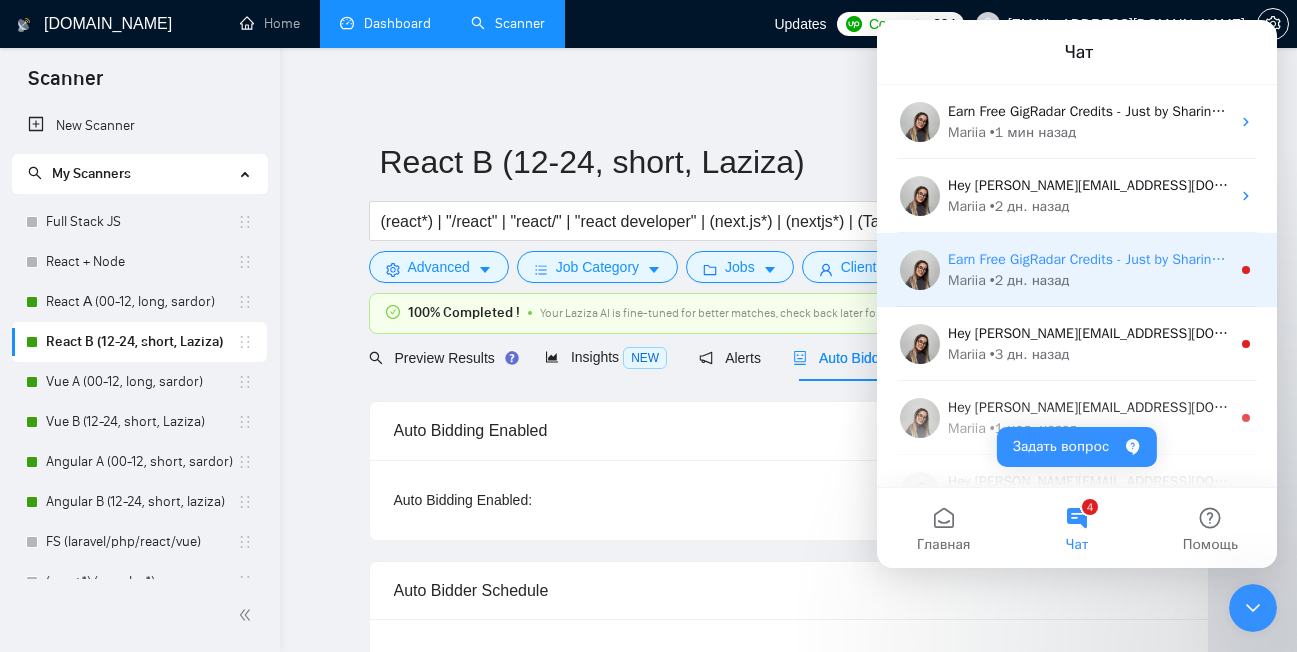 click on "Earn Free GigRadar Credits - Just by Sharing Your Story! 💬 Want more credits for sending proposals? It’s simple - share, inspire, and get rewarded! 🤫 Here’s how you can earn free credits: Introduce yourself in the #intros channel of the GigRadar Upwork Community and grab +20 credits for sending bids., Post your success story (closed projects, high LRR, etc.) in the #general channel and claim +50 credits for sending bids. Why? GigRadar is building a powerful network of freelancers and agencies. We want you to make valuable connections, showcase your wins, and inspire others while getting rewarded! 🚀 Not a member yet? Join our Slack community now 👉 Join Slack Community Claiming your credits is easy: Reply to this message with a screenshot of your post, and our Tech Support Team will instantly top up your credits! 💸 Mariia •  2 дн. назад" at bounding box center (1077, 270) 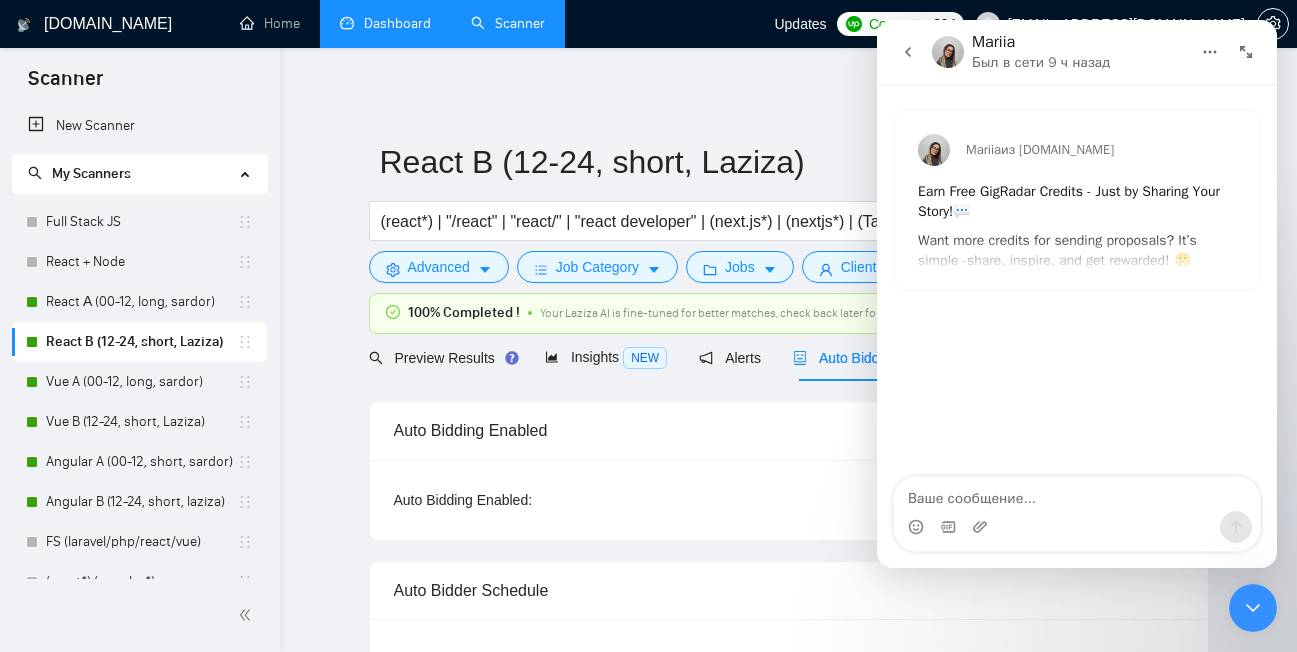 click 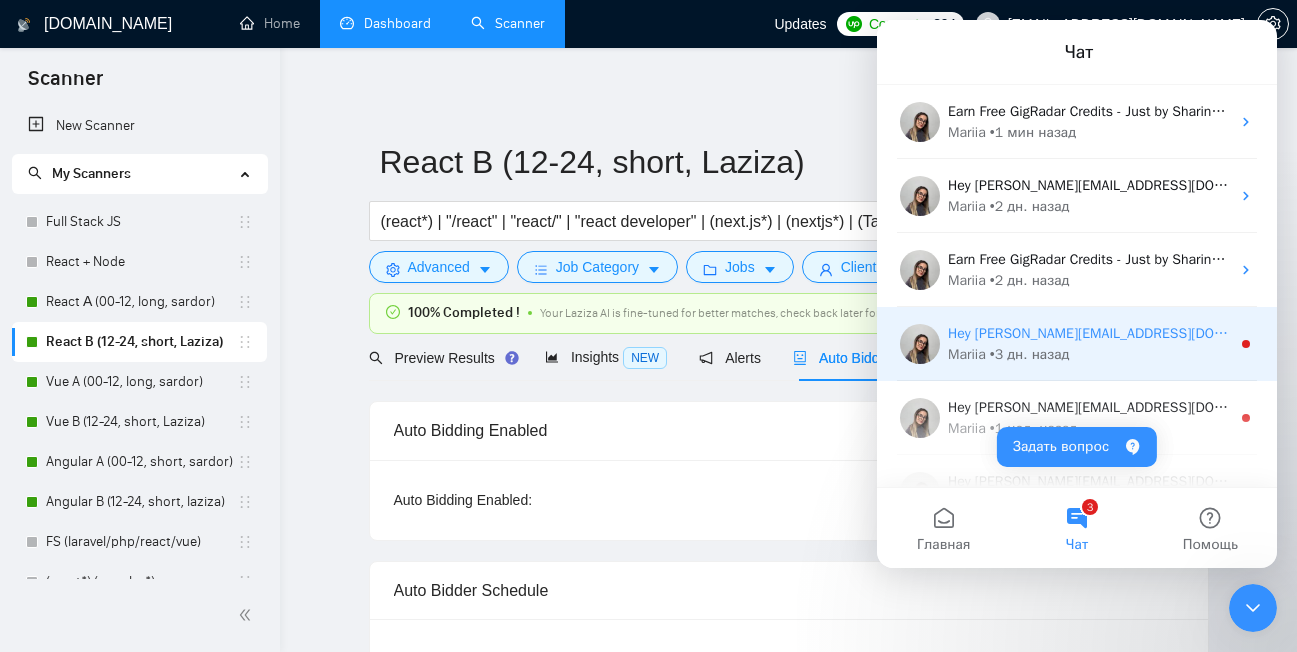 click on "Hey cherneczkij.bogdan@gmail.com, Looks like your Upwork agency Golden Compass ran out of connects. We recently tried to send a proposal for a job found by React А (00-12, long, sardor), but we could not because the number of connects was insufficient. If you don't top up your connects soon, all your Auto Bidders will be disabled, and you will have to reactivate it again. Please consider enabling the Auto Top-Up Feature to avoid this happening in the future. Mariia •  3 дн. назад" at bounding box center (1077, 344) 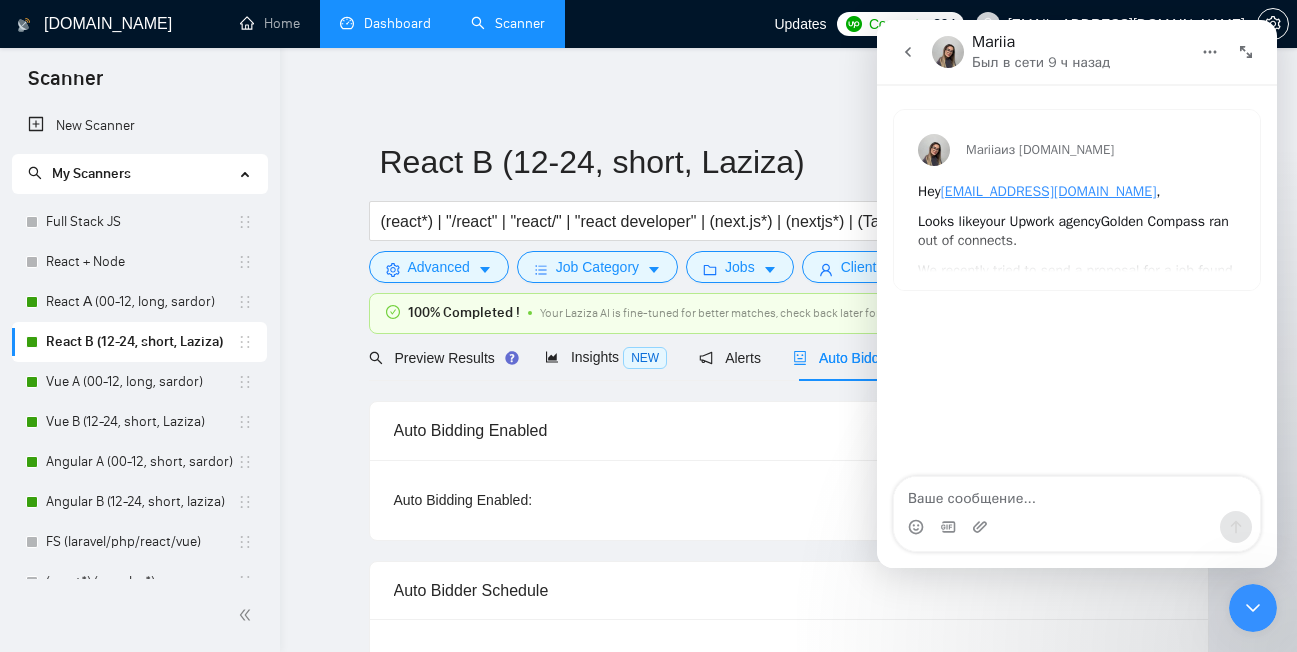 click 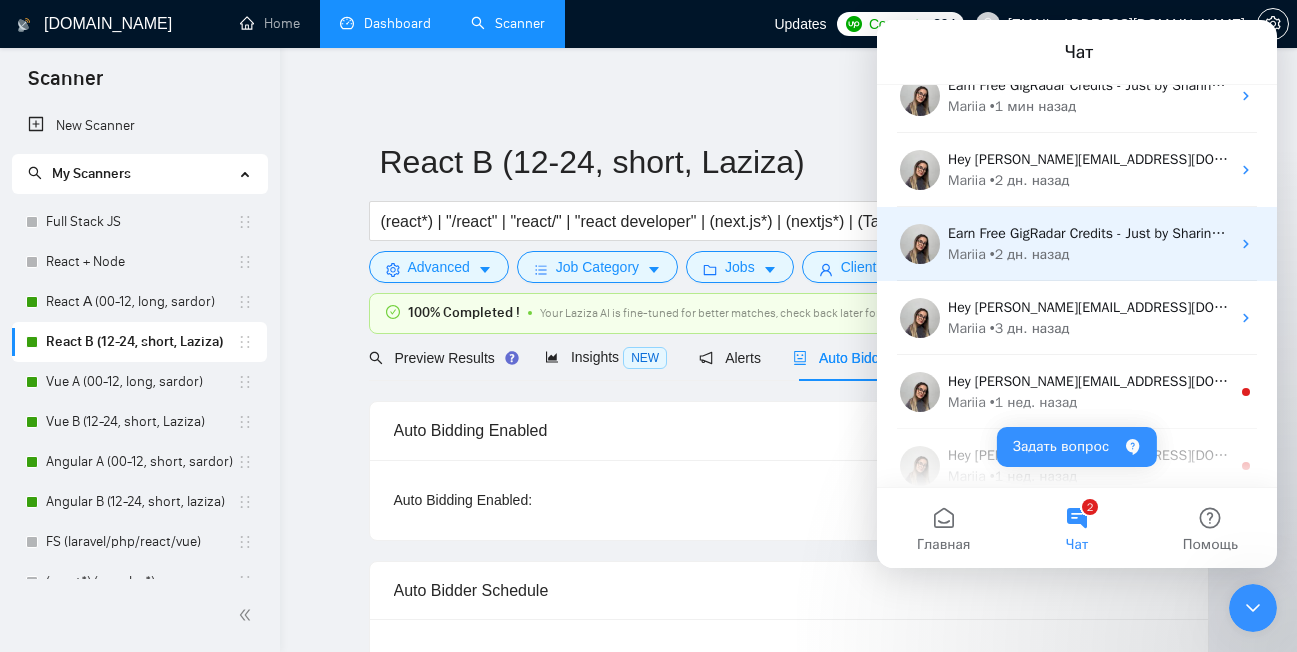 scroll, scrollTop: 67, scrollLeft: 0, axis: vertical 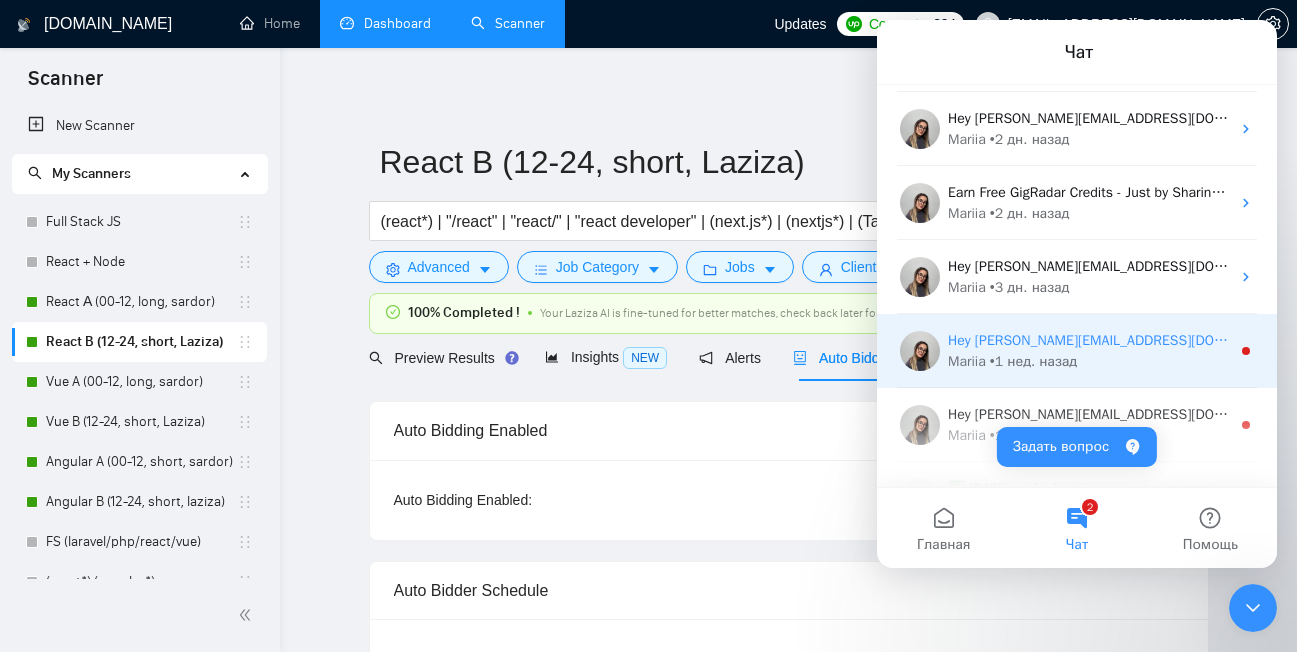 click on "Hey cherneczkij.bogdan@gmail.com, Looks like your Upwork agency Golden Compass ran out of connects. We recently tried to send a proposal for a job found by React B (12-24, short, Laziza), but we could not because the number of connects was insufficient. If you don't top up your connects soon, all your Auto Bidders will be disabled, and you will have to reactivate it again. Please consider enabling the Auto Top-Up Feature to avoid this happening in the future." at bounding box center (2436, 340) 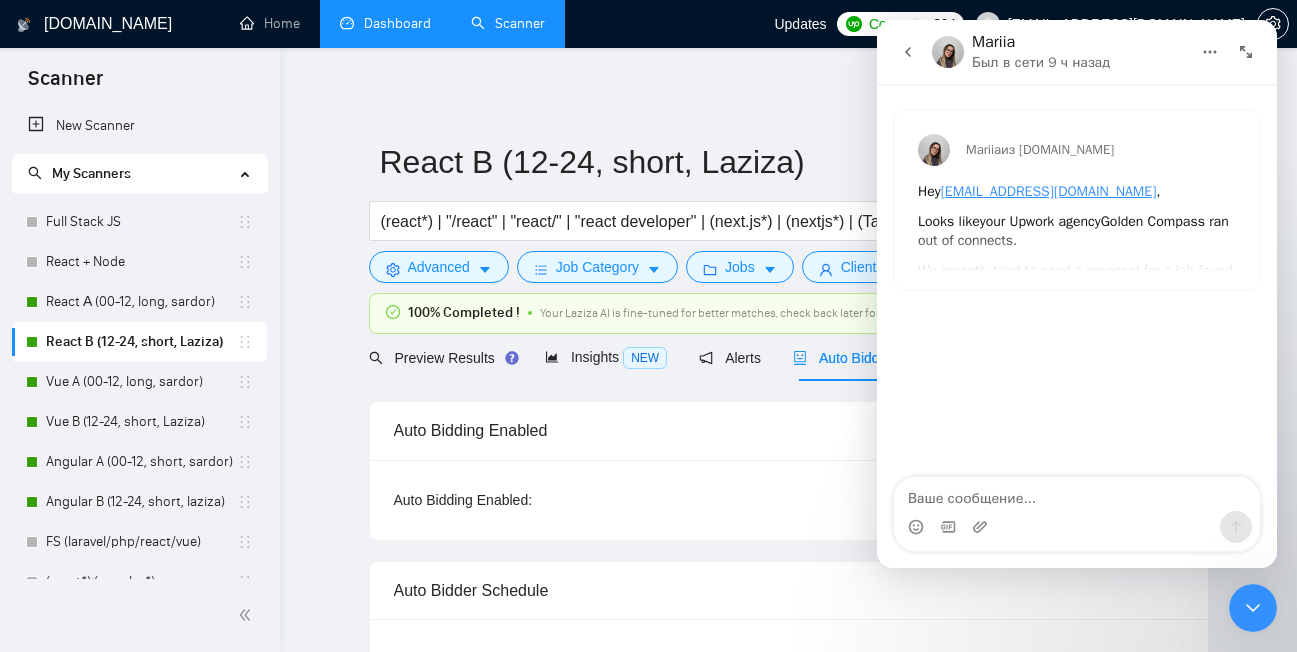 click at bounding box center [908, 52] 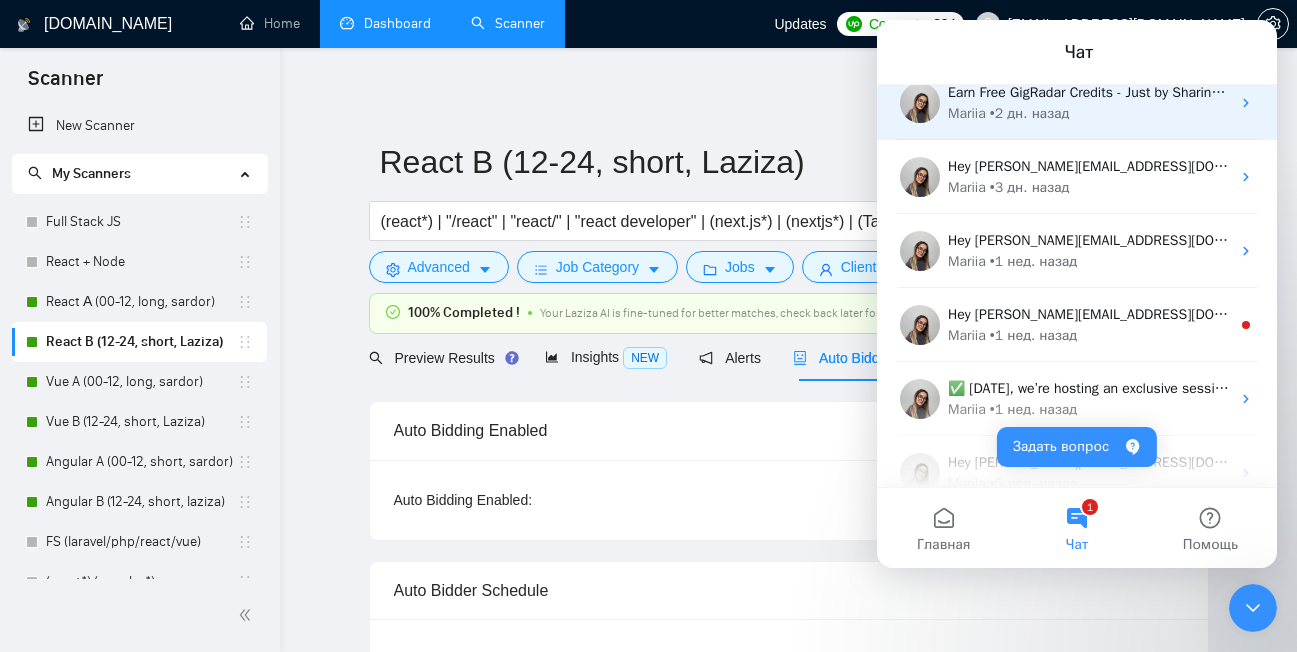 scroll, scrollTop: 186, scrollLeft: 0, axis: vertical 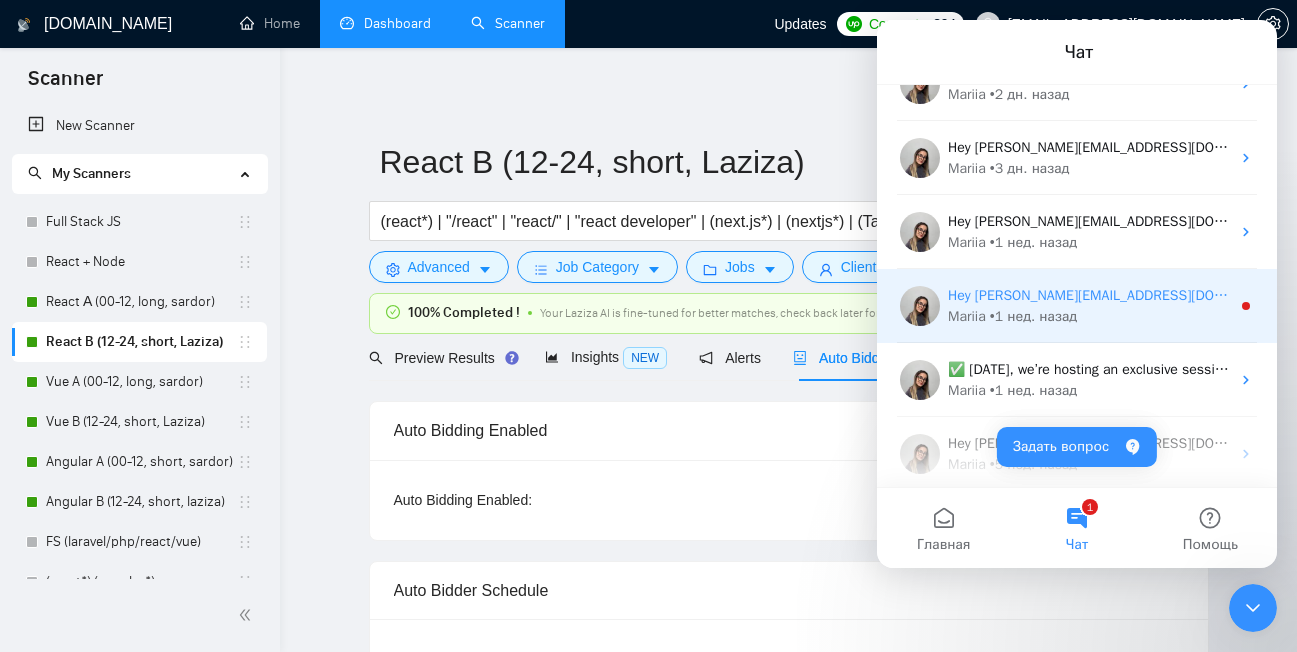 click on "•  1 нед. назад" at bounding box center (1033, 316) 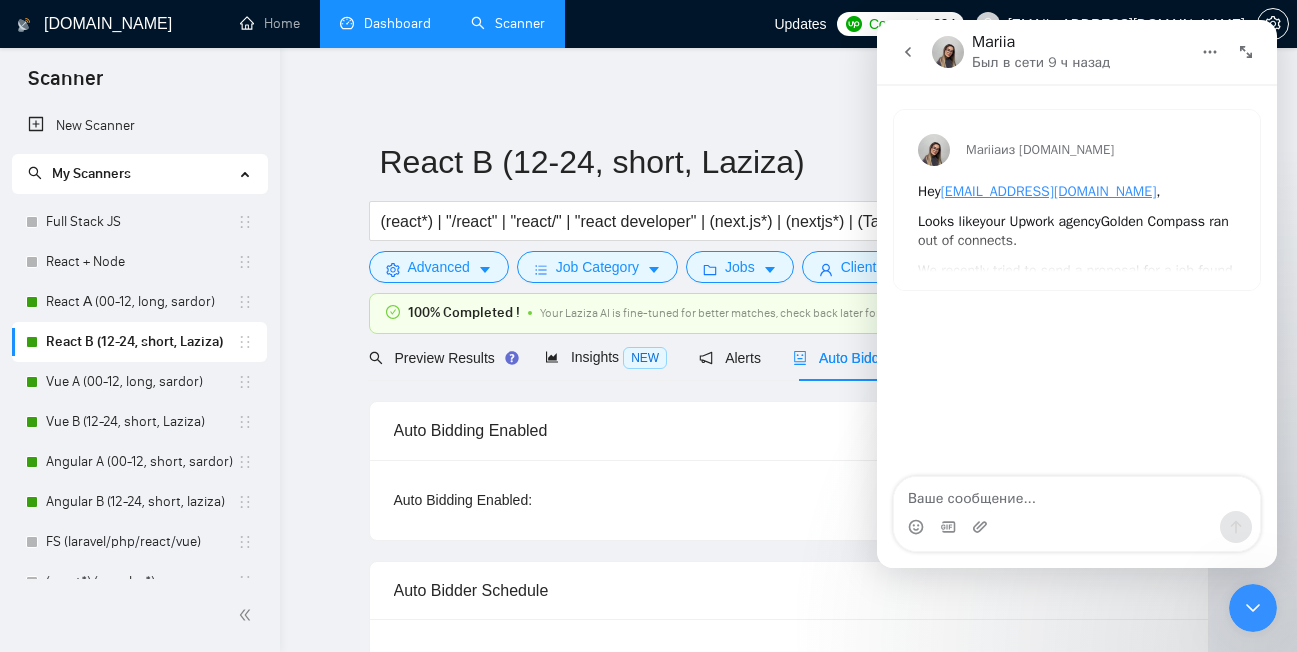 click at bounding box center (908, 52) 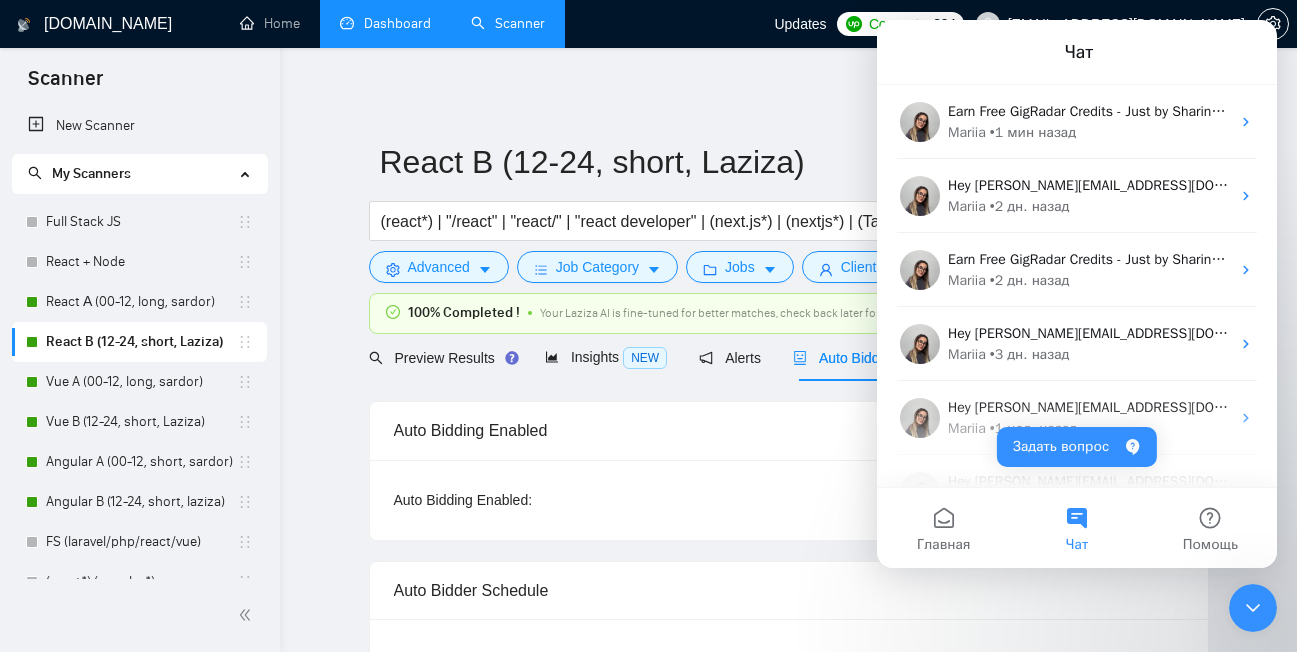 click at bounding box center (1253, 608) 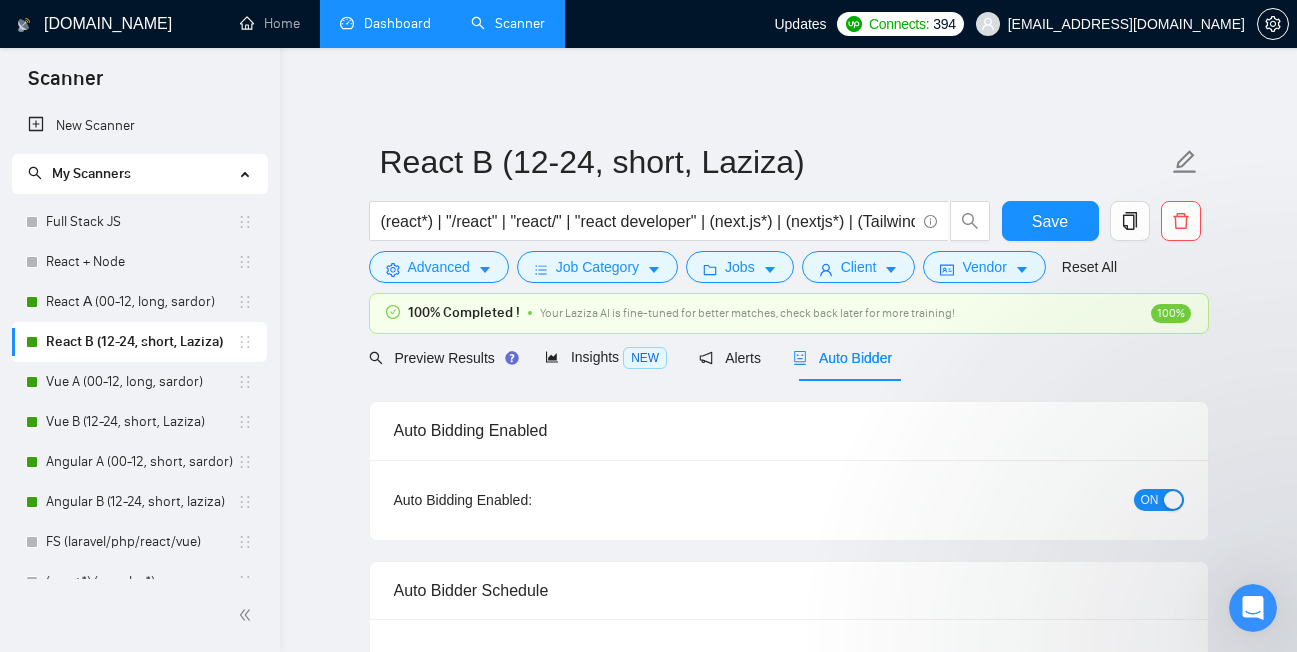 scroll, scrollTop: 0, scrollLeft: 0, axis: both 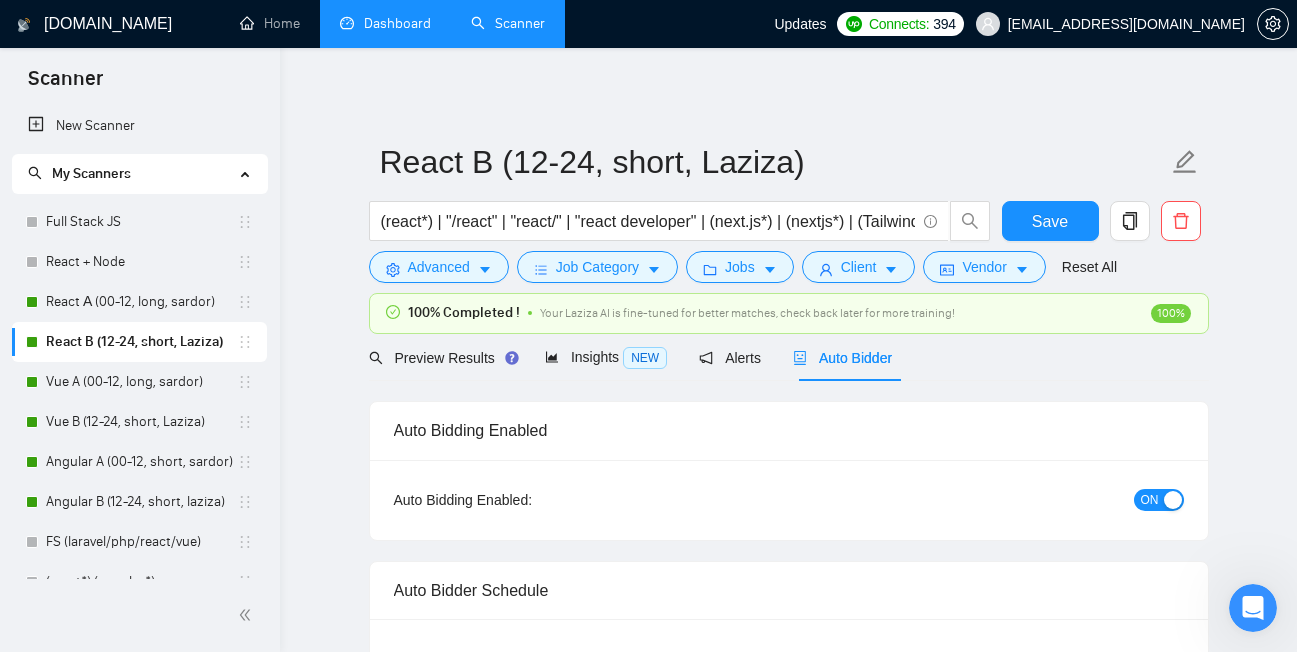 click on "Dashboard" at bounding box center [385, 23] 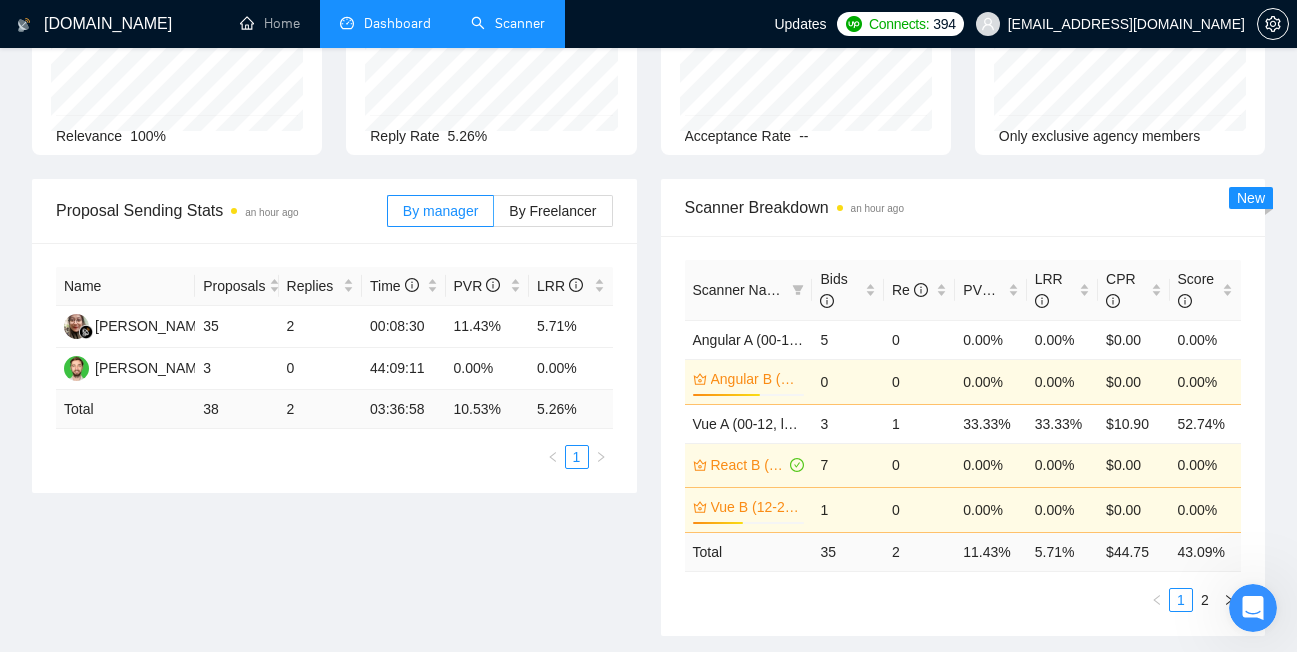 scroll, scrollTop: 0, scrollLeft: 0, axis: both 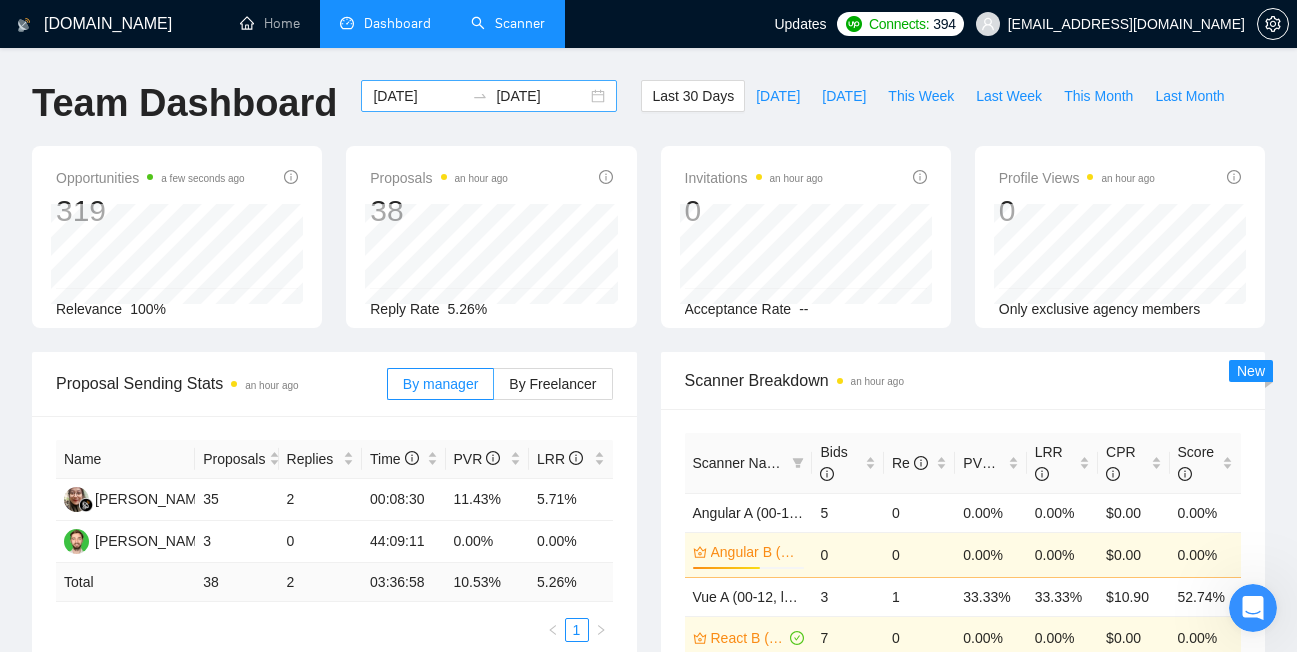 click on "2025-06-25 2025-07-25" at bounding box center [489, 96] 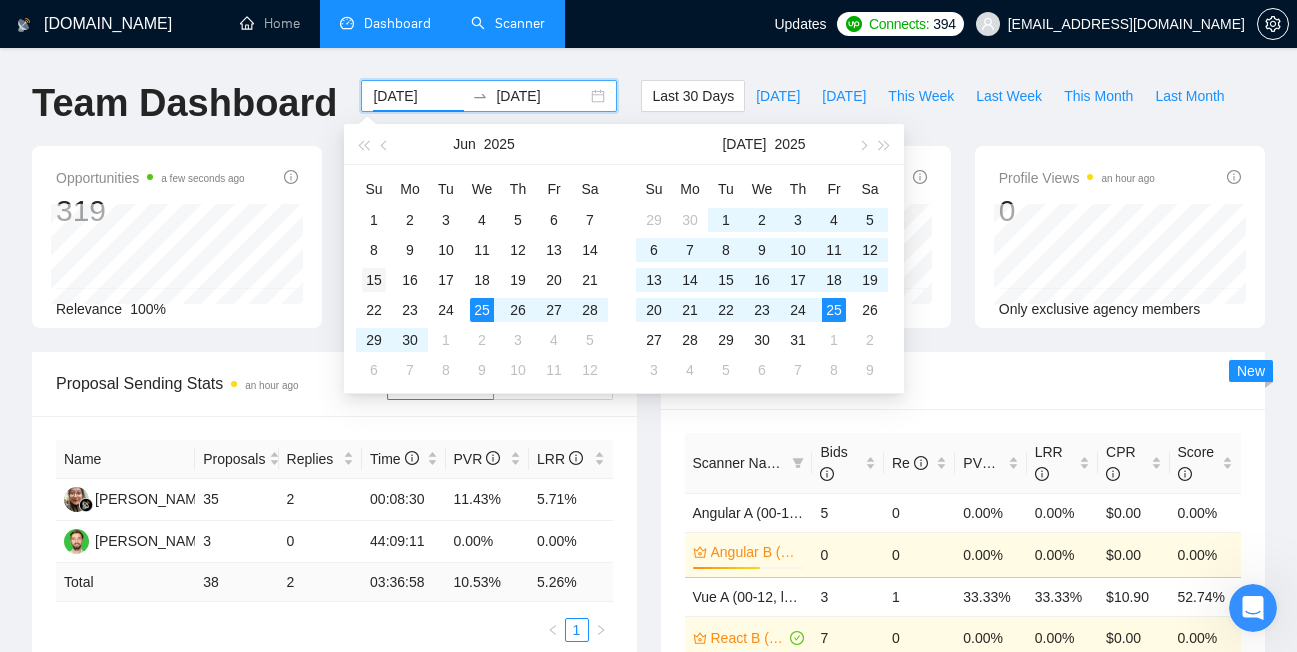 type on "2025-06-15" 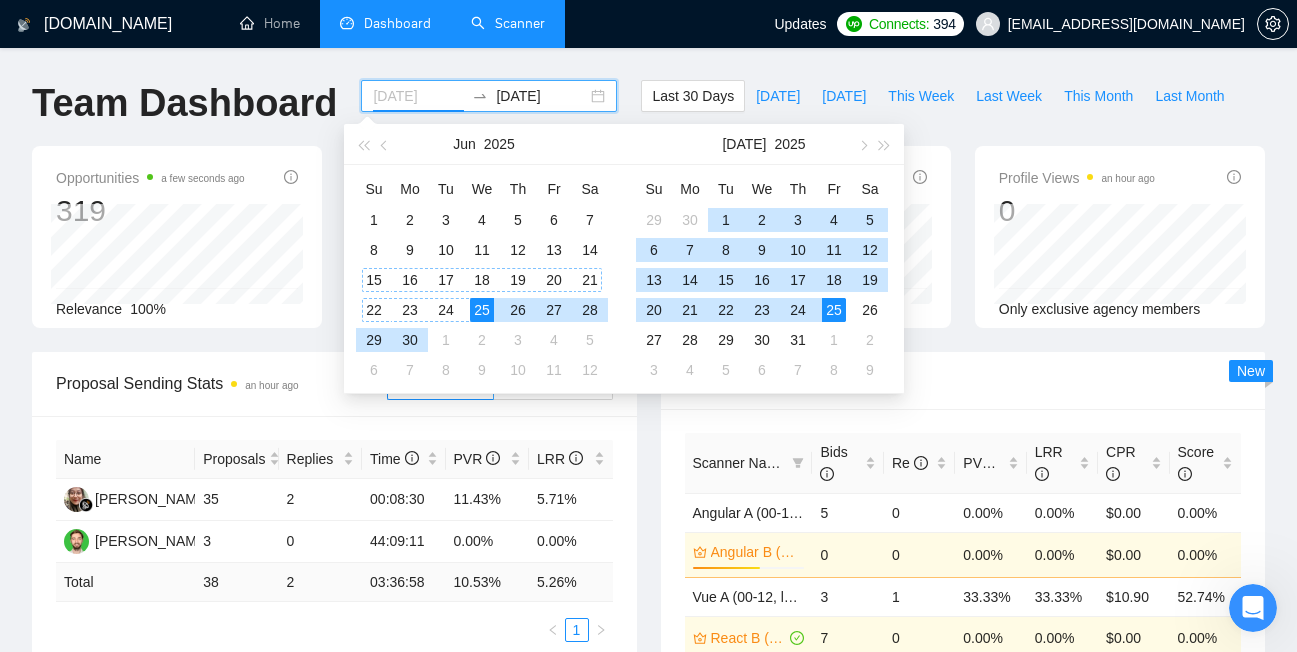 click on "15" at bounding box center [374, 280] 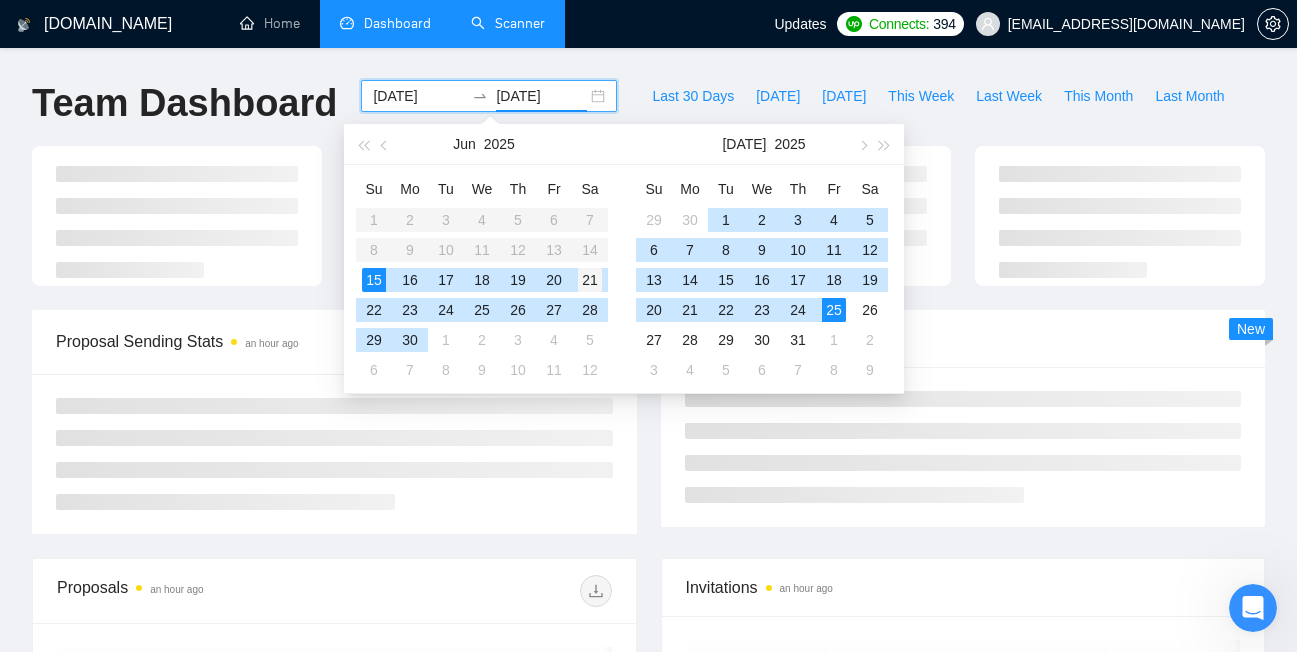 type on "2025-06-21" 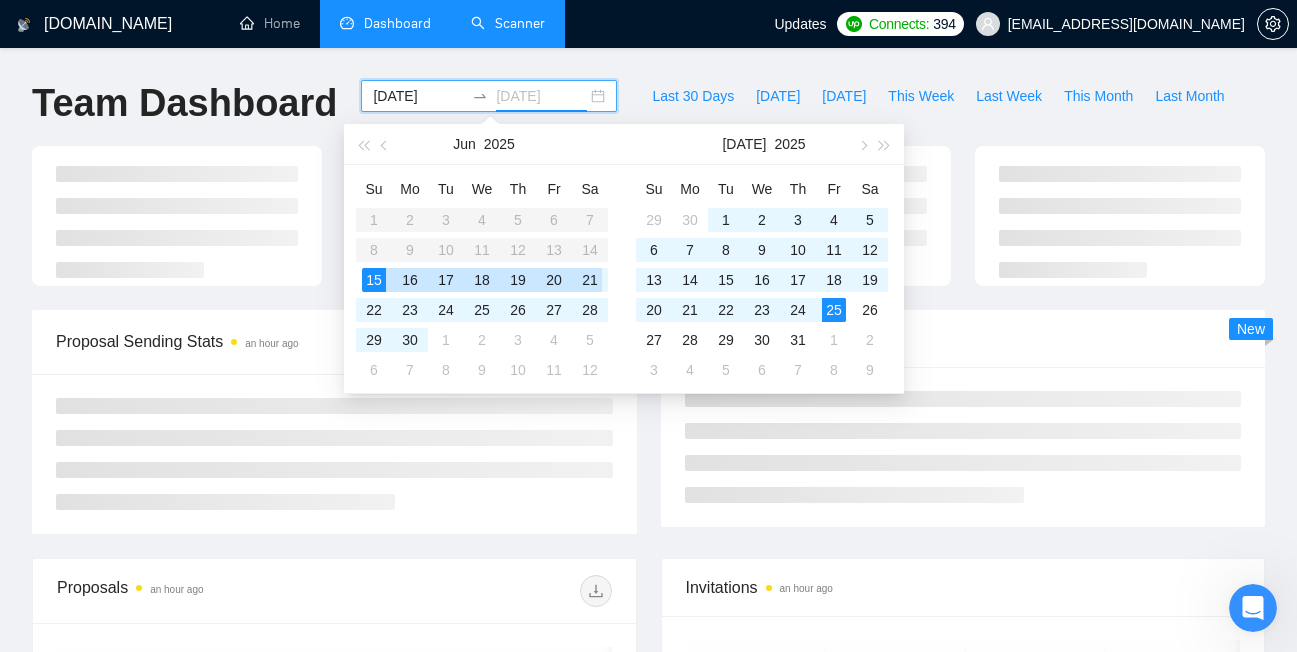 click on "21" at bounding box center (590, 280) 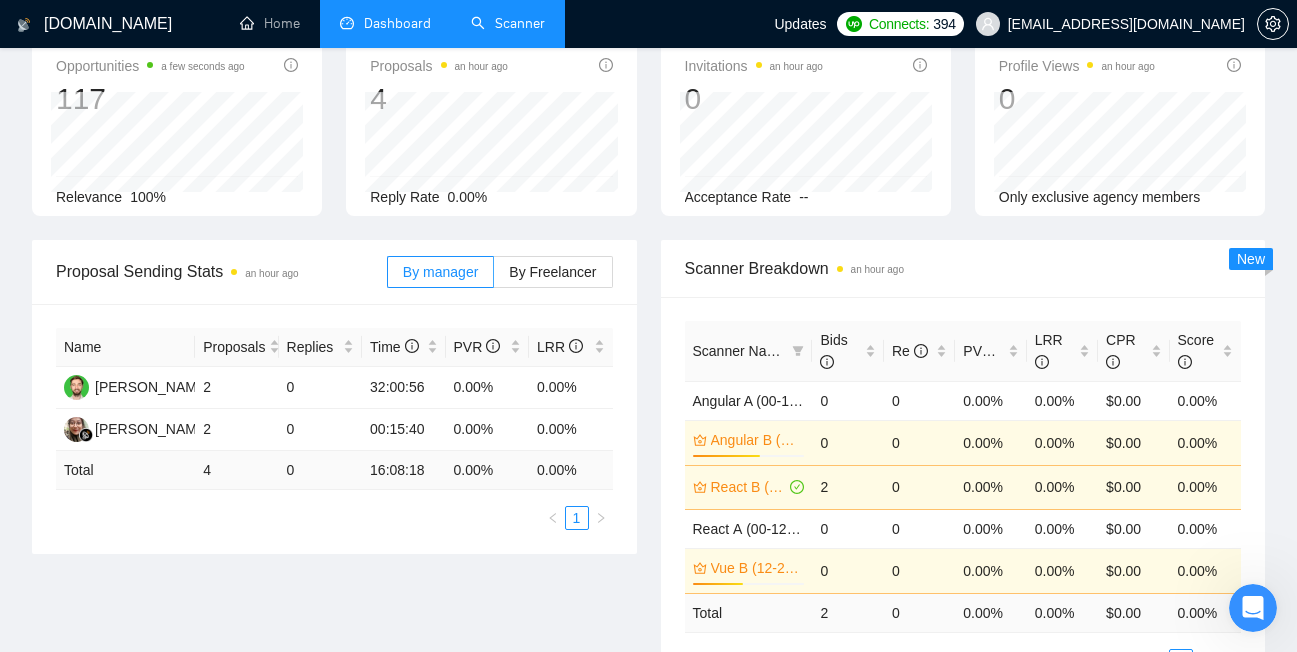 scroll, scrollTop: 334, scrollLeft: 0, axis: vertical 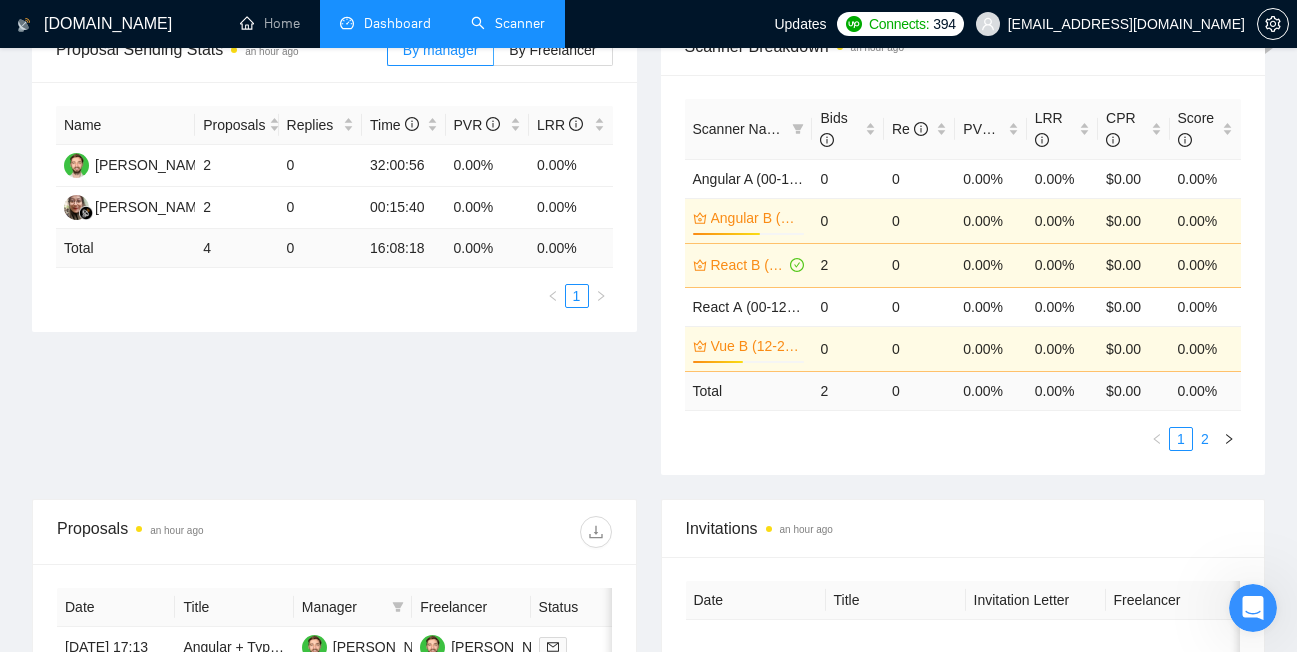 click on "2" at bounding box center [1205, 439] 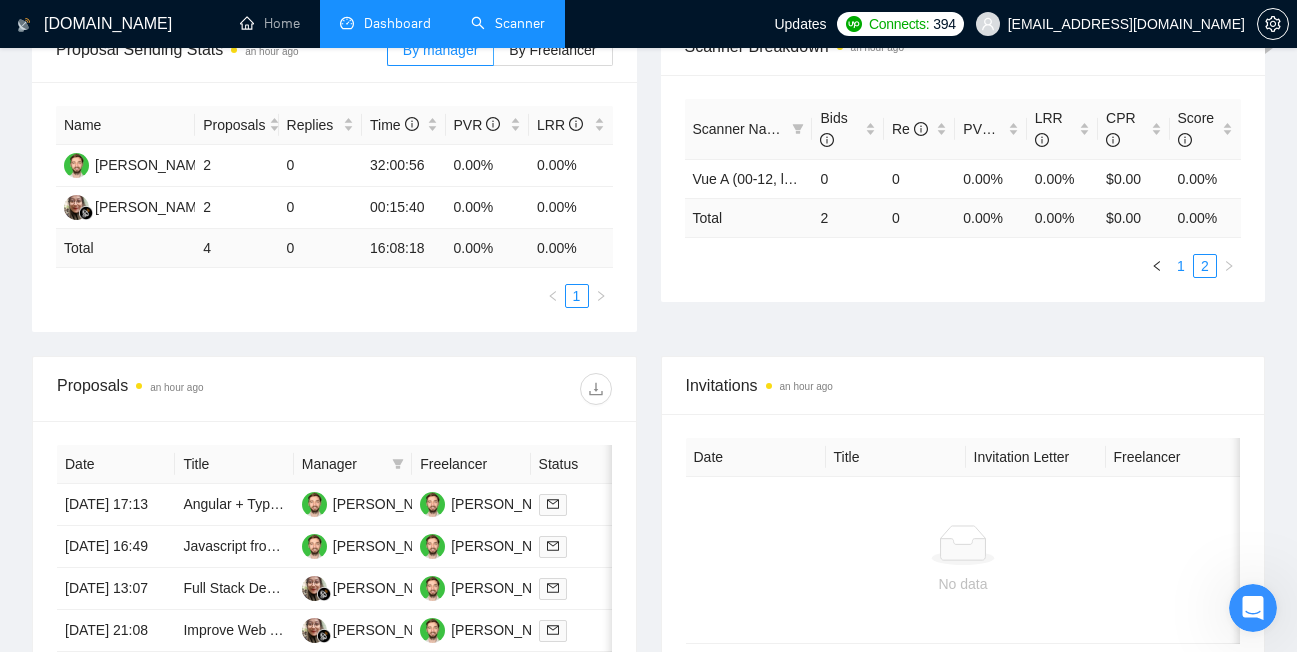 click on "1" at bounding box center [1181, 266] 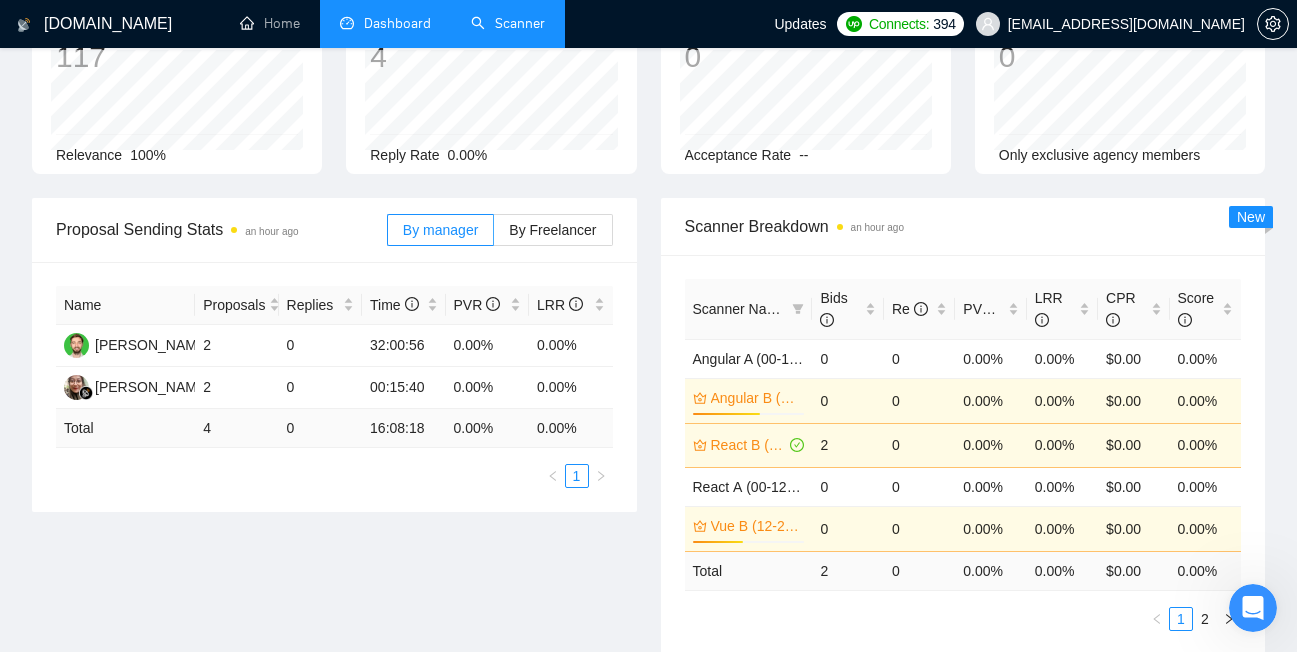 scroll, scrollTop: 0, scrollLeft: 0, axis: both 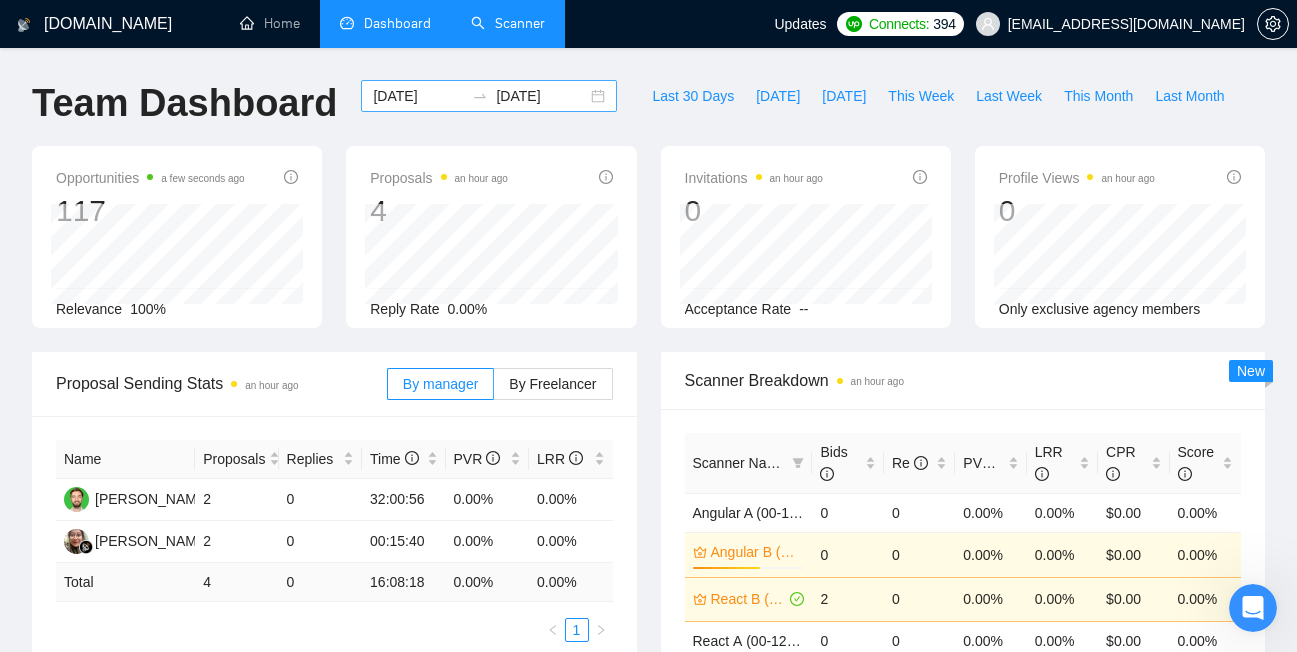 click on "2025-06-15 2025-06-21" at bounding box center [489, 96] 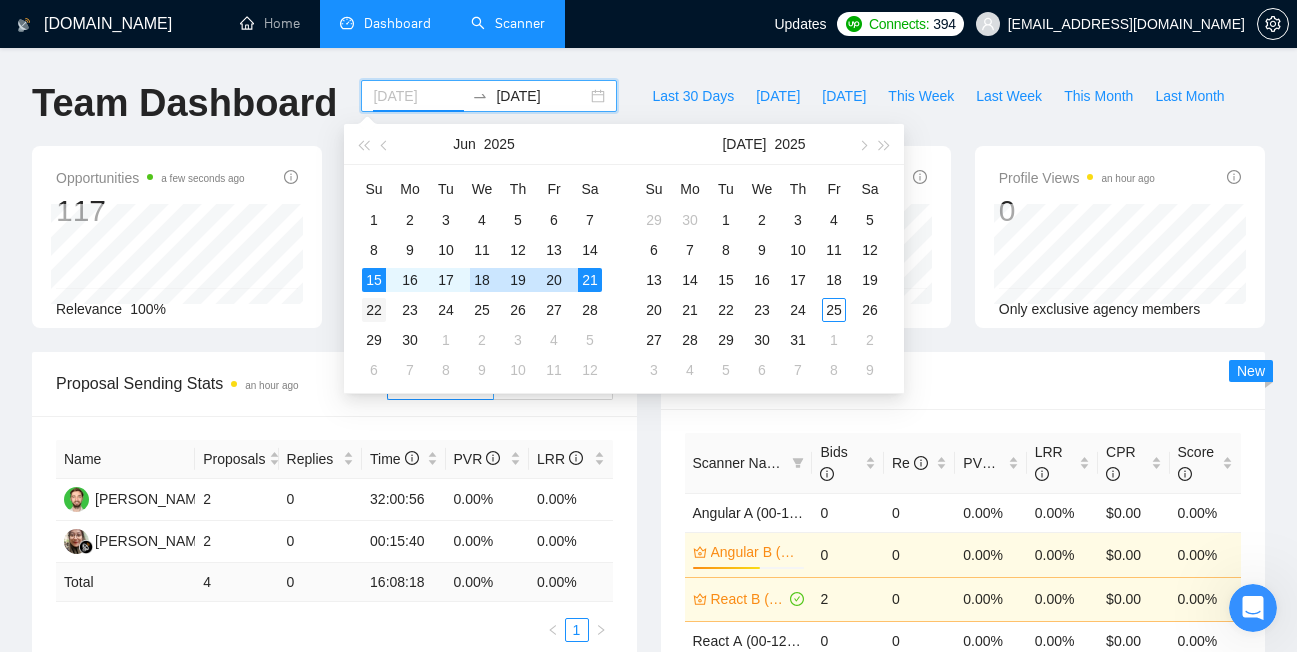 type on "2025-06-22" 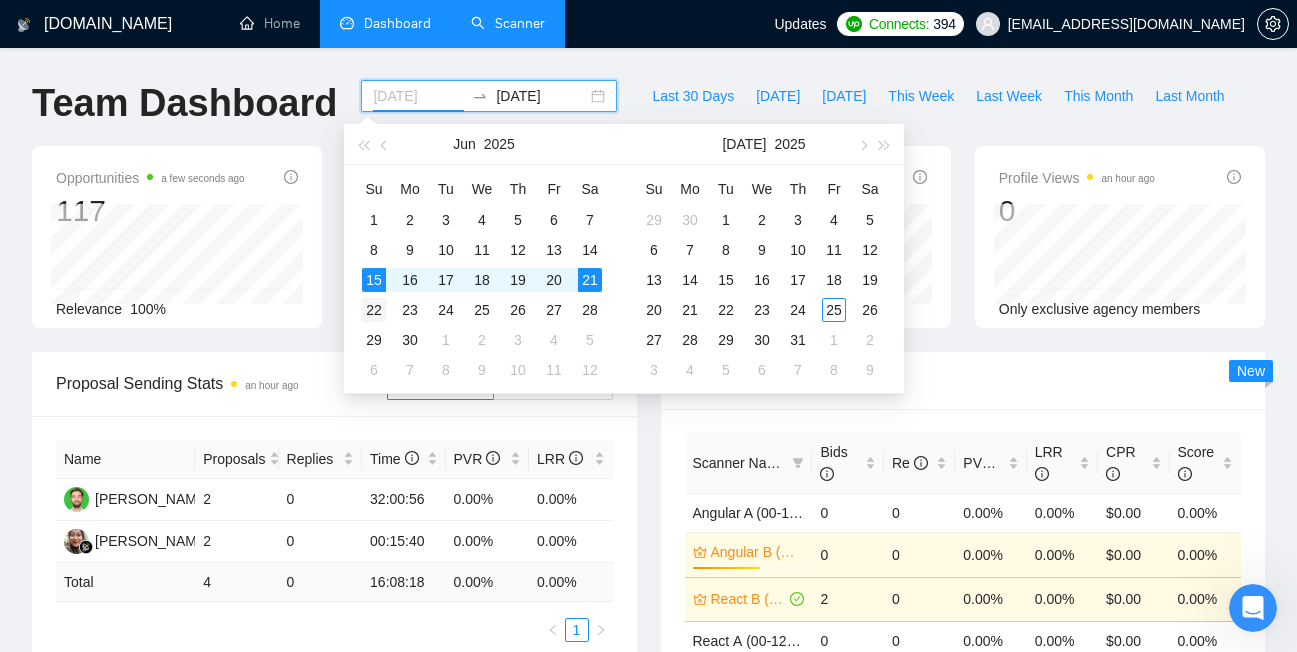 click on "22" at bounding box center [374, 310] 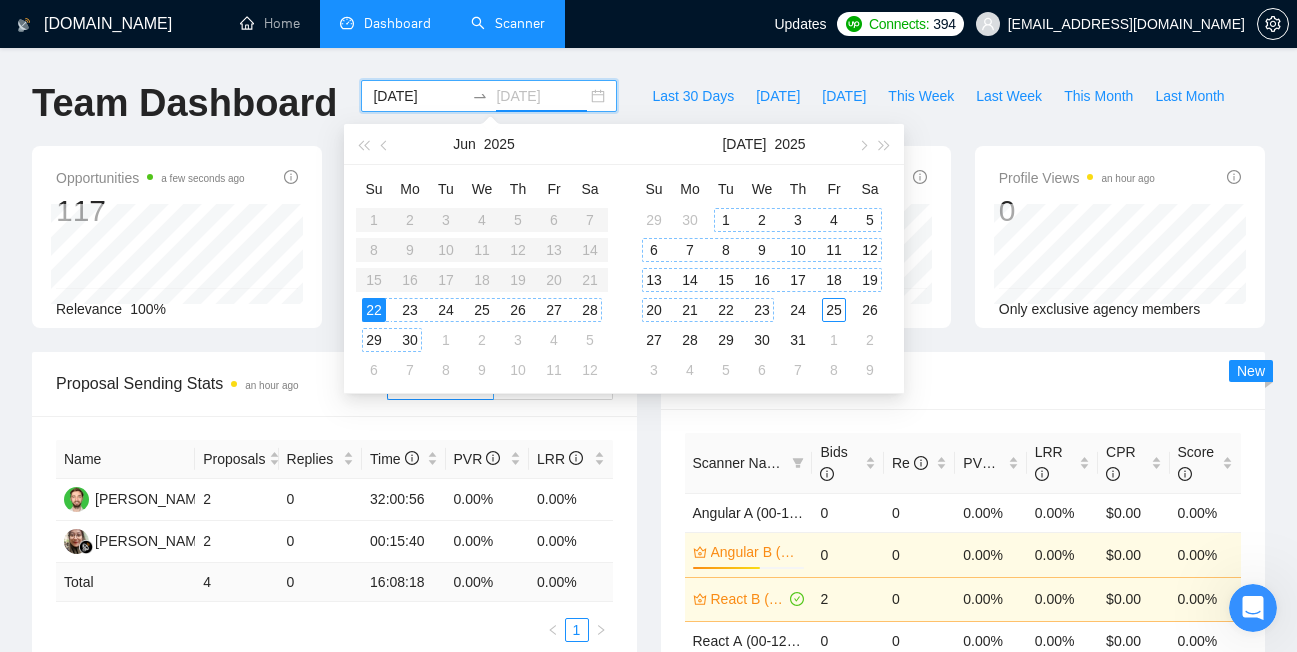 type on "2025-07-13" 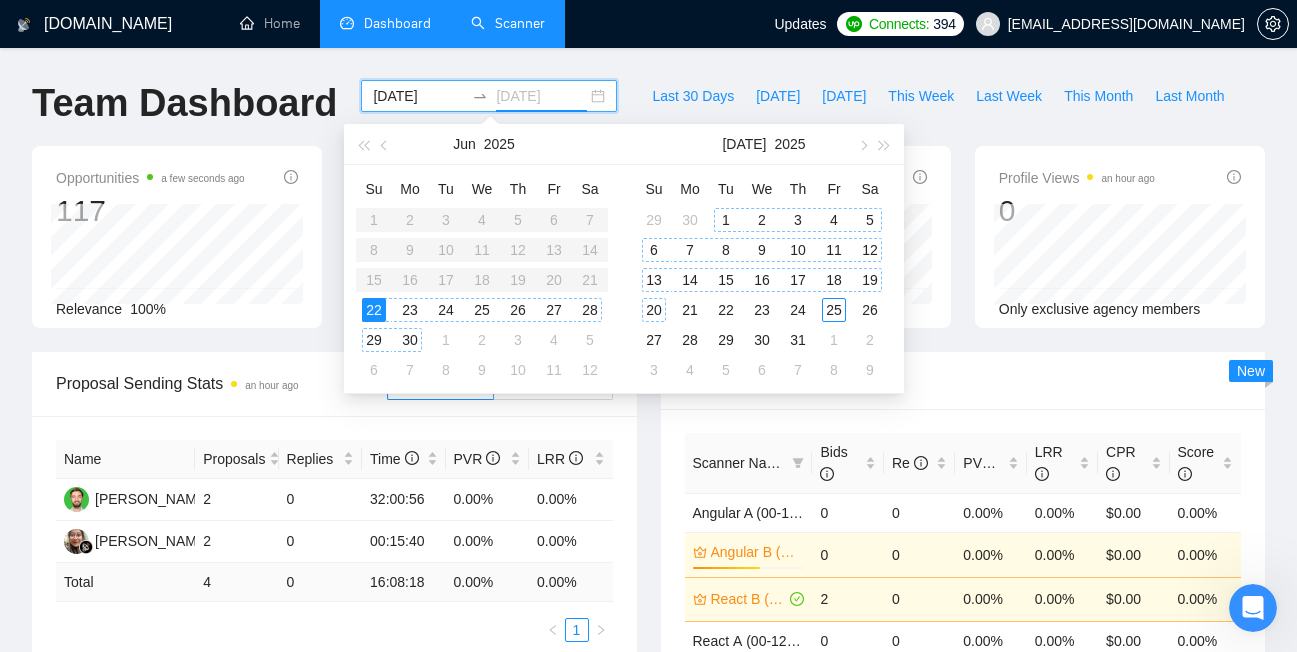 type on "2025-07-27" 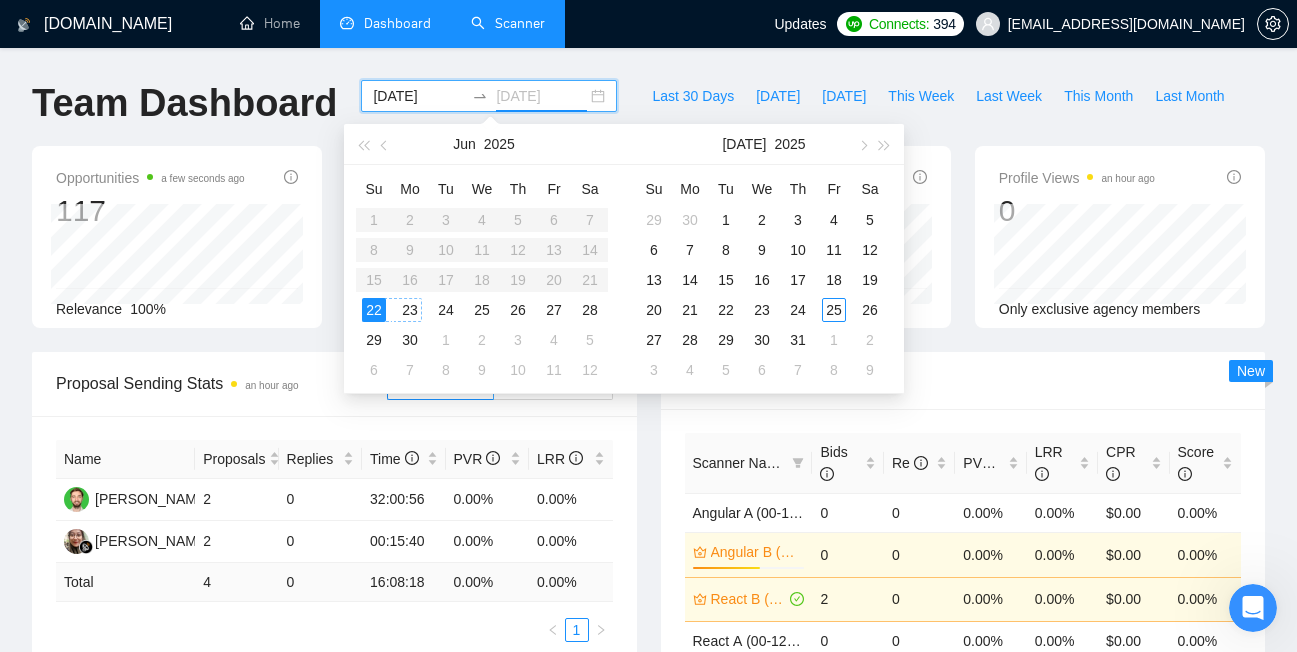 type on "2025-06-22" 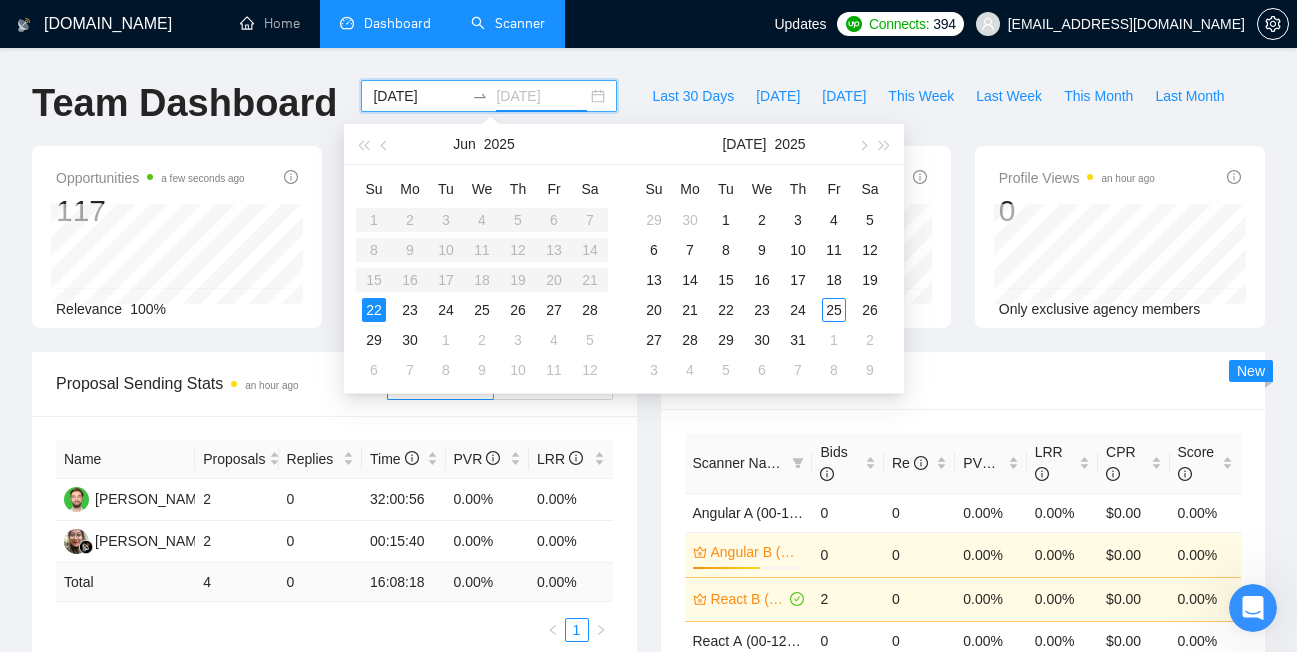 click on "22" at bounding box center (374, 310) 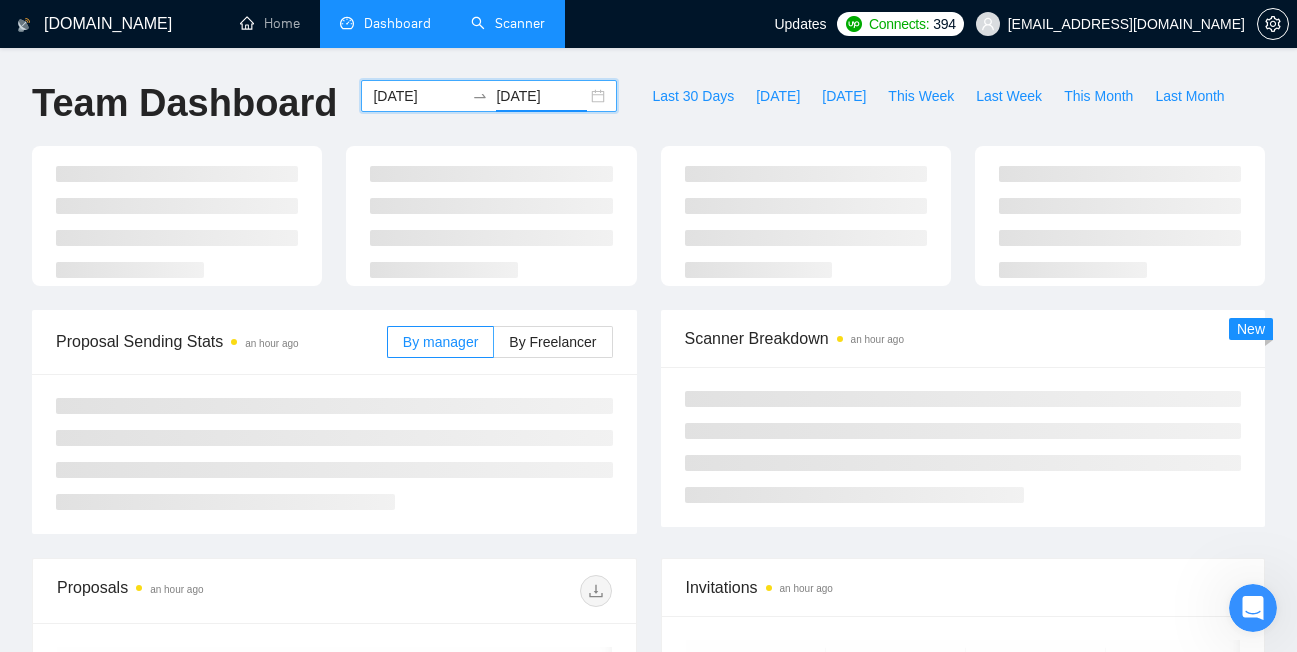 click on "2025-06-22 2025-06-22" at bounding box center [489, 96] 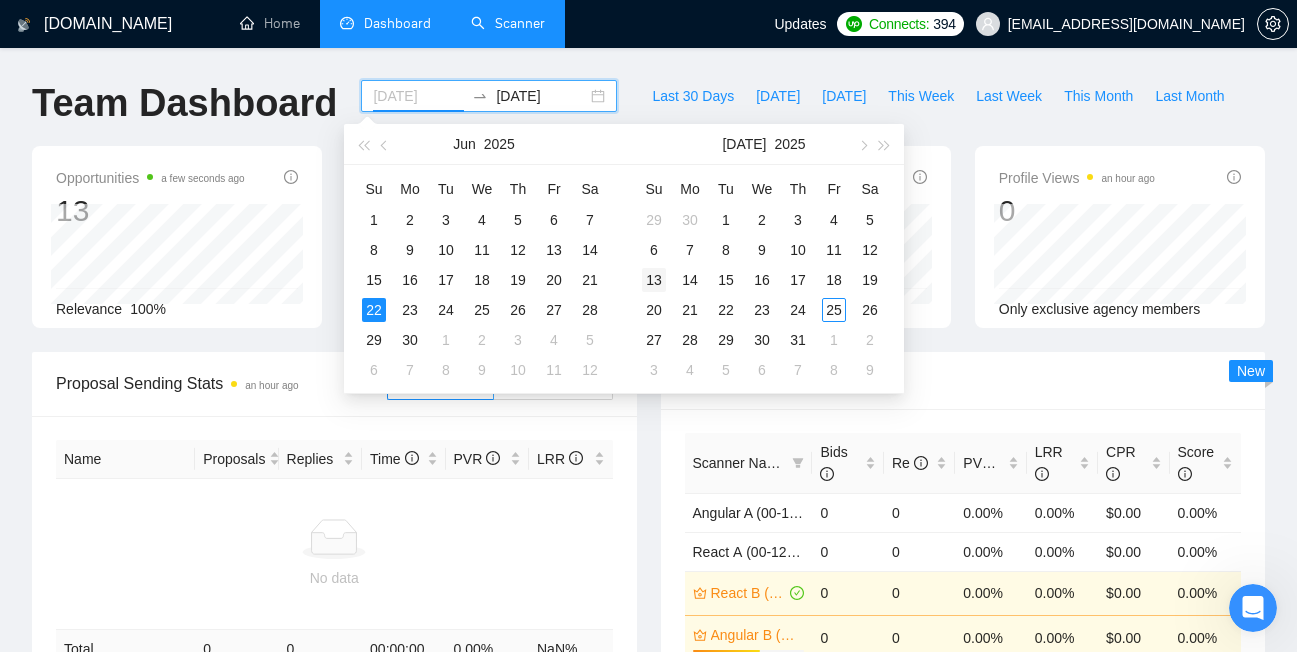 type on "2025-07-13" 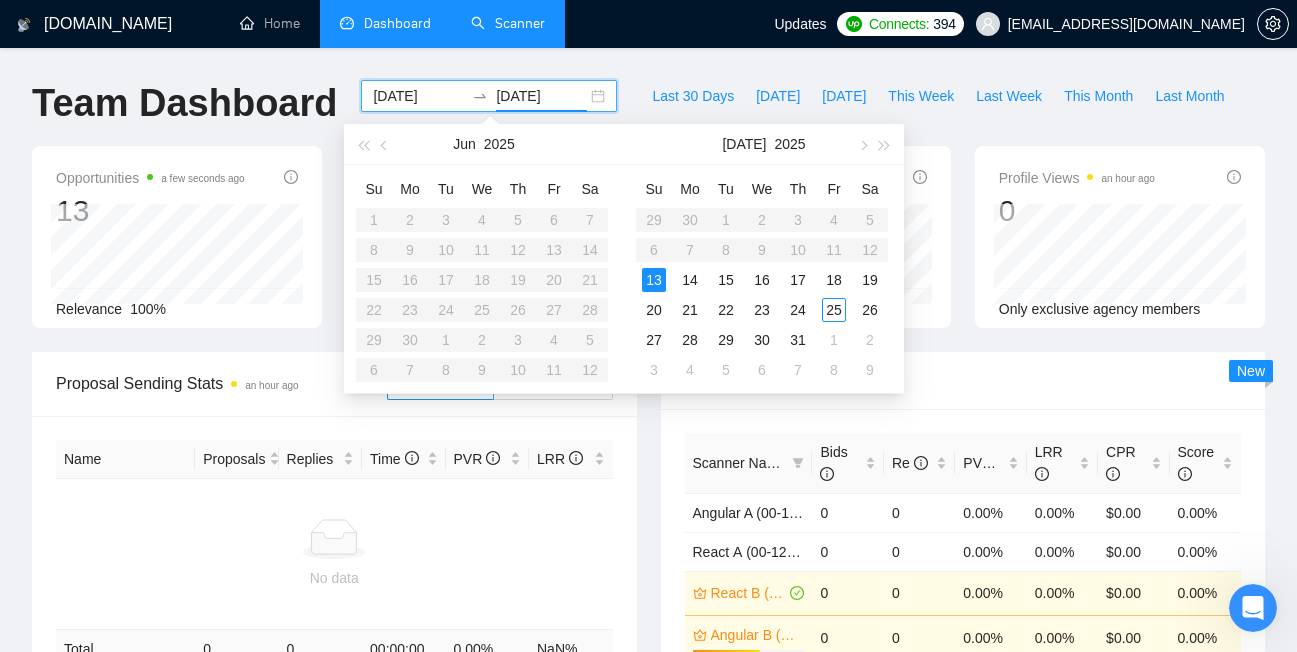 type on "2025-07-19" 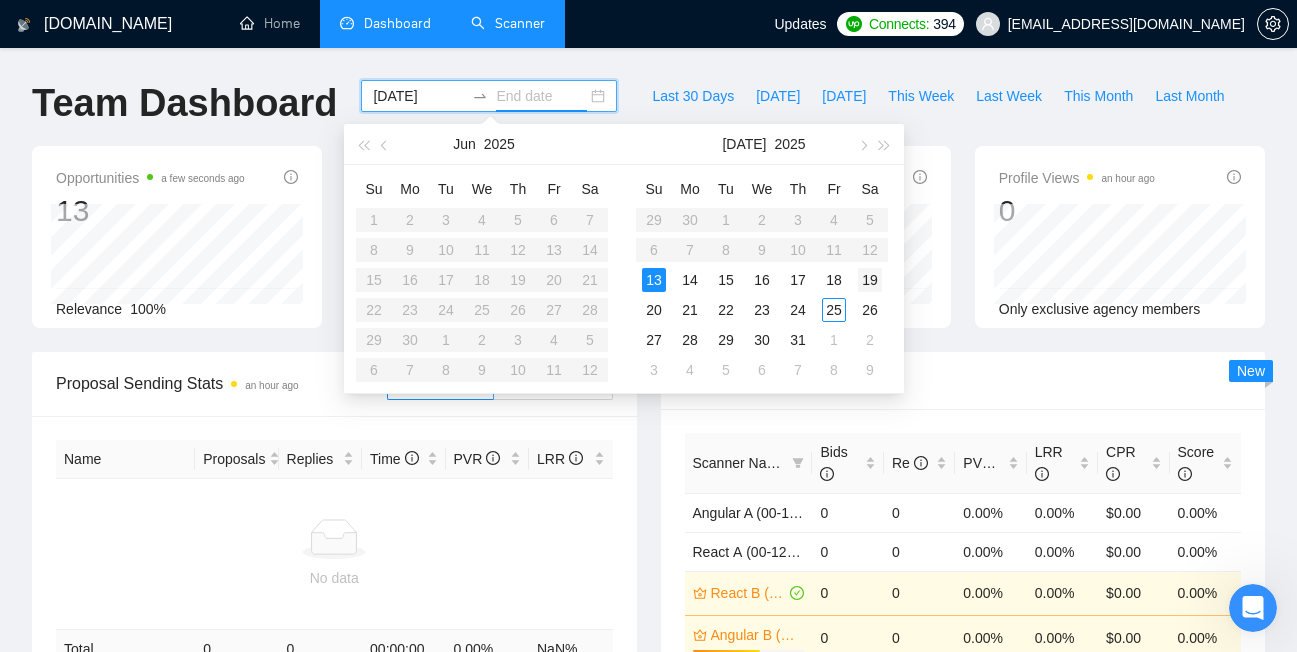 type on "2025-07-19" 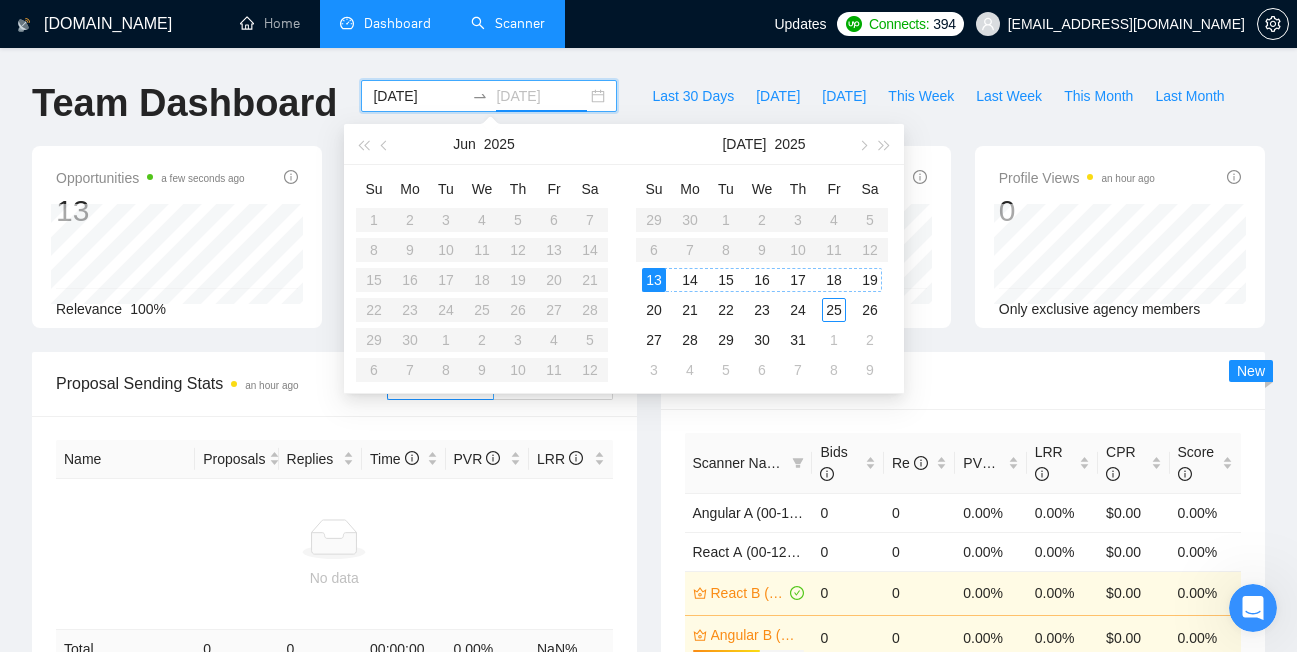 click on "19" at bounding box center [870, 280] 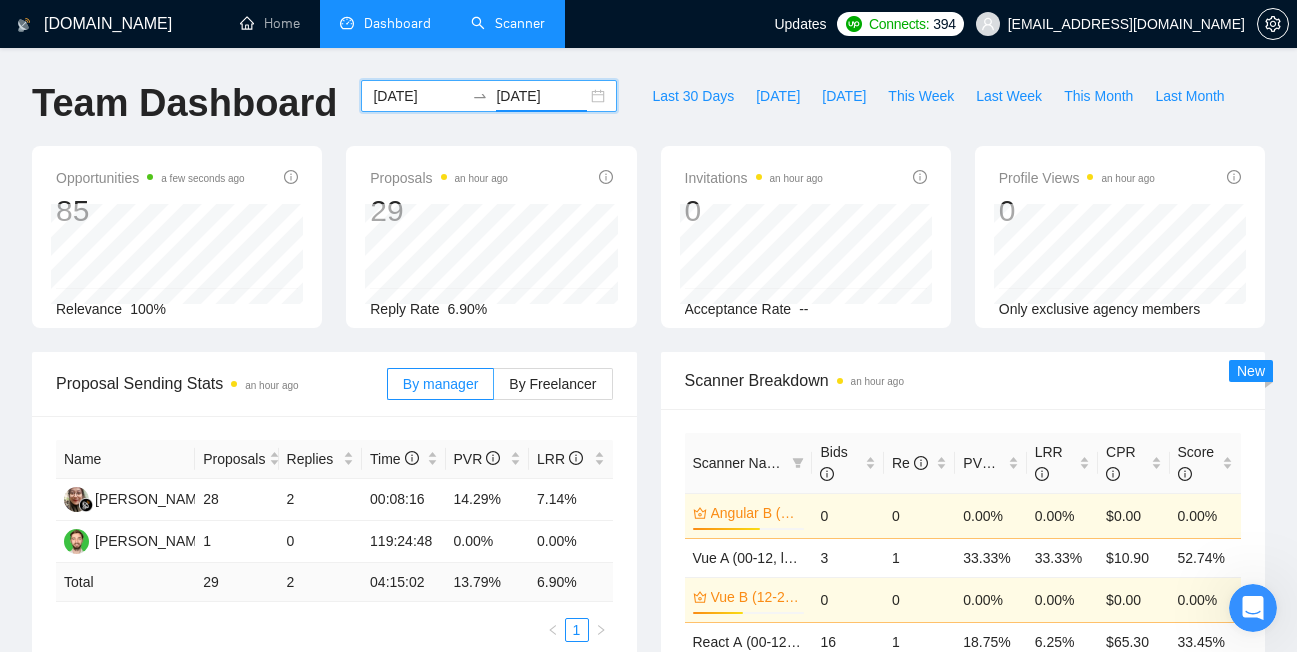click on "2025-07-13 2025-07-19" at bounding box center [489, 96] 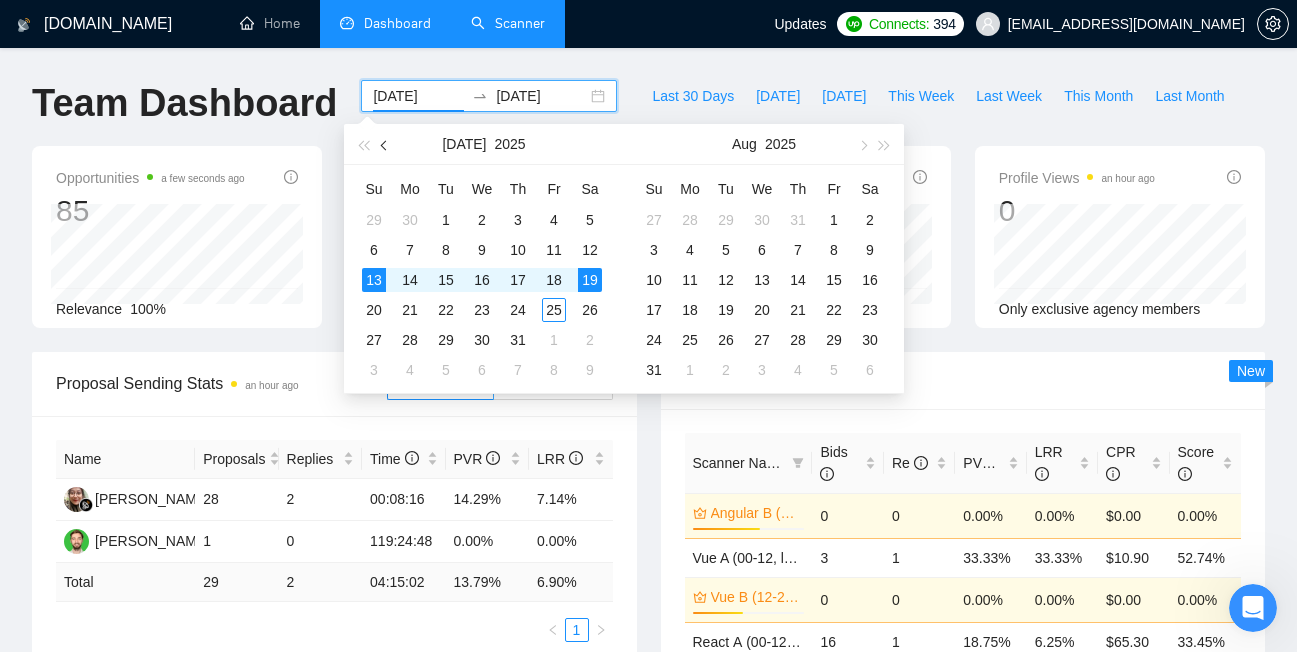 click at bounding box center (386, 145) 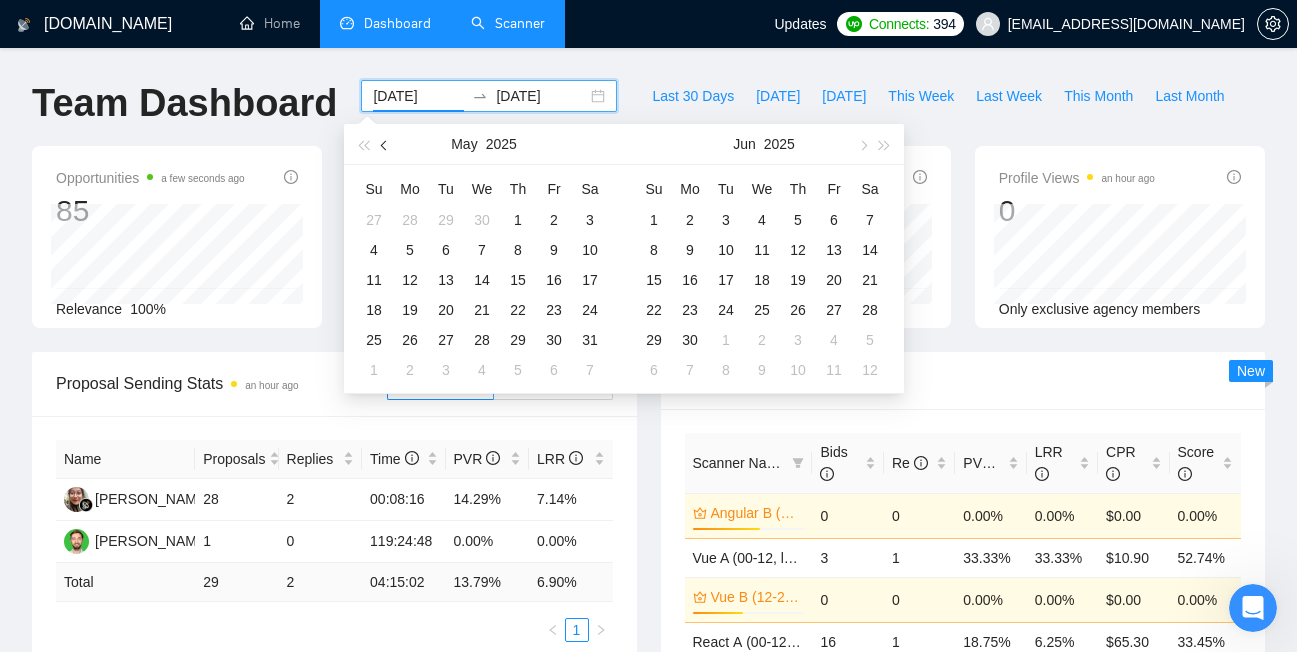click at bounding box center (386, 145) 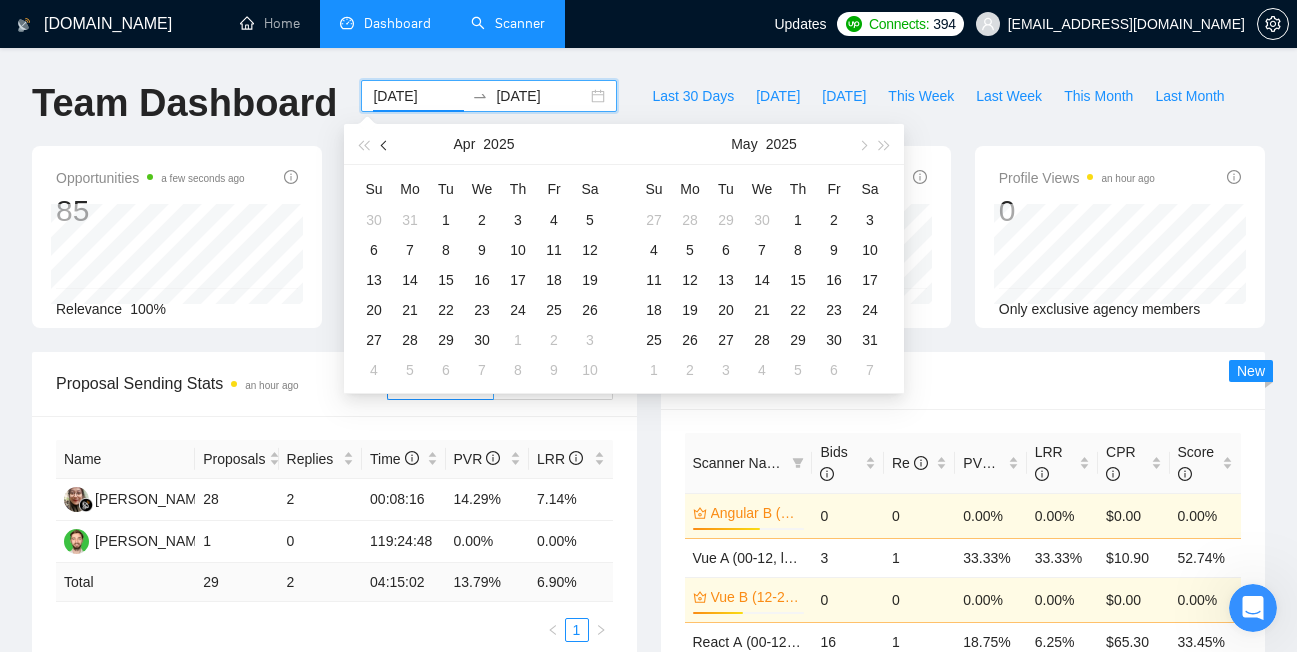click at bounding box center [386, 145] 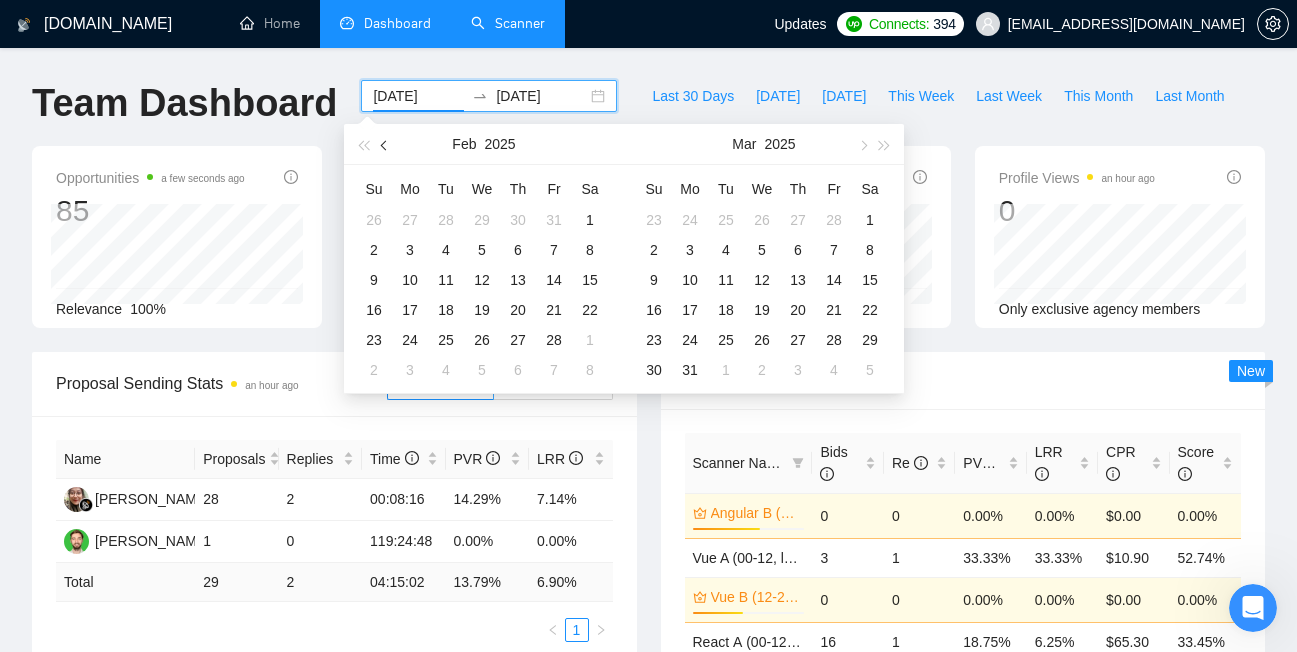 click at bounding box center [386, 145] 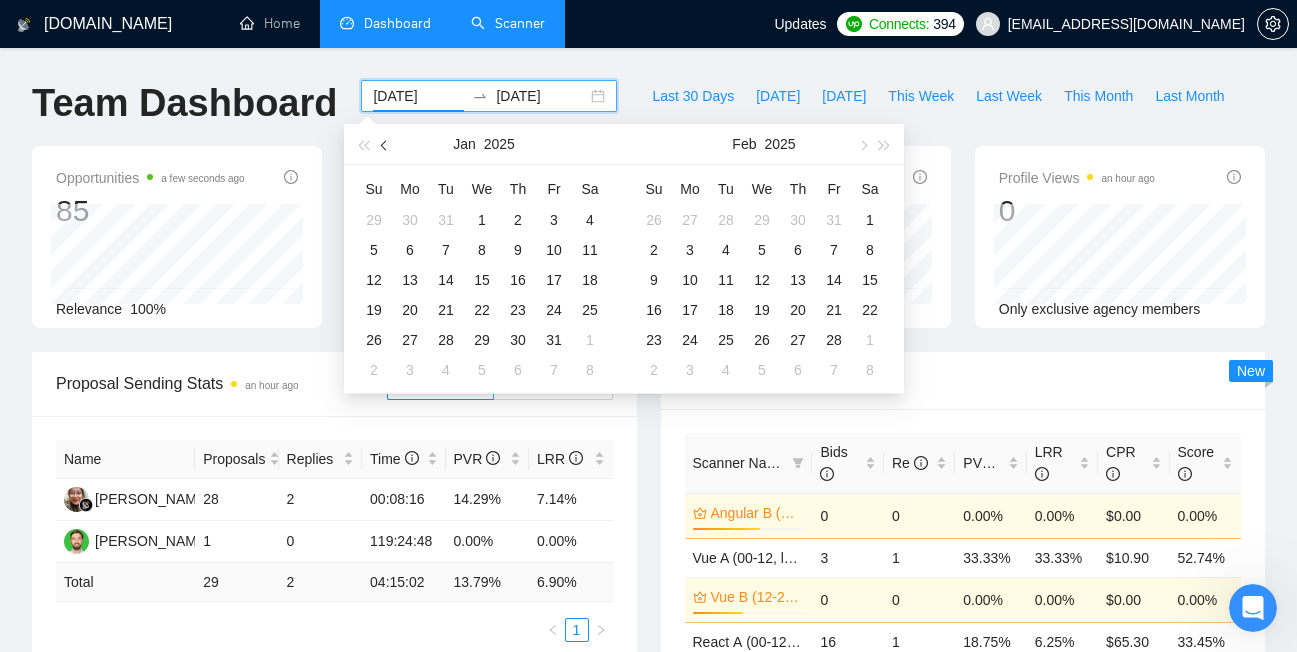 click at bounding box center (386, 145) 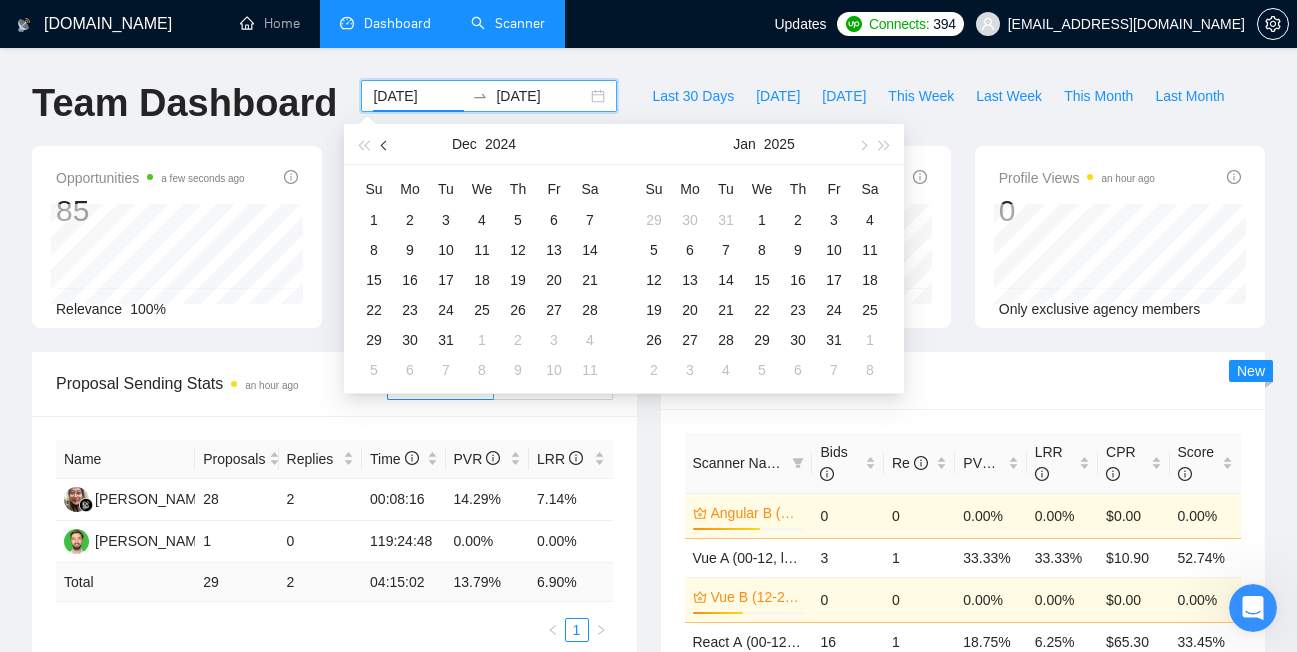 click at bounding box center [386, 145] 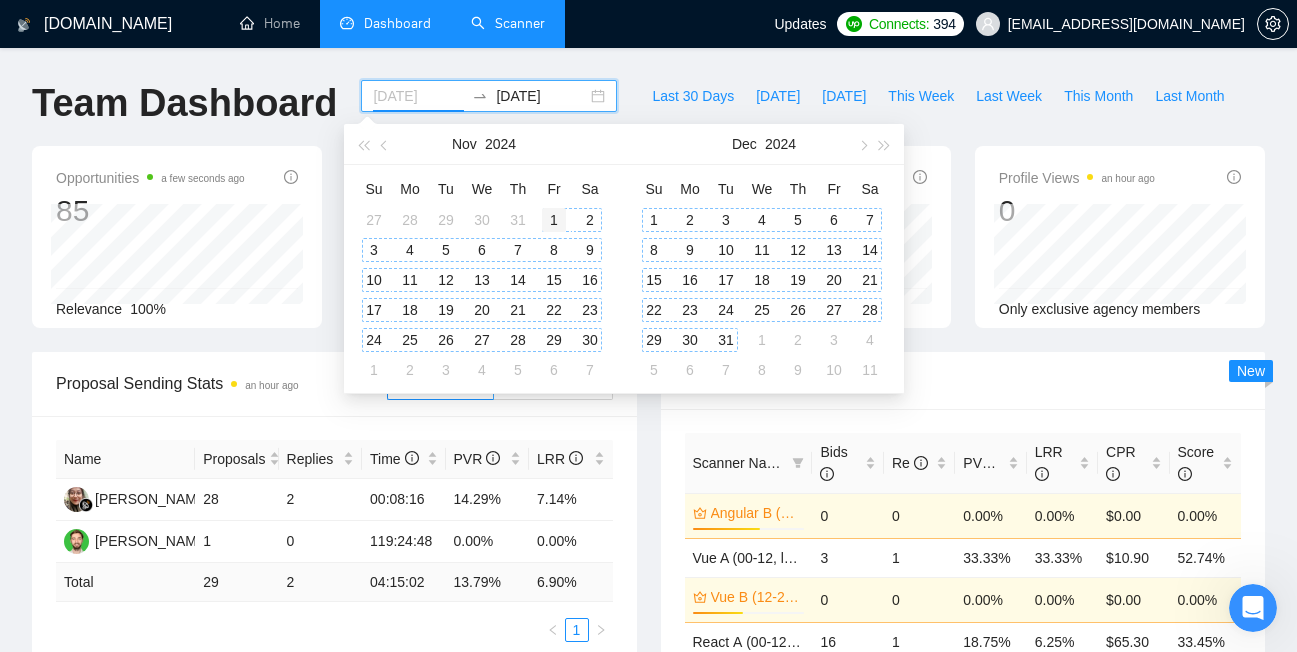 type on "2024-11-01" 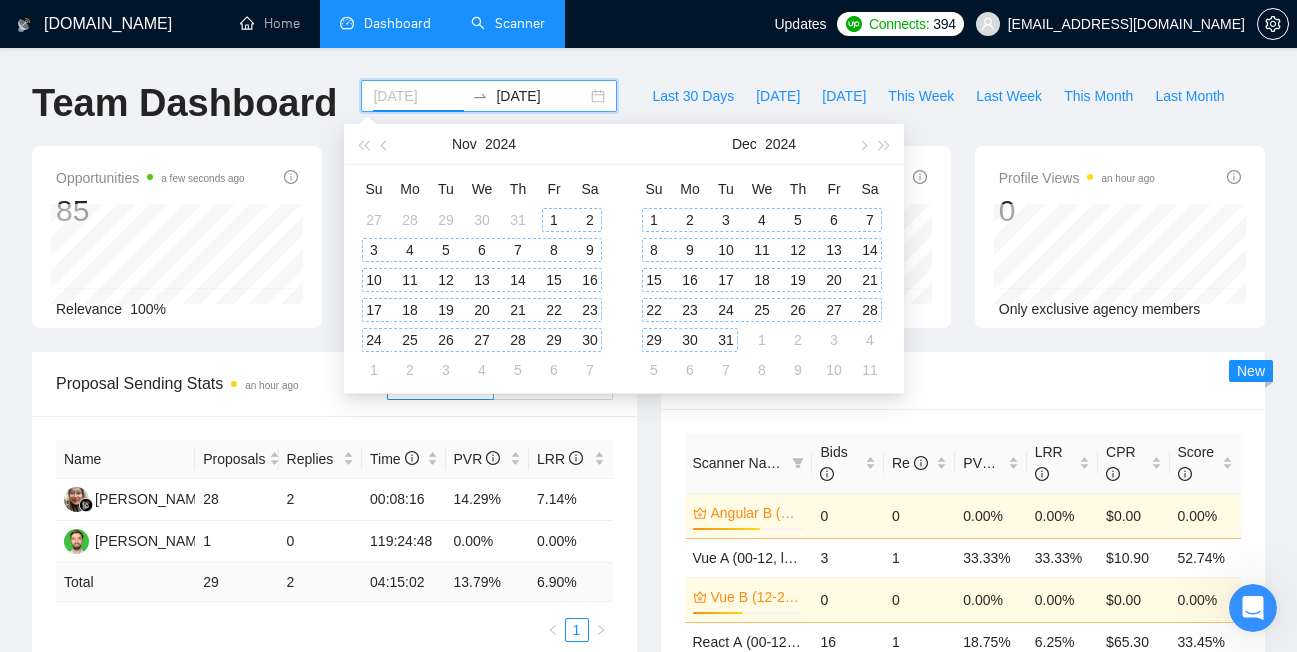 click on "1" at bounding box center (554, 220) 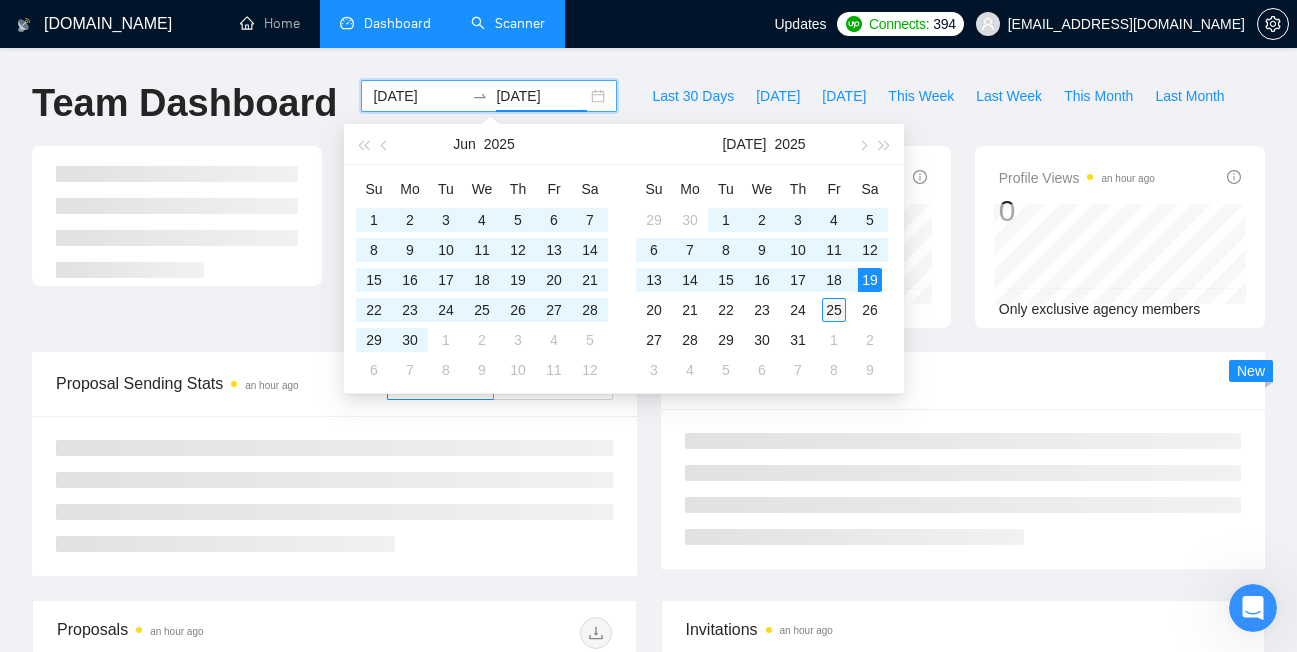 type on "2025-07-25" 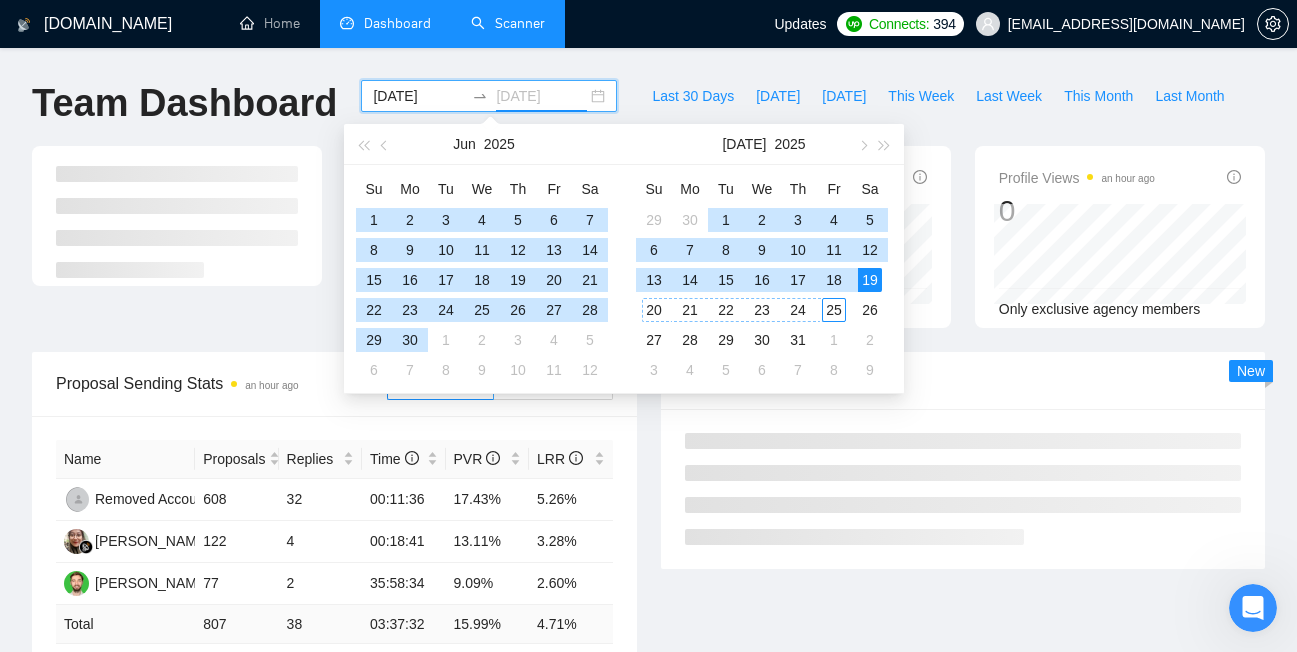 click on "25" at bounding box center [834, 310] 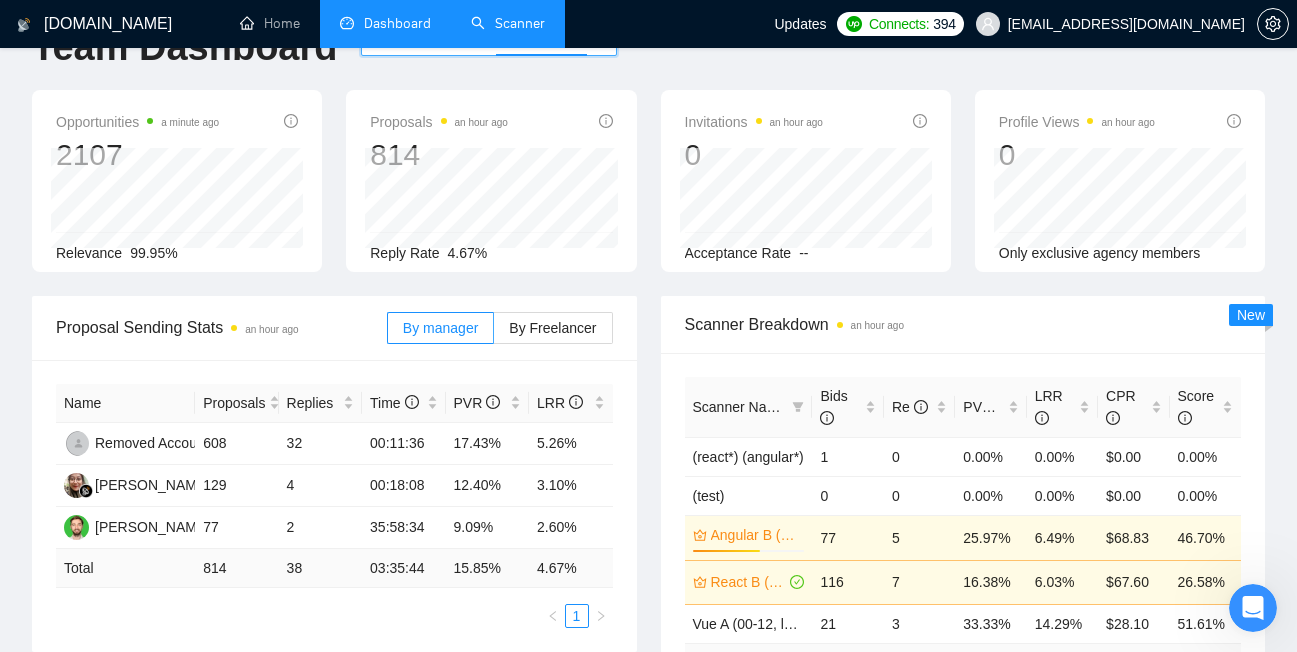 scroll, scrollTop: 98, scrollLeft: 0, axis: vertical 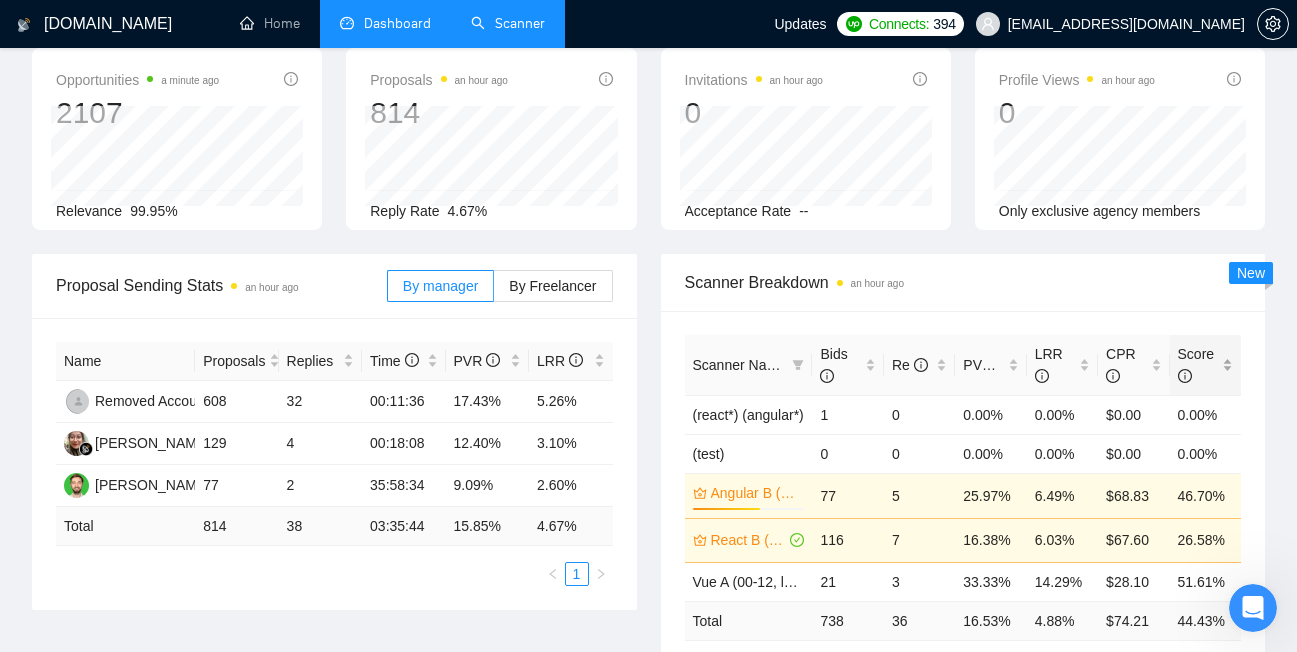 click on "Score" at bounding box center [1196, 365] 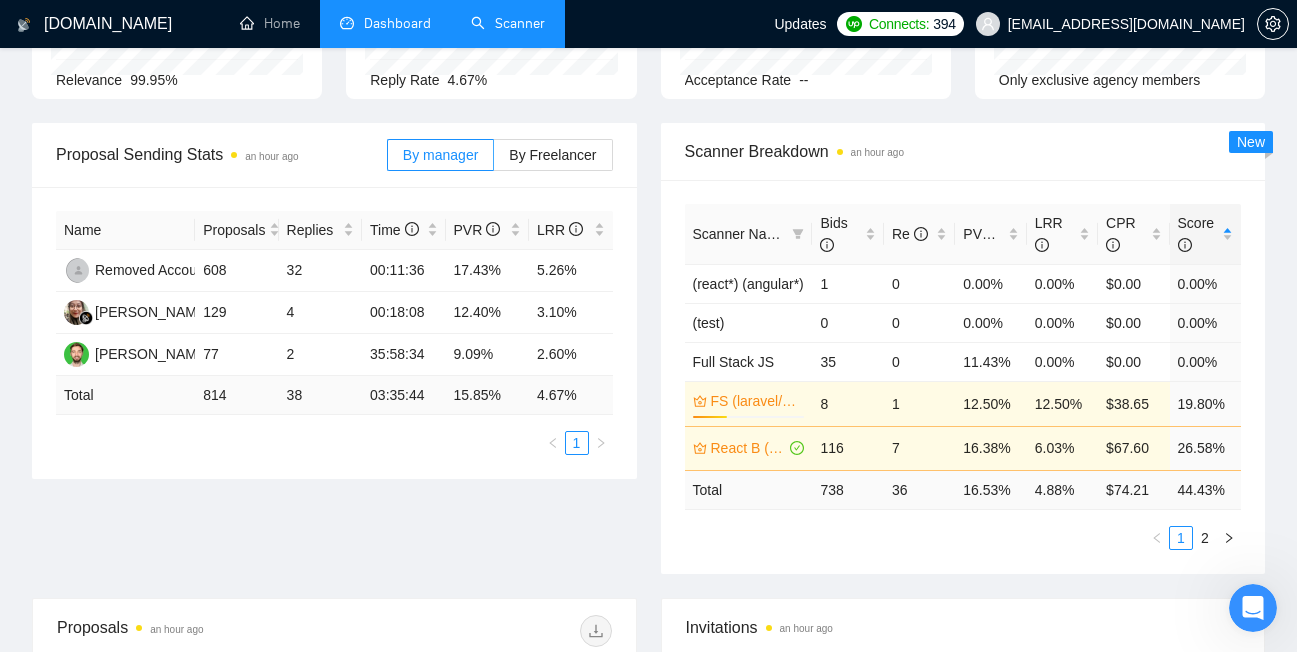 scroll, scrollTop: 239, scrollLeft: 0, axis: vertical 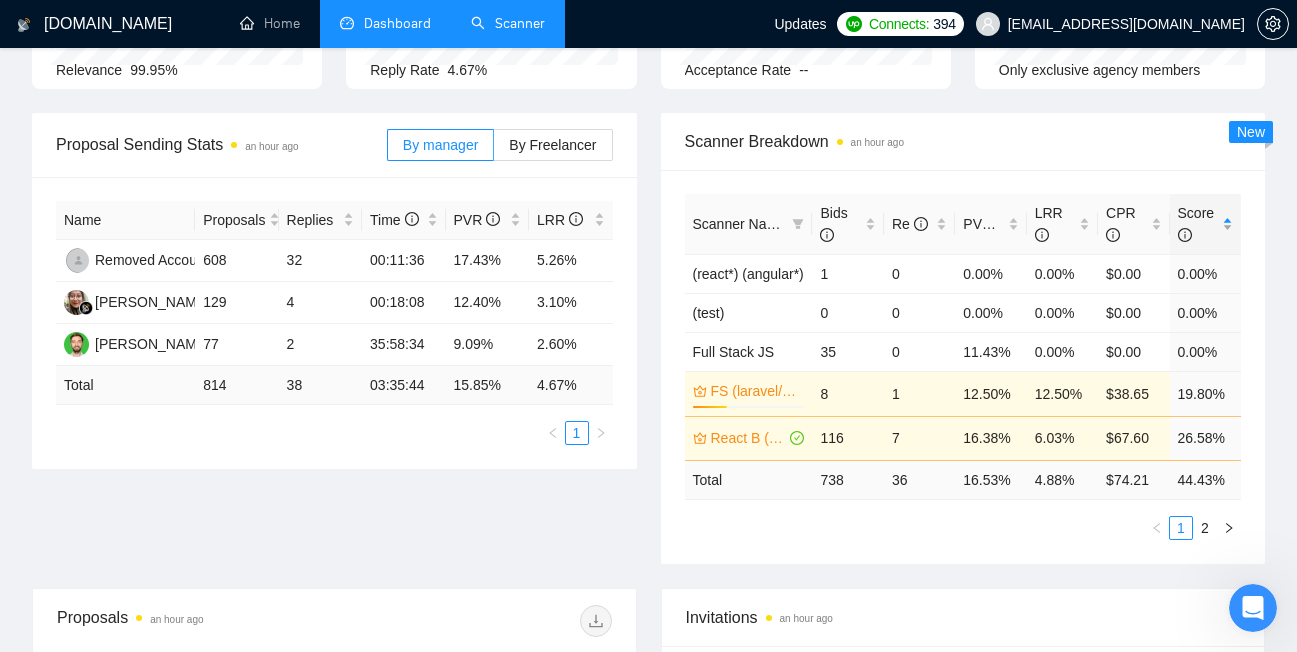 click on "Score" at bounding box center (1198, 224) 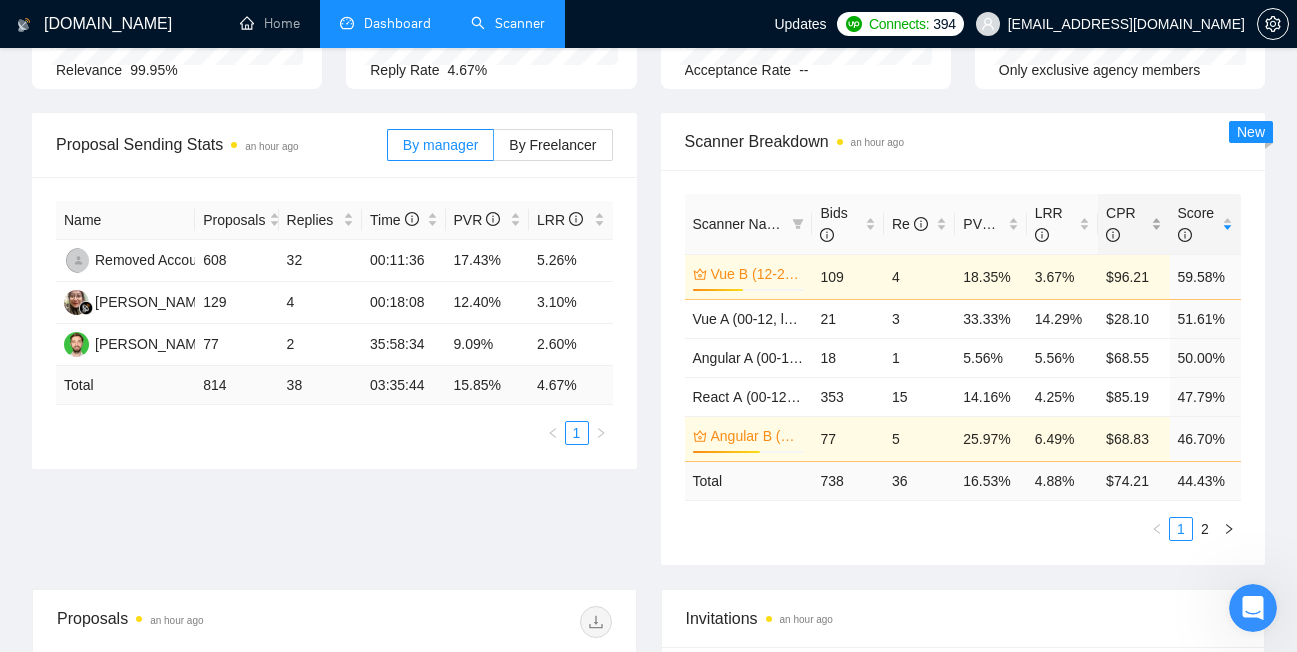 click on "CPR" at bounding box center (1126, 224) 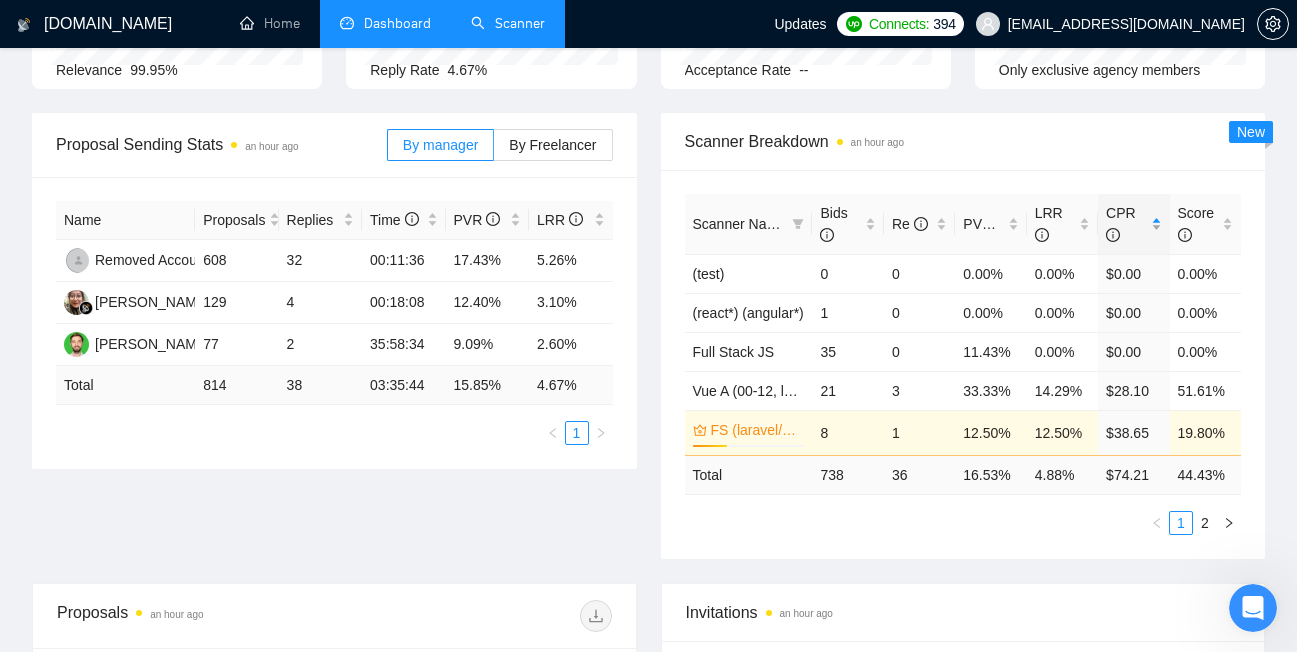 click on "CPR" at bounding box center (1126, 224) 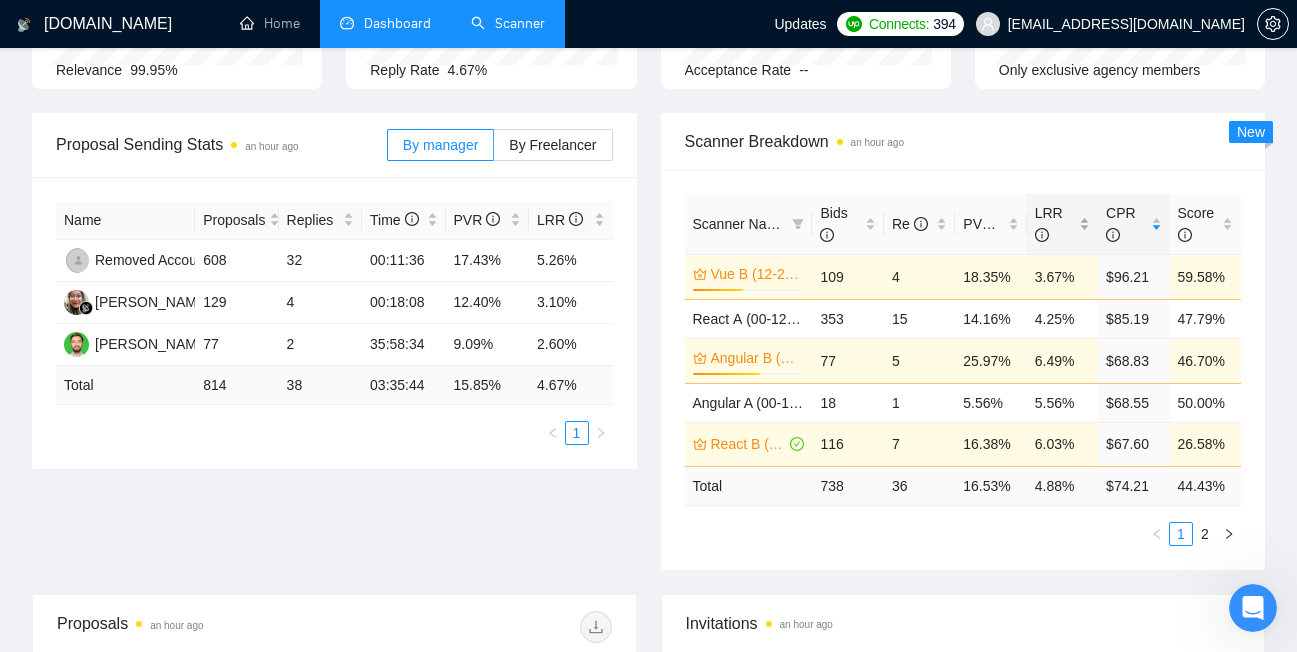 click on "LRR" at bounding box center (1055, 224) 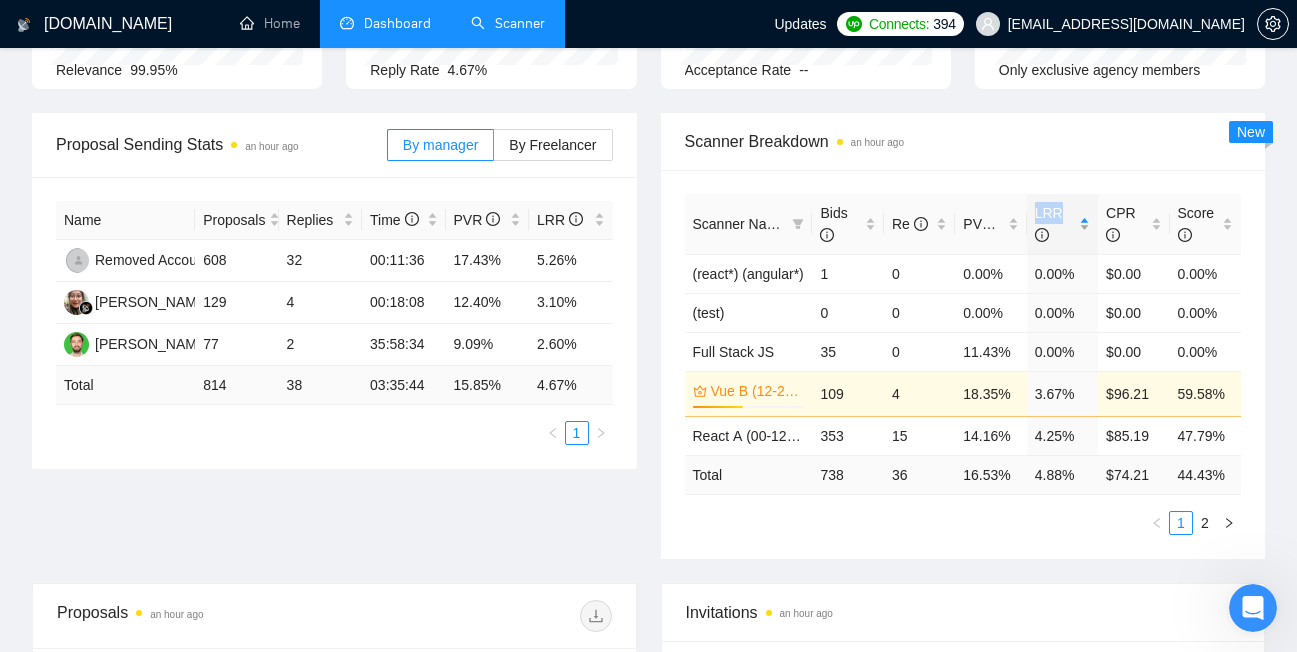 click on "LRR" at bounding box center [1055, 224] 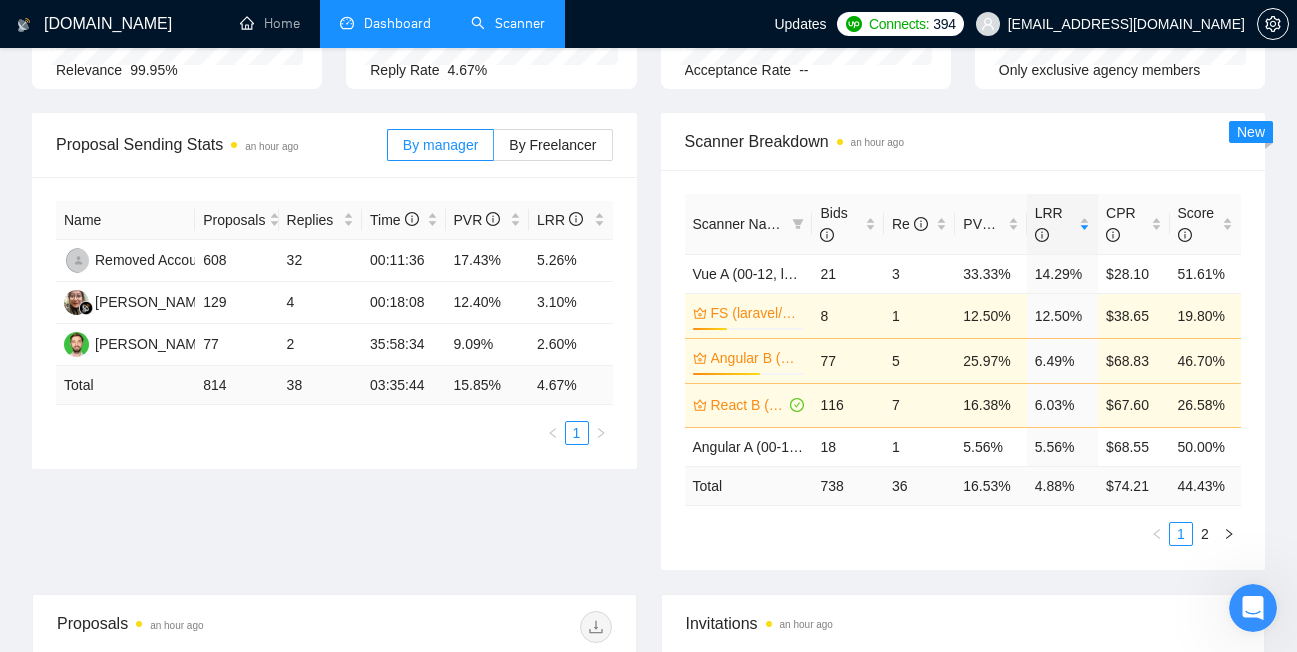 click on "Scanner Breakdown an hour ago" at bounding box center [963, 141] 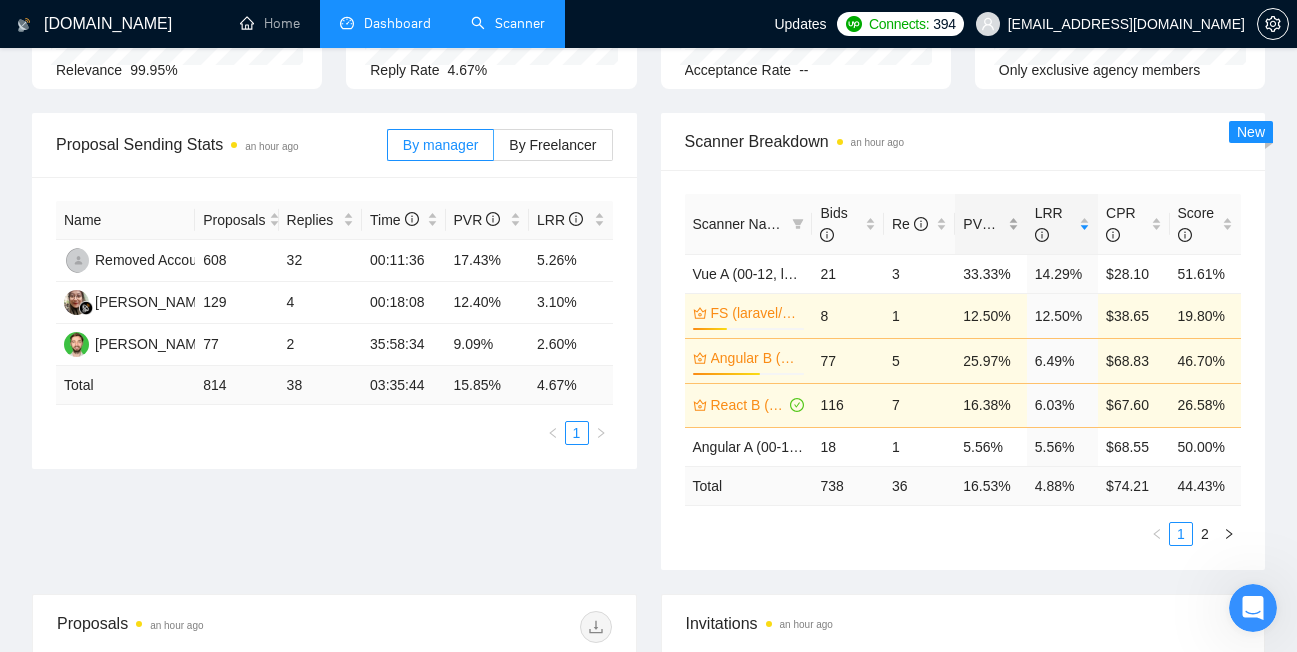 click on "PVR" at bounding box center (986, 224) 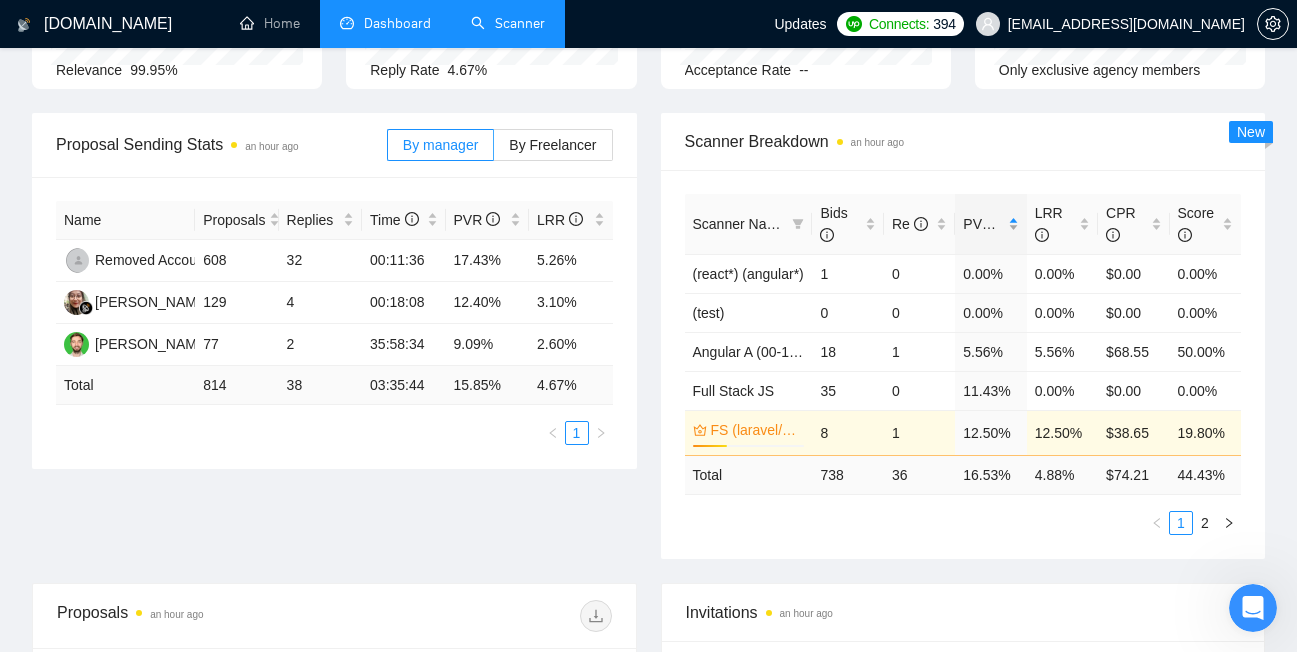 click on "PVR" at bounding box center [986, 224] 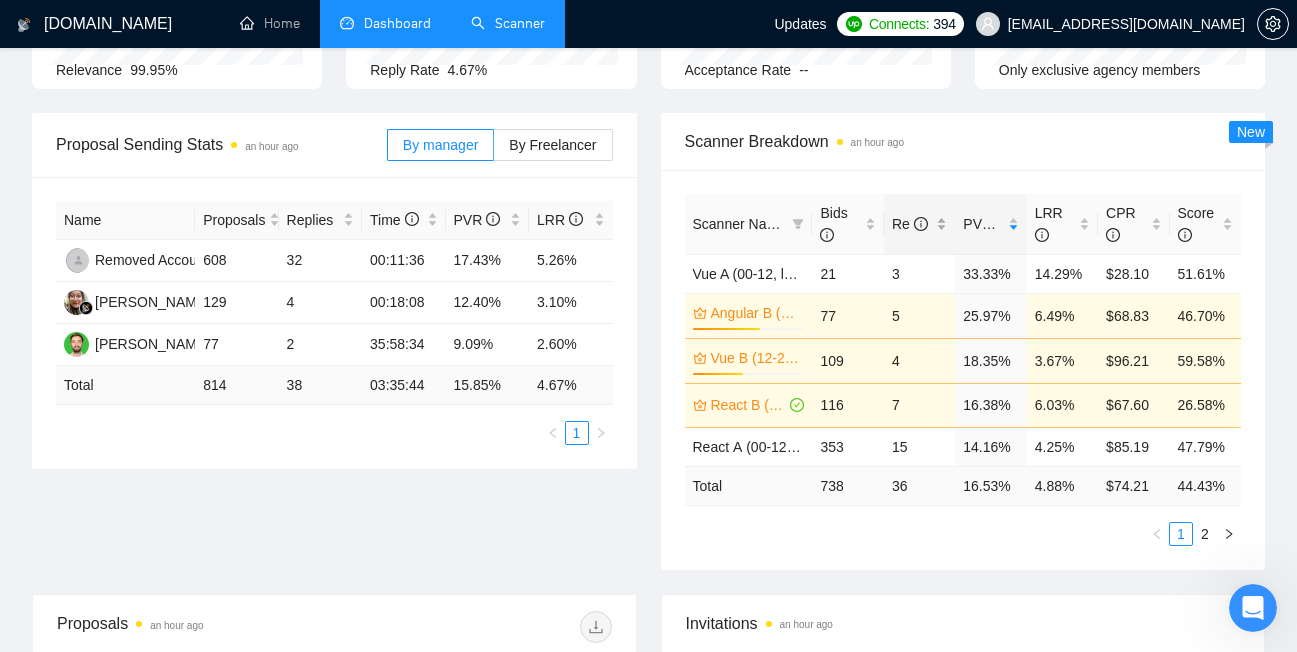 click on "Re" at bounding box center (910, 224) 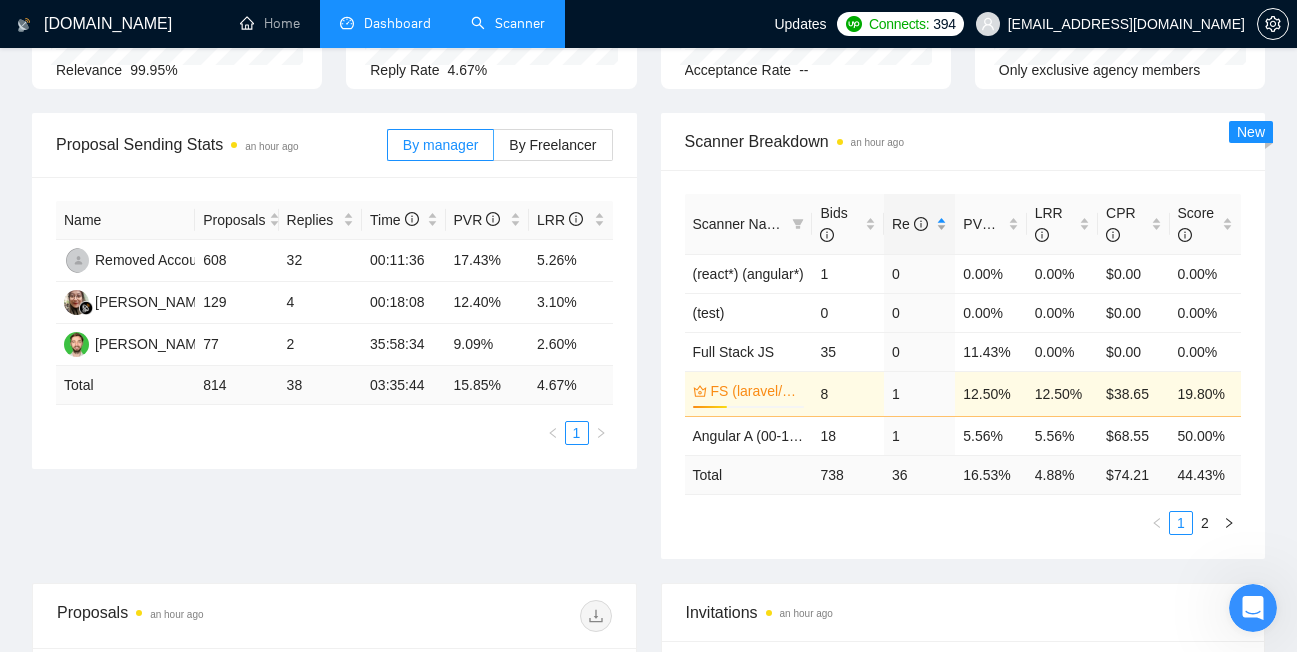 click on "Re" at bounding box center (910, 224) 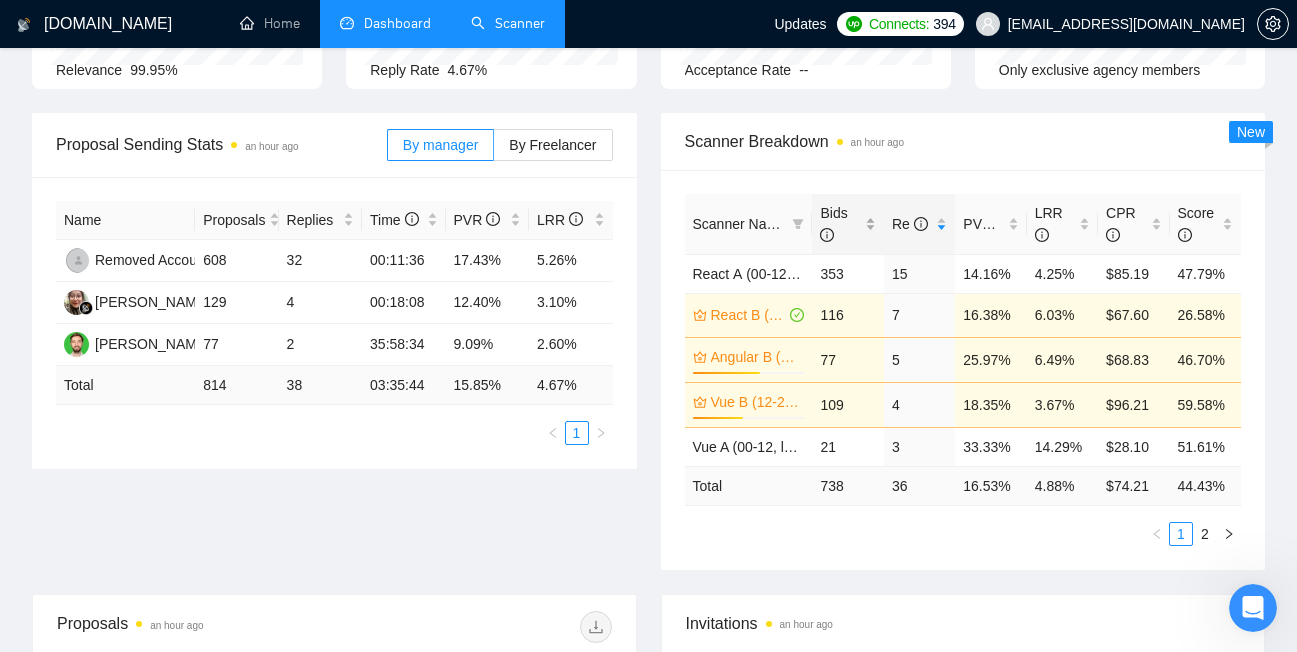 click on "Bids" at bounding box center (833, 224) 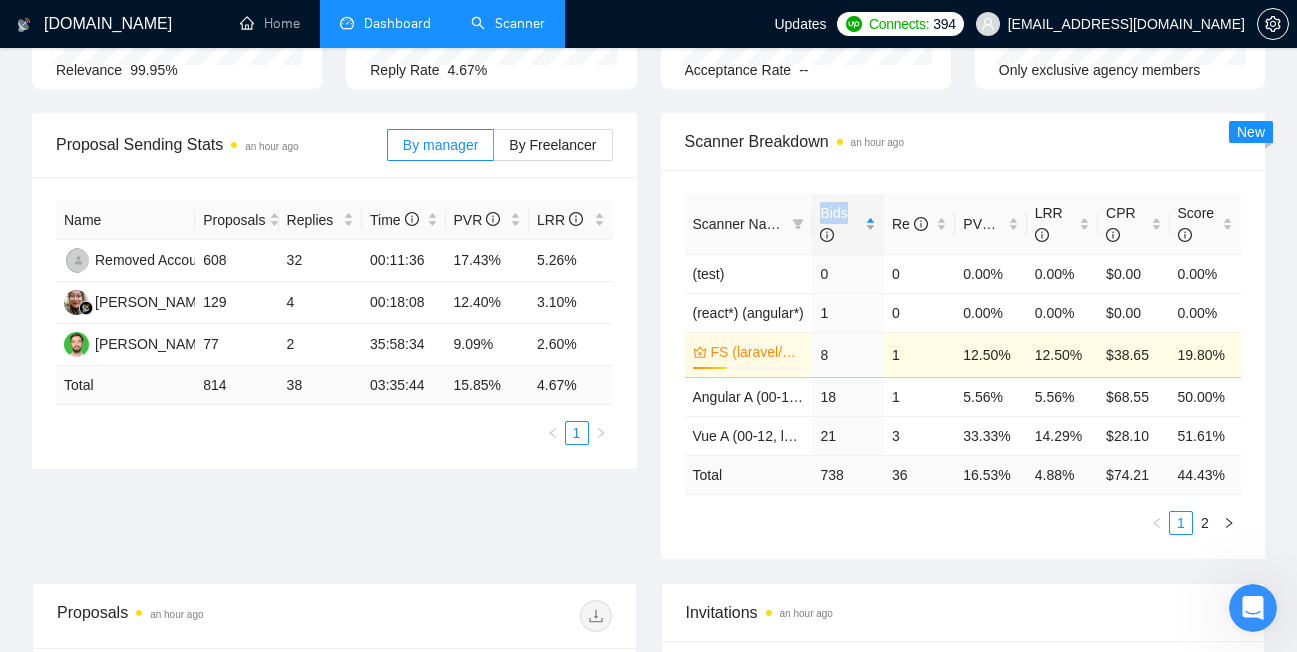 click on "Bids" at bounding box center [833, 224] 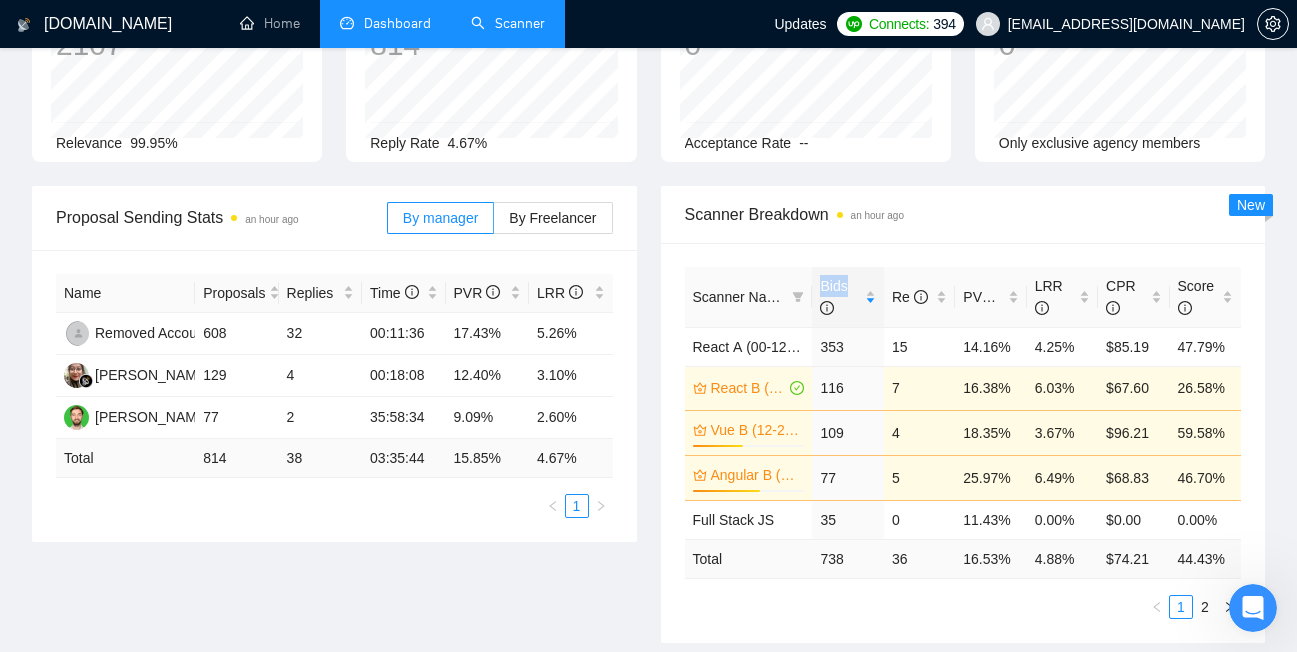 scroll, scrollTop: 0, scrollLeft: 0, axis: both 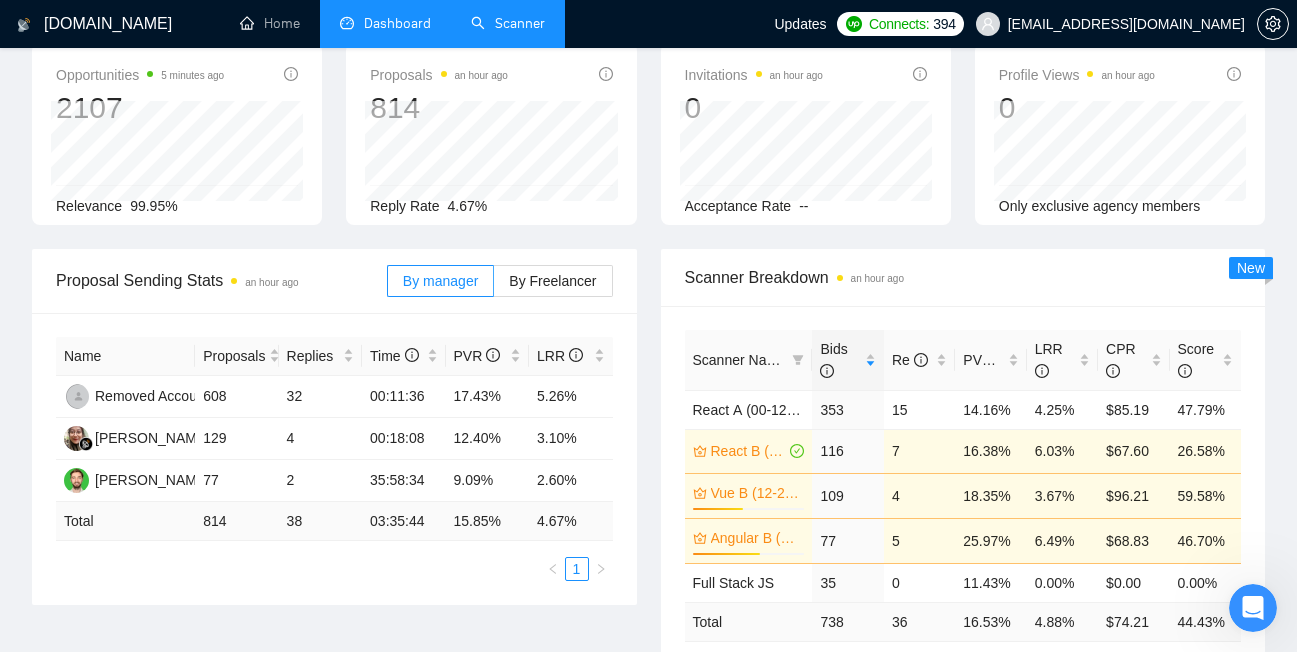 click on "Scanner Breakdown an hour ago Scanner Name Bids   Re   PVR   LRR   CPR   Score   React А (00-12, long, sardor) 353 15 14.16% 4.25% $85.19 47.79% React B (12-24, short, Laziza) 116 7 16.38% 6.03% $67.60 26.58% Vue B (12-24, short, Laziza) 45% 109 4 18.35% 3.67% $96.21 59.58% Angular B (12-24, short, laziza) 60% 77 5 25.97% 6.49% $68.83 46.70% Full Stack JS  35 0 11.43% 0.00% $0.00 0.00% Total 738 36 16.53 % 4.88 % $ 74.21 44.43 % 1 2 New" at bounding box center [963, 477] 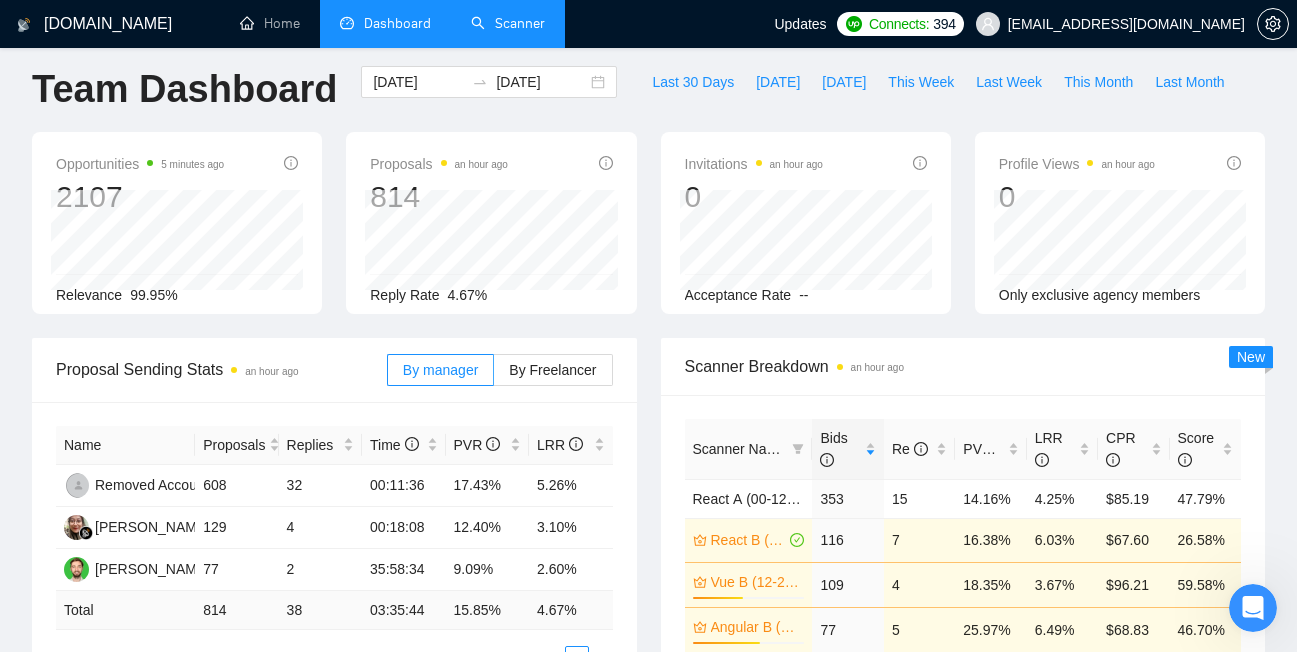scroll, scrollTop: 0, scrollLeft: 0, axis: both 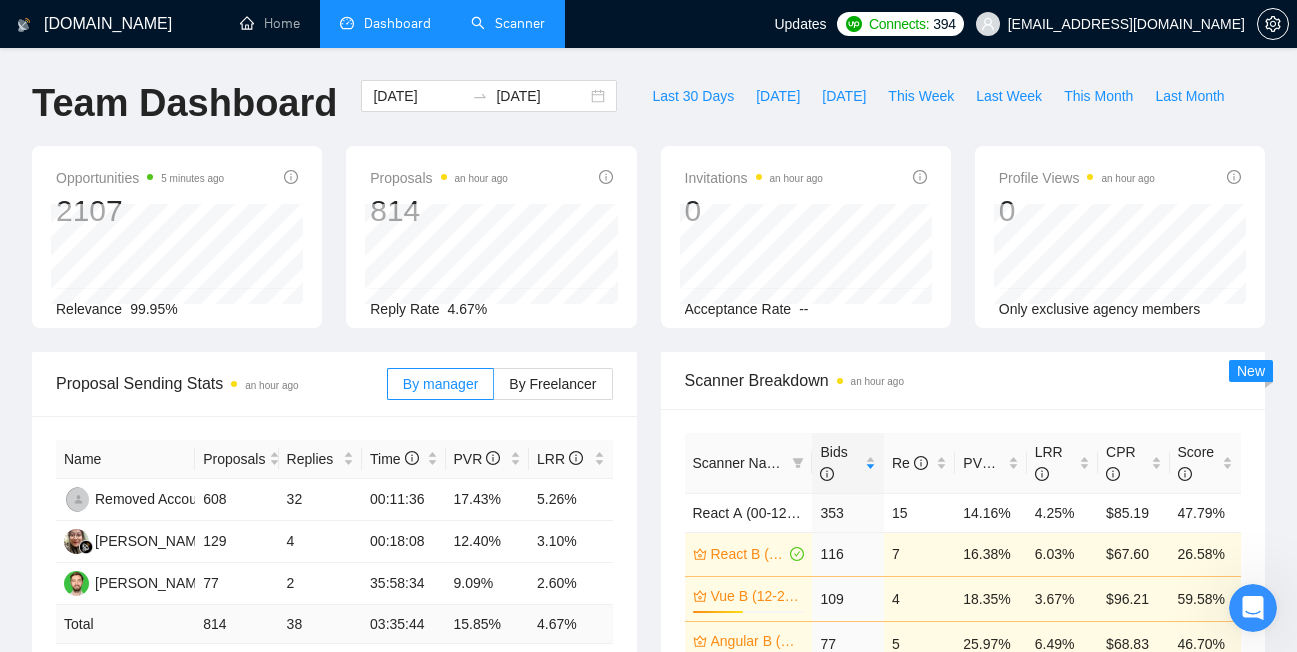 click on "Scanner" at bounding box center (508, 23) 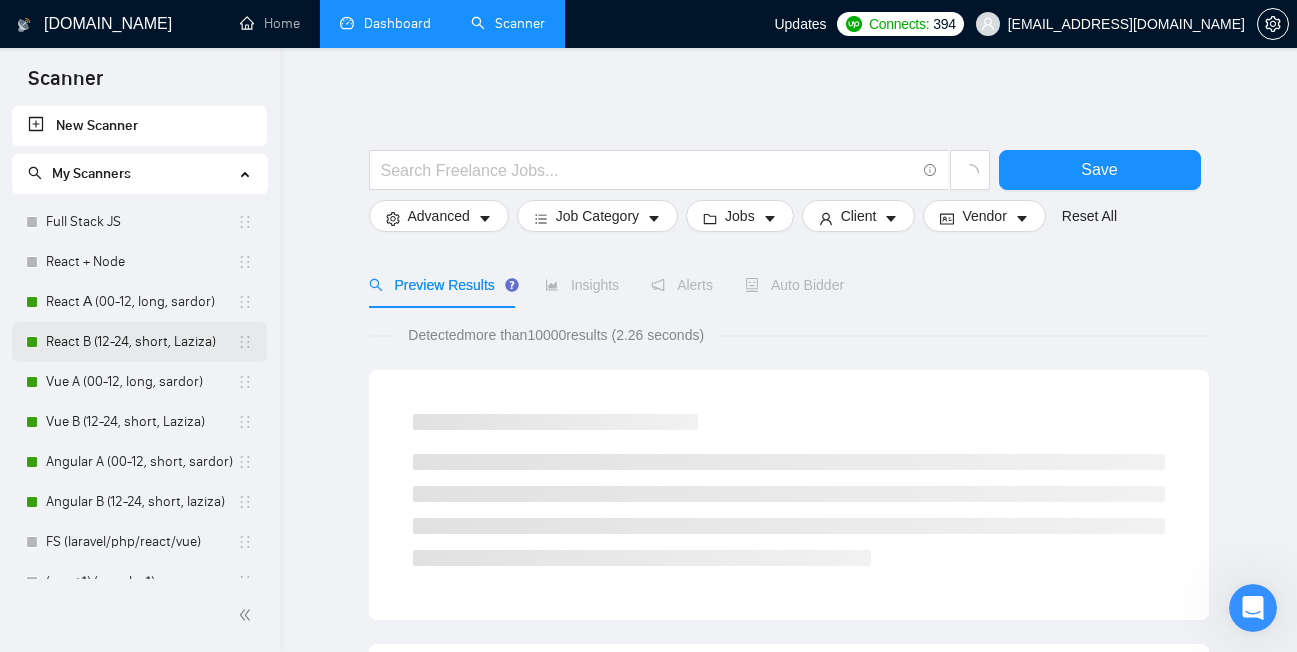 click on "React B (12-24, short, Laziza)" at bounding box center [141, 342] 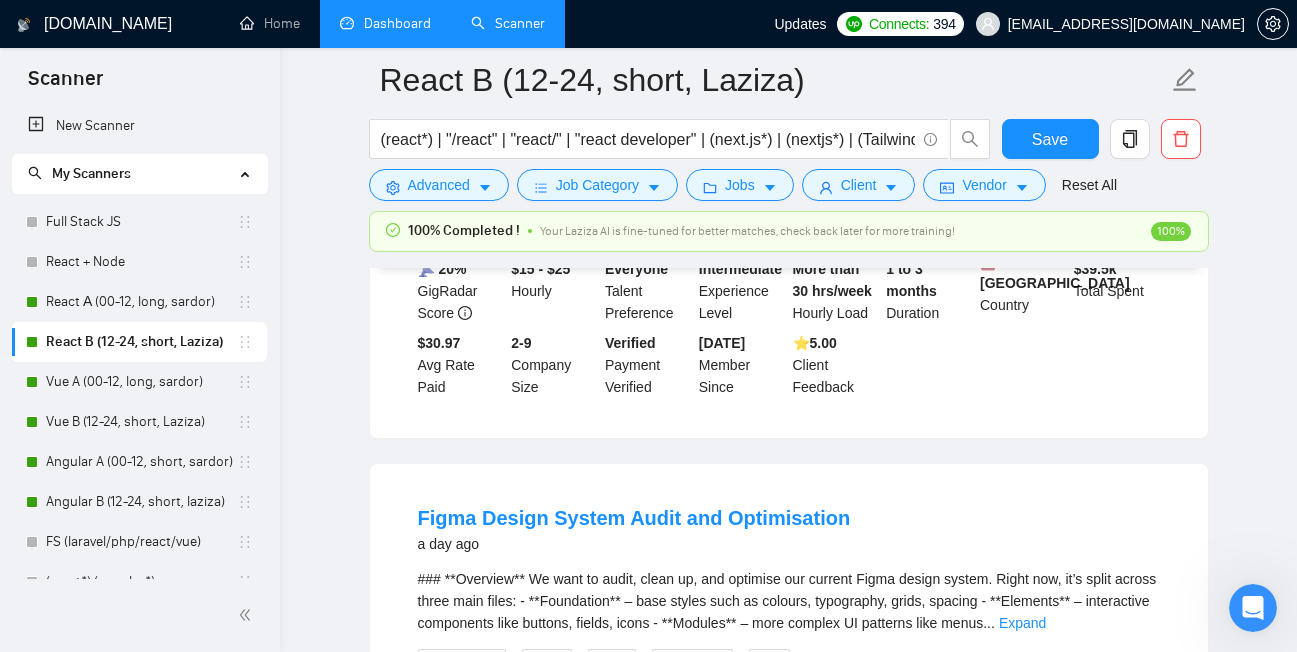 scroll, scrollTop: 0, scrollLeft: 0, axis: both 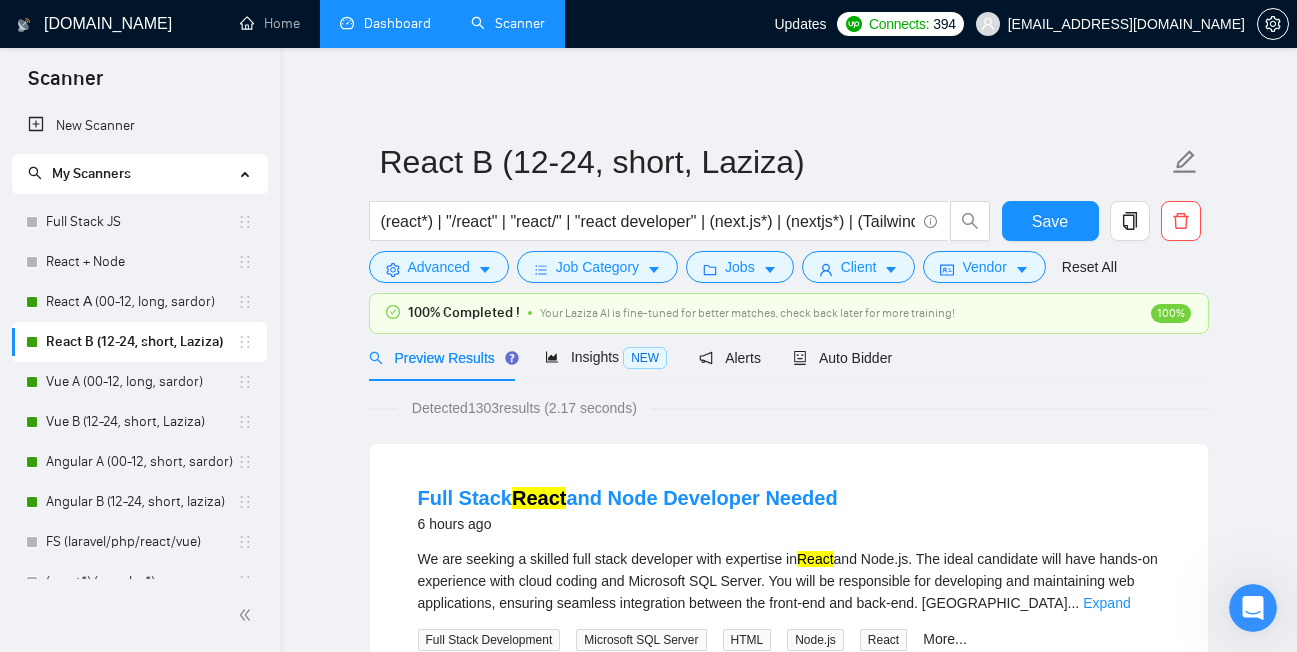 click on "Auto Bidder" at bounding box center (842, 357) 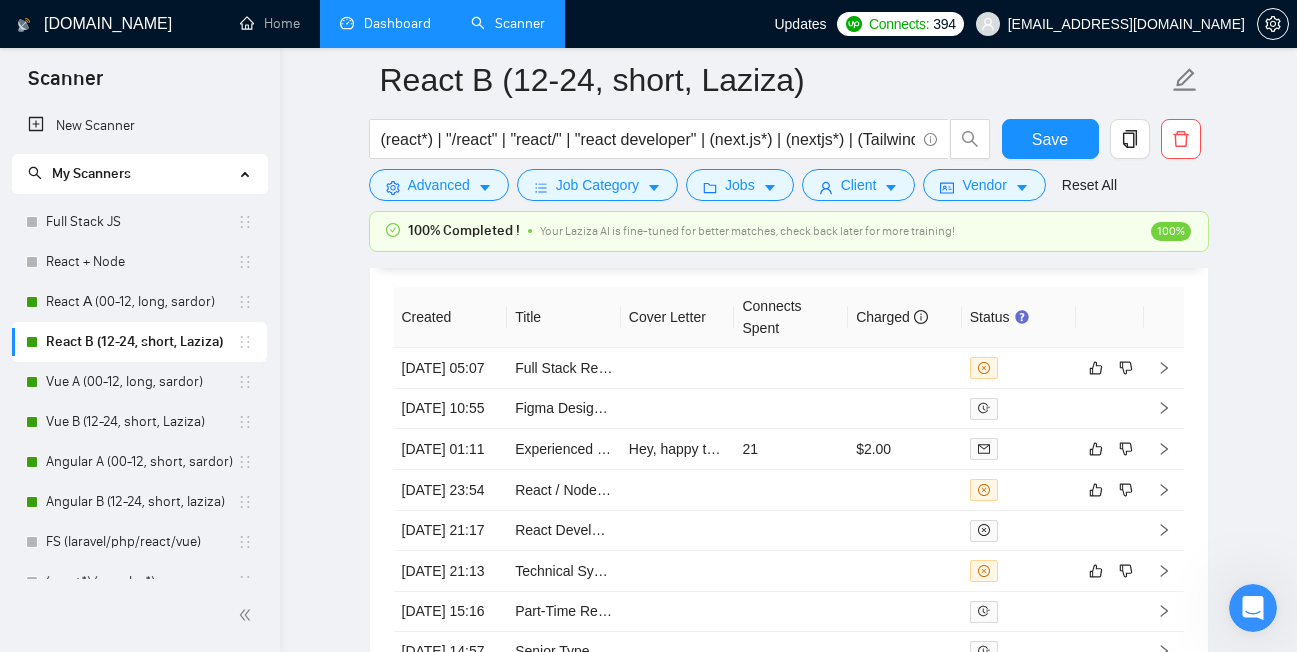 scroll, scrollTop: 4836, scrollLeft: 0, axis: vertical 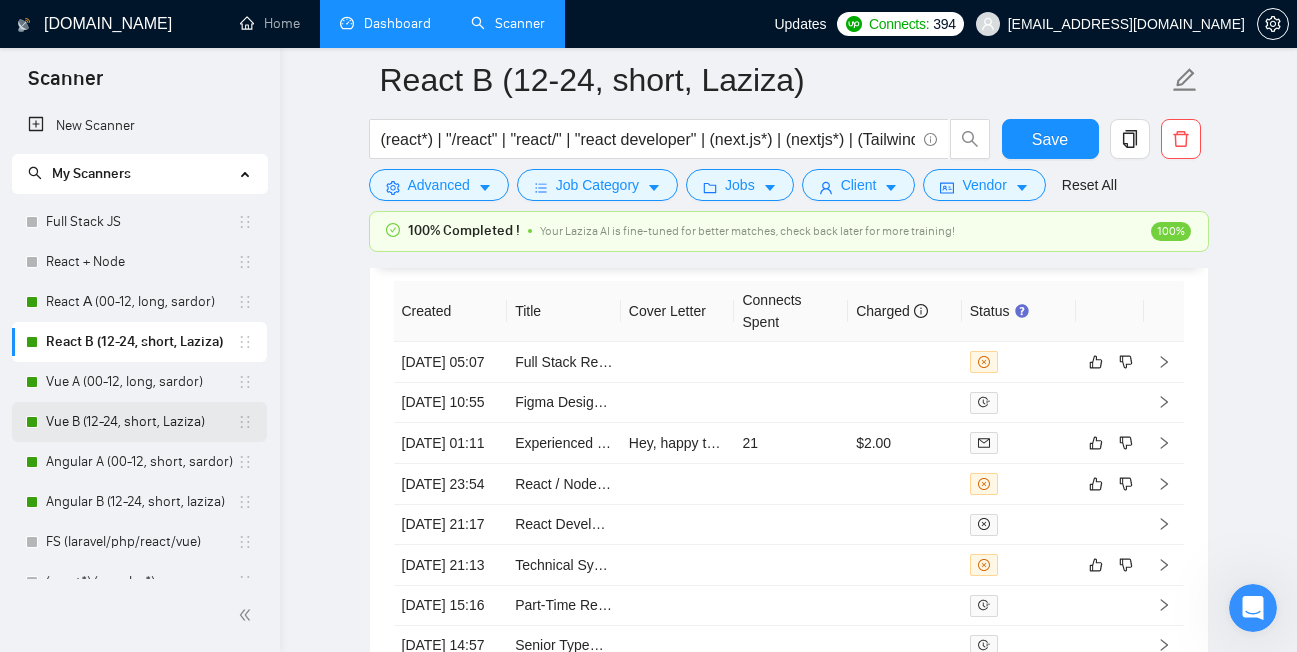 click on "Vue B (12-24, short, Laziza)" at bounding box center [141, 422] 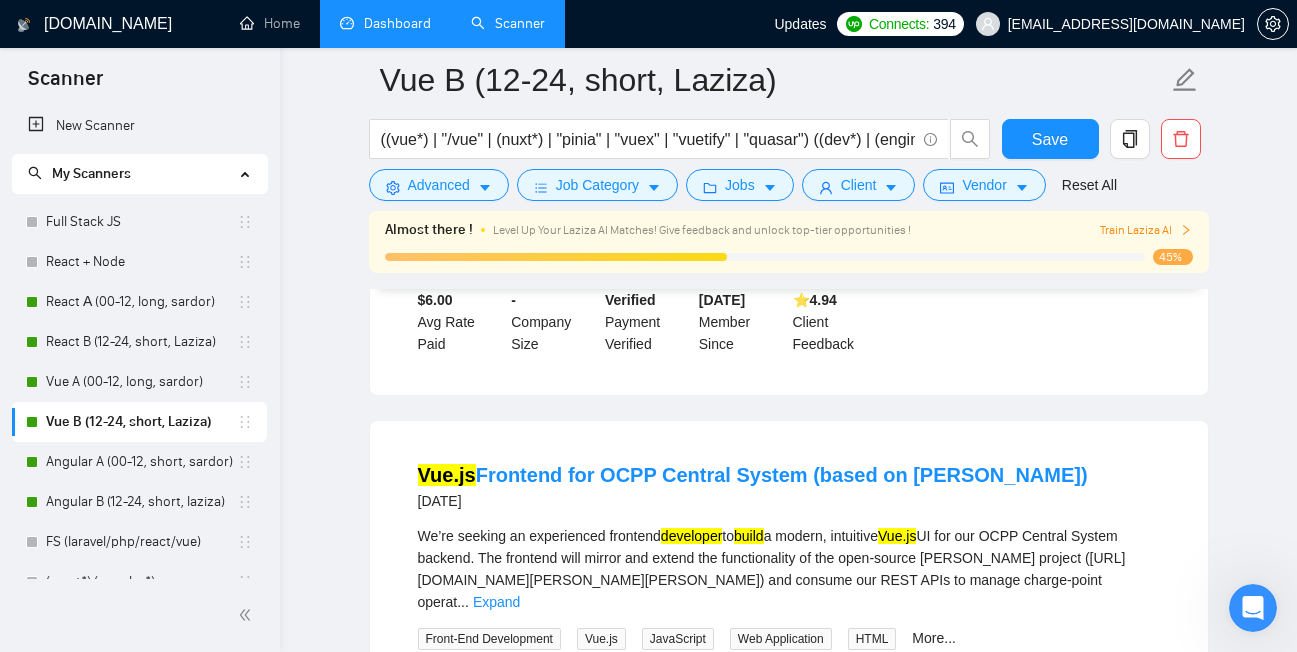 scroll, scrollTop: 0, scrollLeft: 0, axis: both 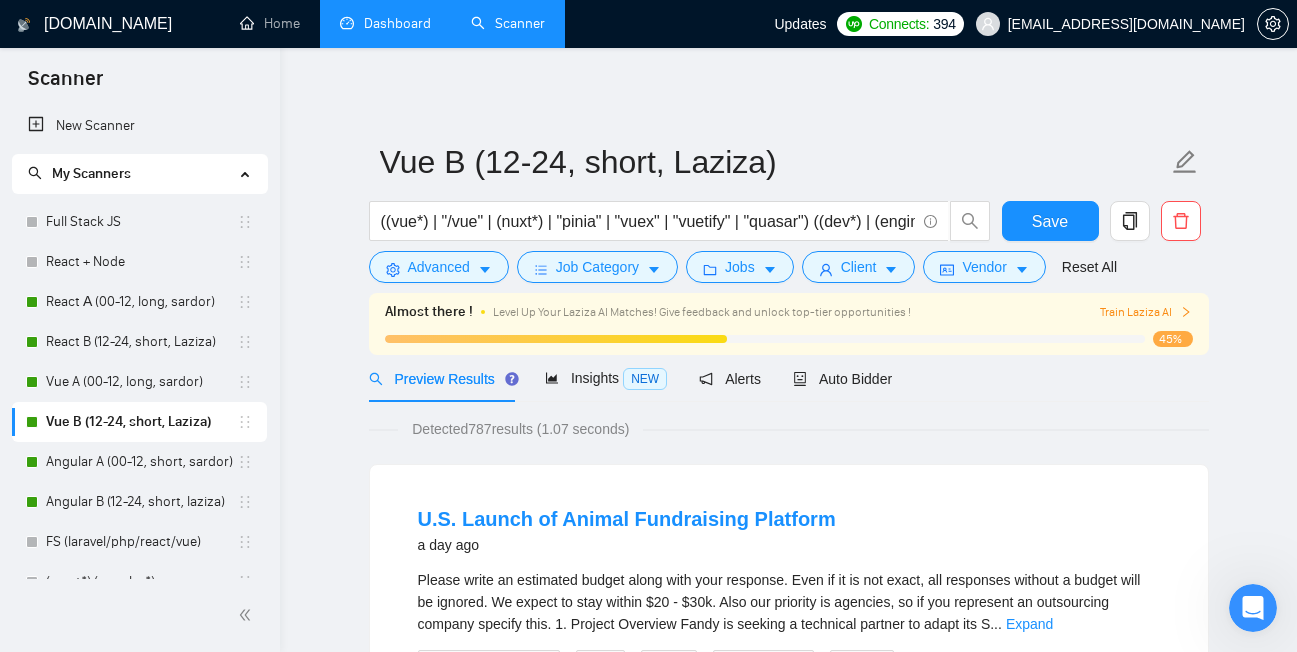 click on "Preview Results Insights NEW Alerts Auto Bidder" at bounding box center (789, 378) 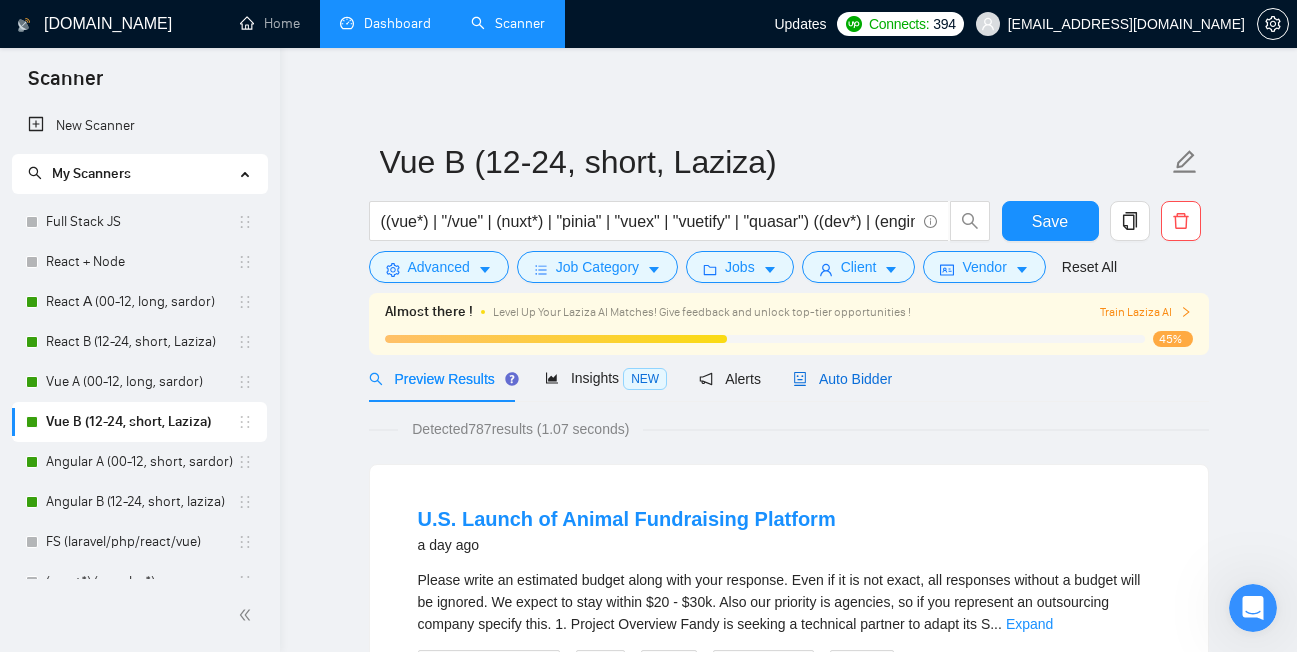 click on "Auto Bidder" at bounding box center (842, 379) 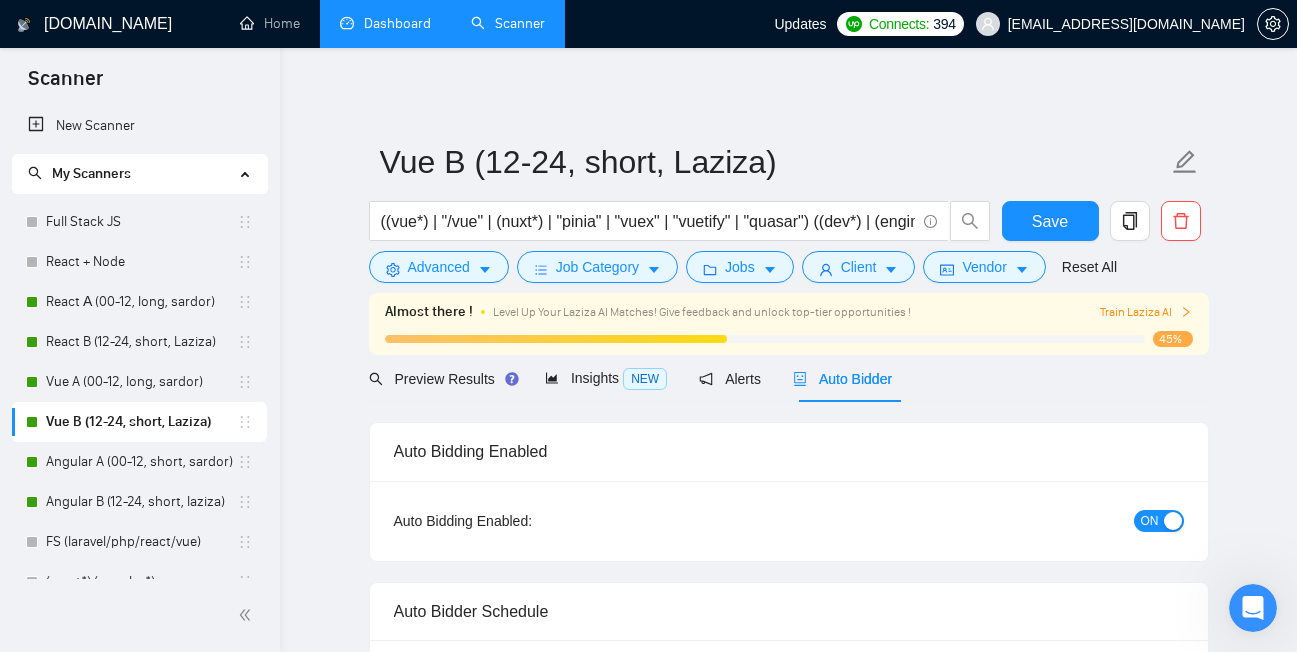 radio on "false" 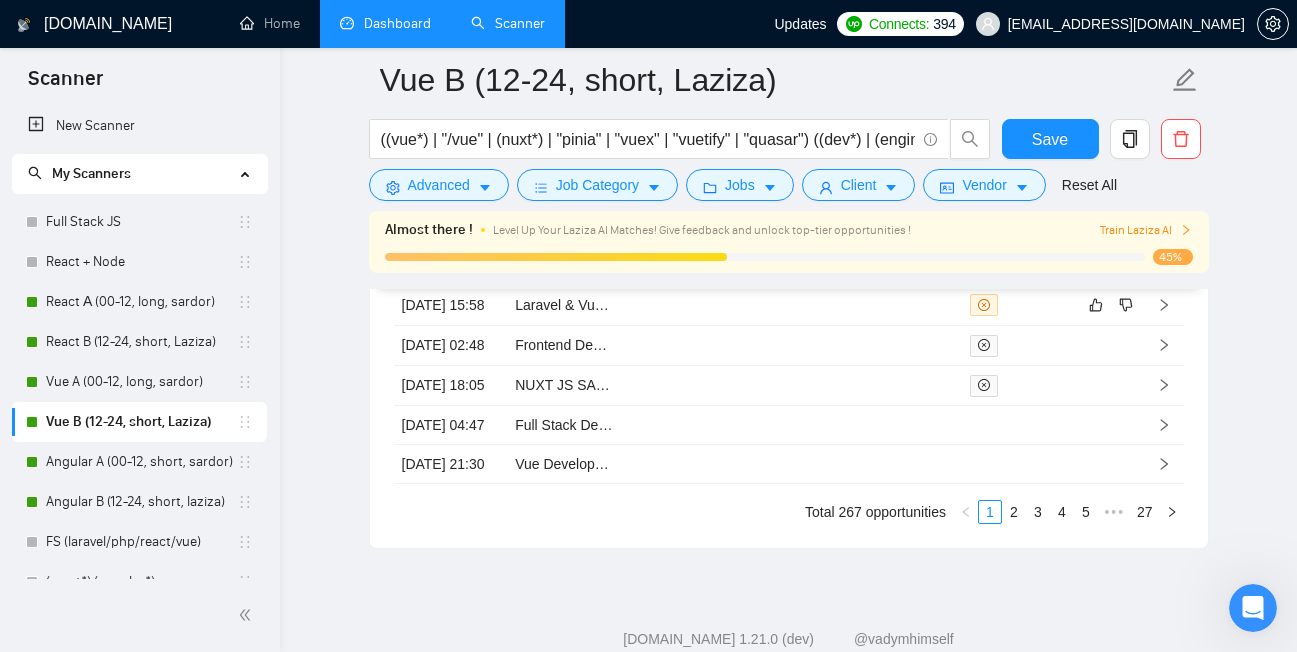 scroll, scrollTop: 4712, scrollLeft: 0, axis: vertical 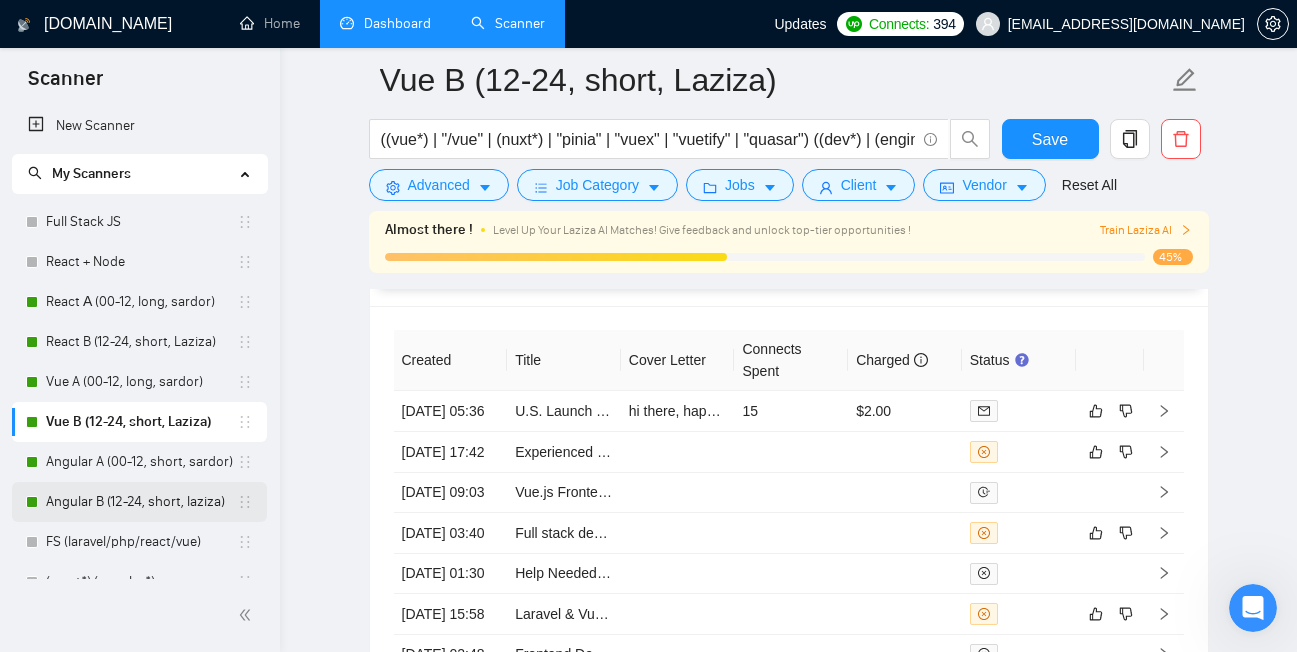 click on "Angular B (12-24, short, laziza)" at bounding box center [141, 502] 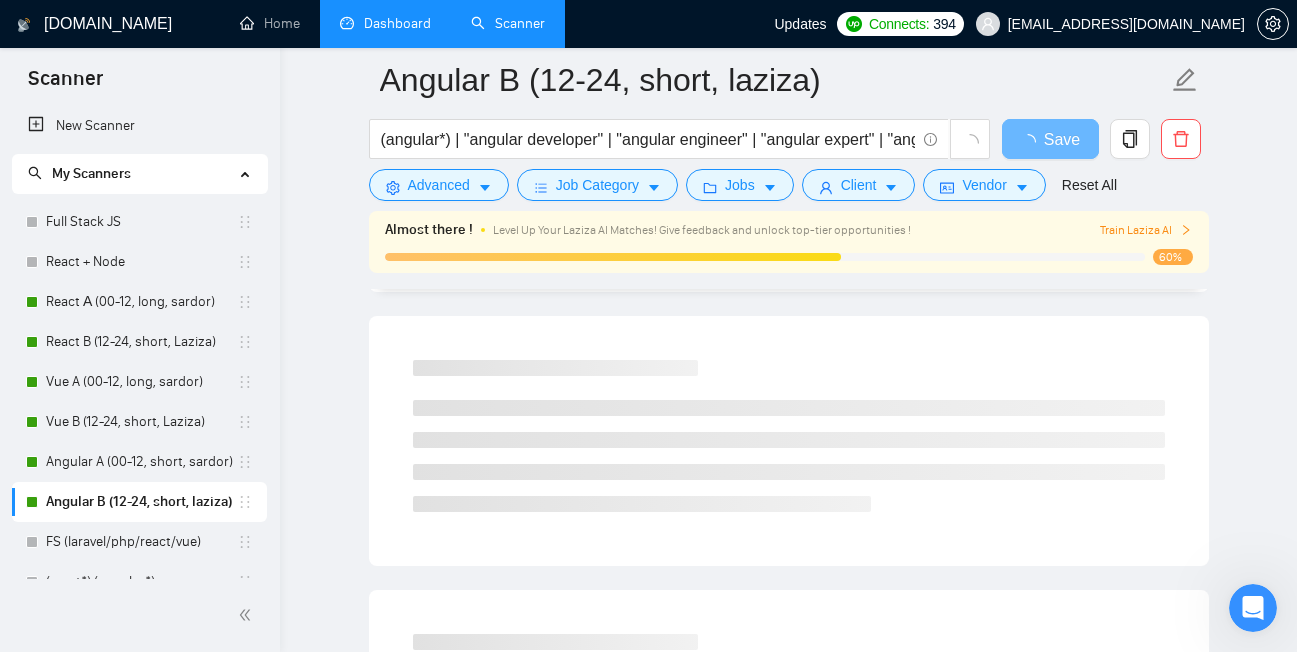 scroll, scrollTop: 0, scrollLeft: 0, axis: both 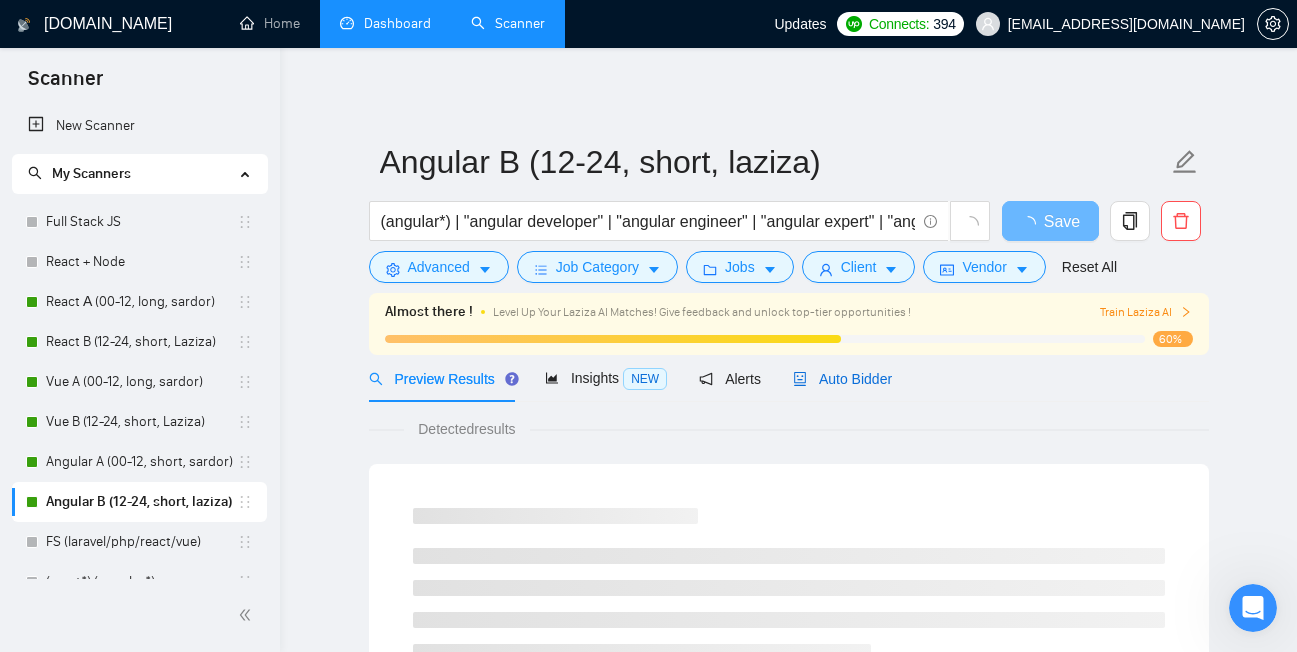 click on "Auto Bidder" at bounding box center (842, 379) 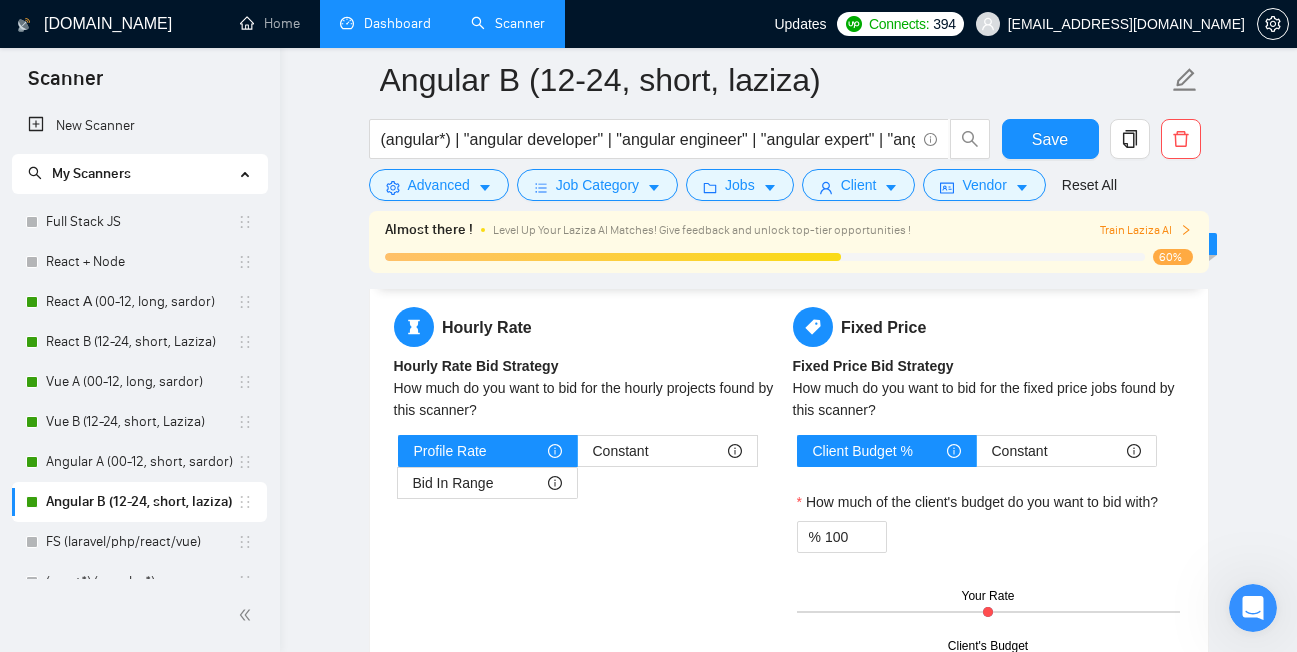 type 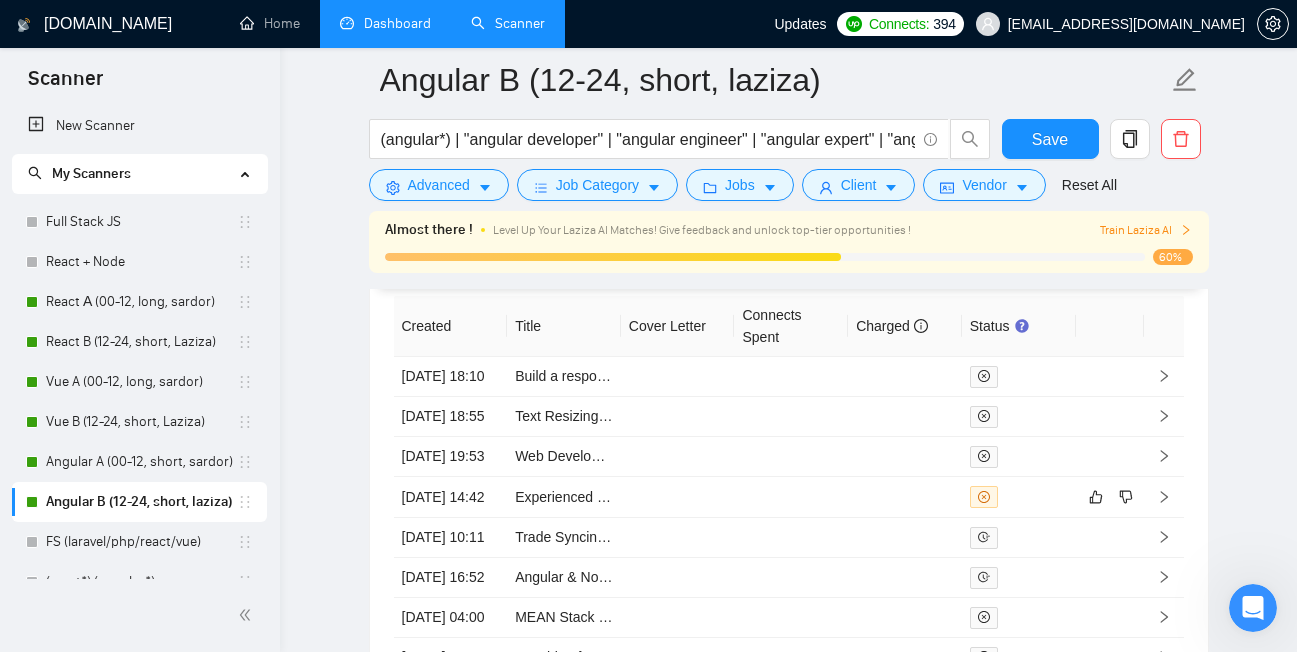 scroll, scrollTop: 4724, scrollLeft: 0, axis: vertical 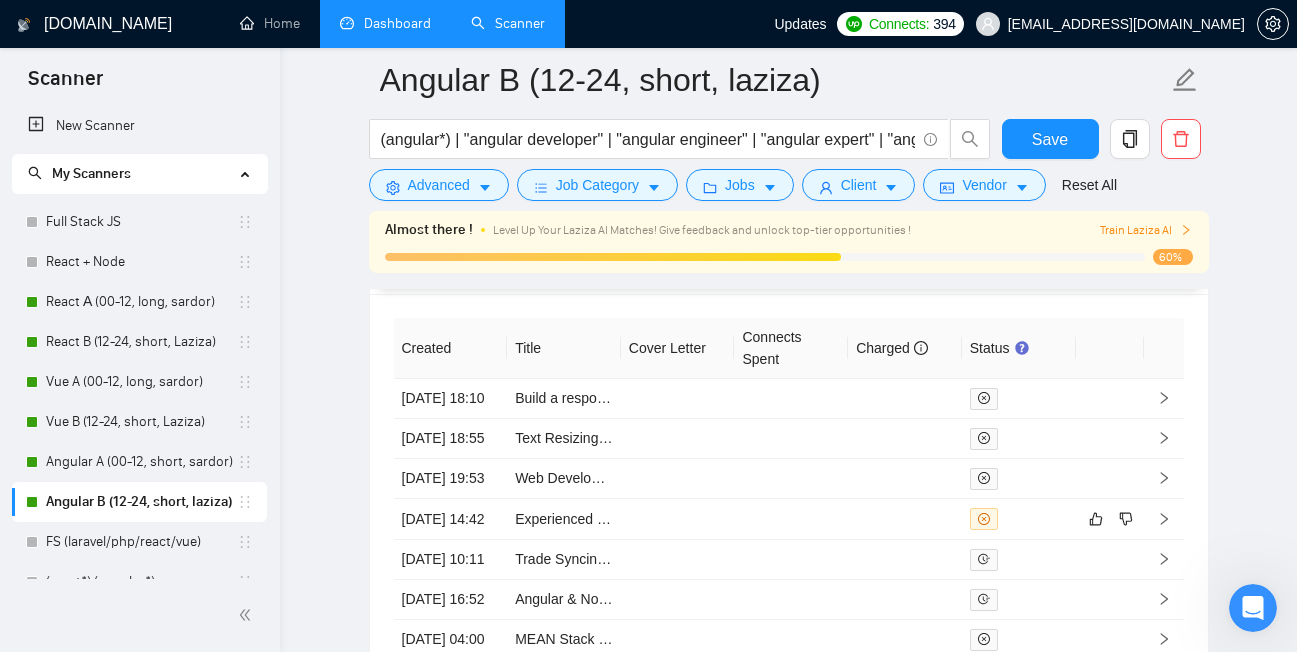 click on "Train Laziza AI" at bounding box center (1146, 230) 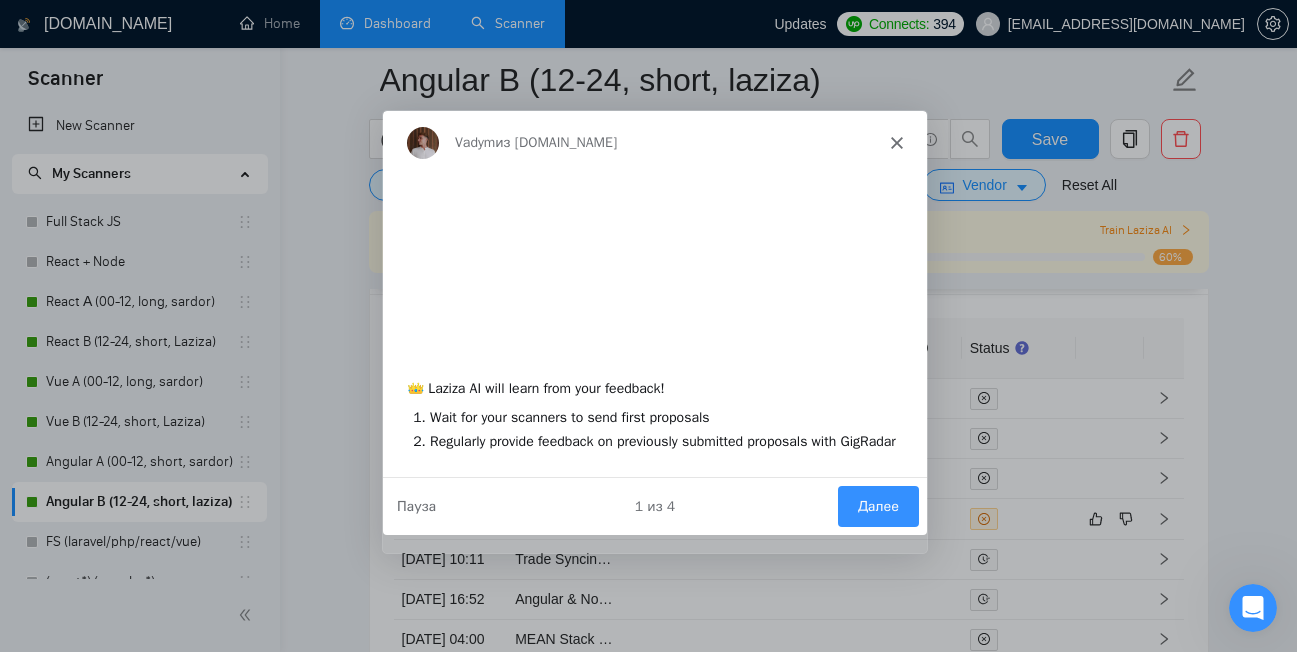 scroll, scrollTop: 0, scrollLeft: 0, axis: both 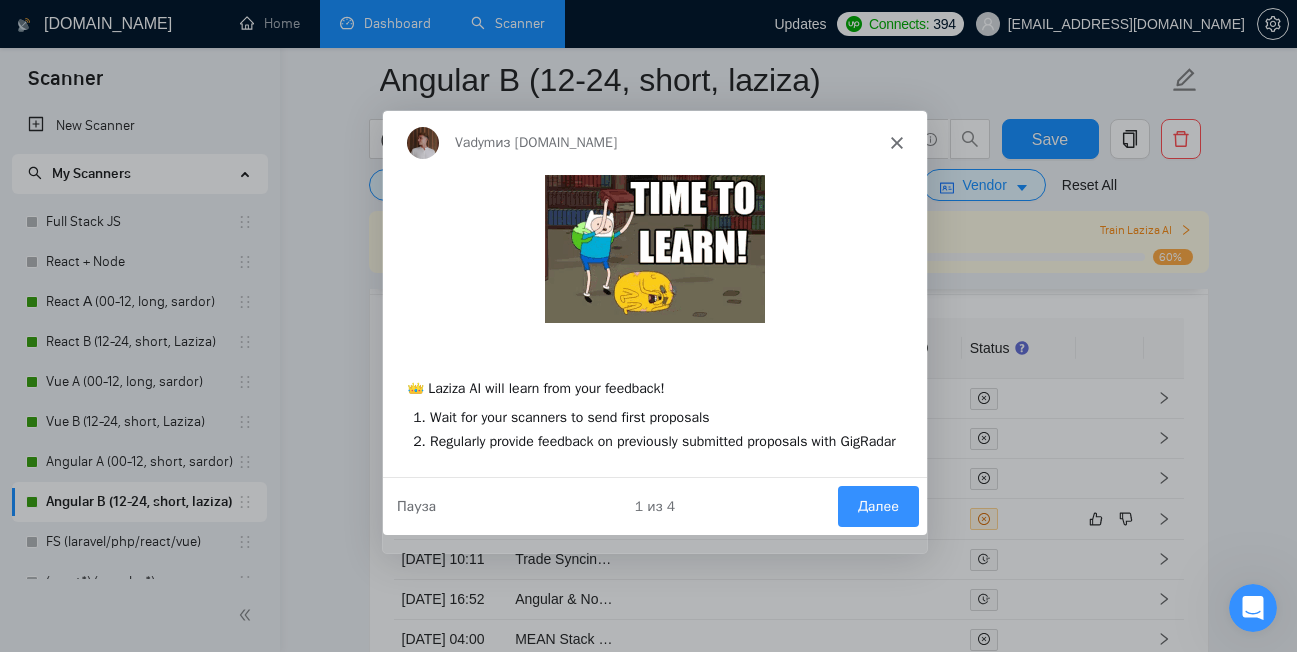 click 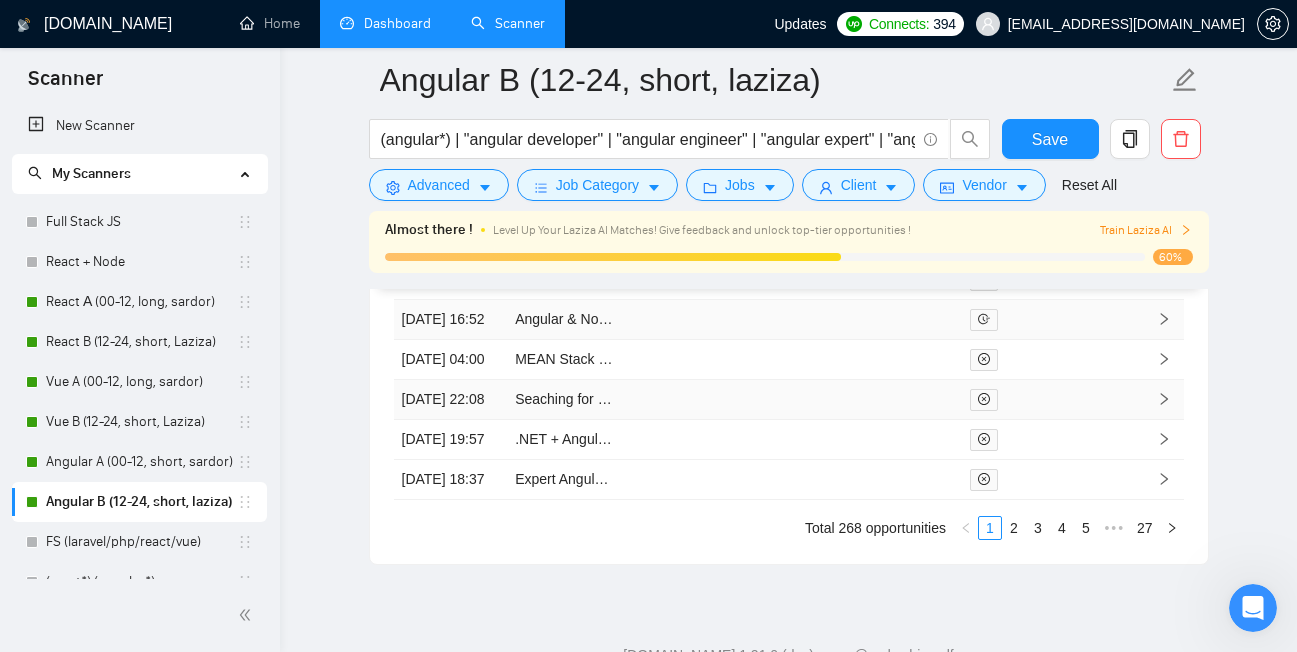 scroll, scrollTop: 5183, scrollLeft: 0, axis: vertical 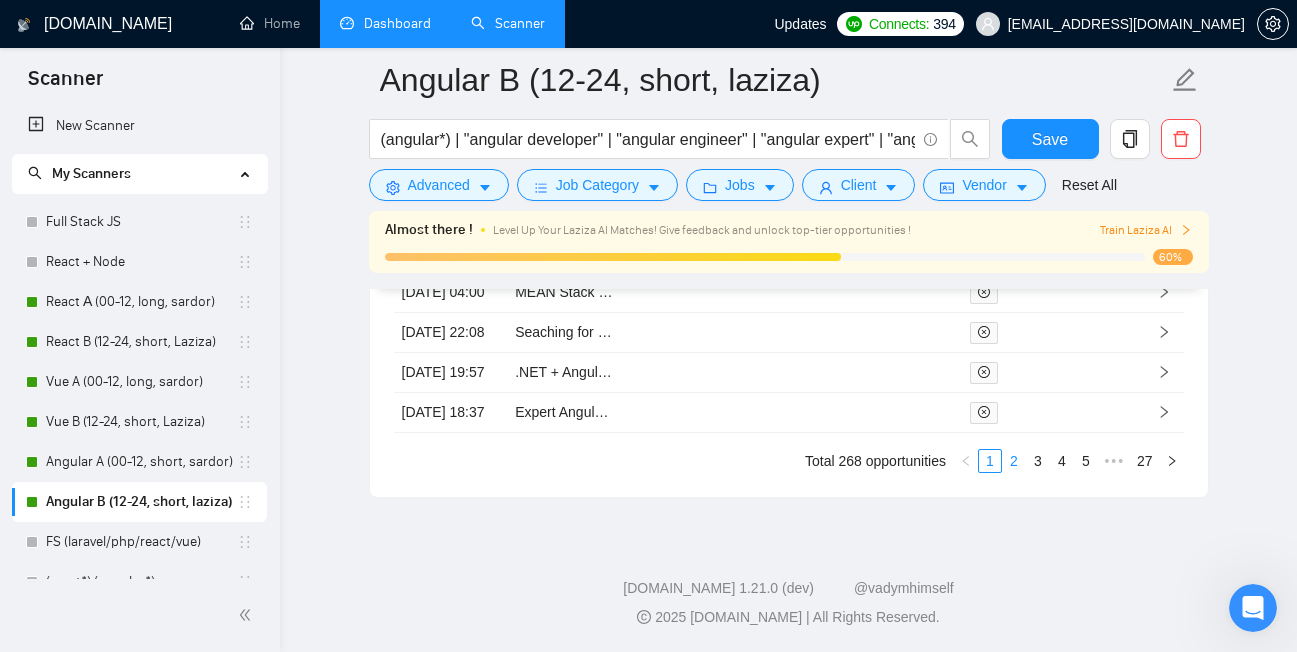 click on "2" at bounding box center (1014, 461) 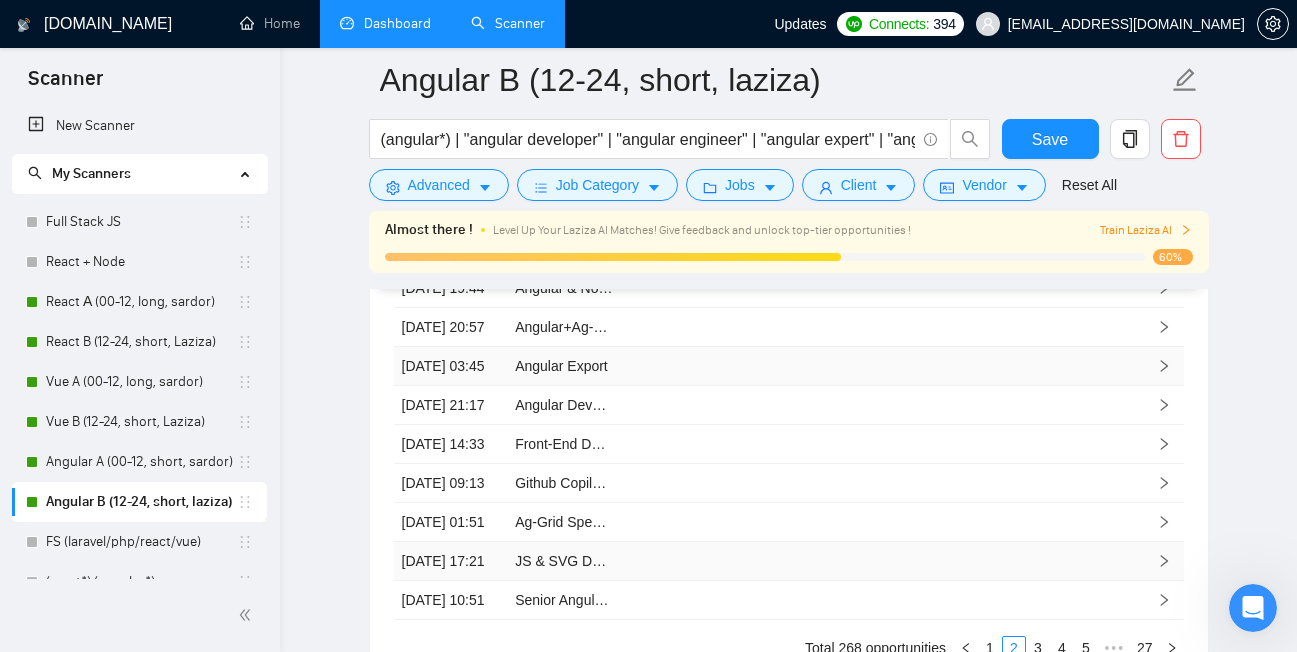 scroll, scrollTop: 5279, scrollLeft: 0, axis: vertical 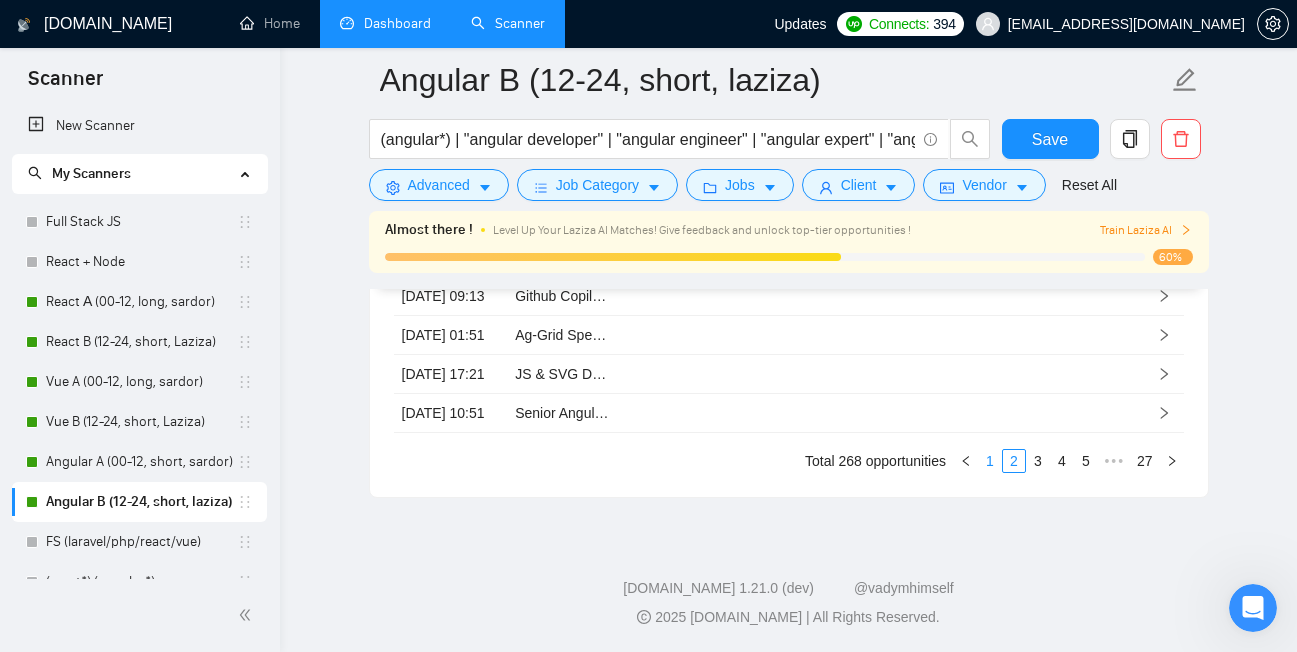 click on "1" at bounding box center [990, 461] 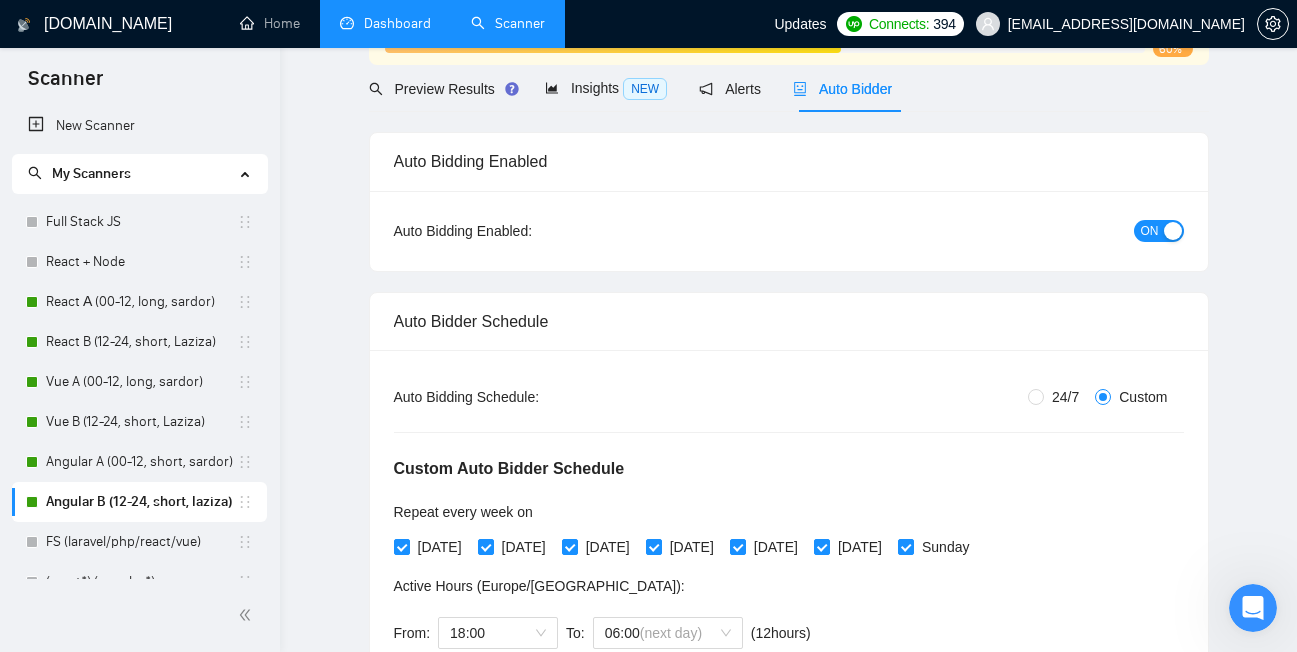 scroll, scrollTop: 0, scrollLeft: 0, axis: both 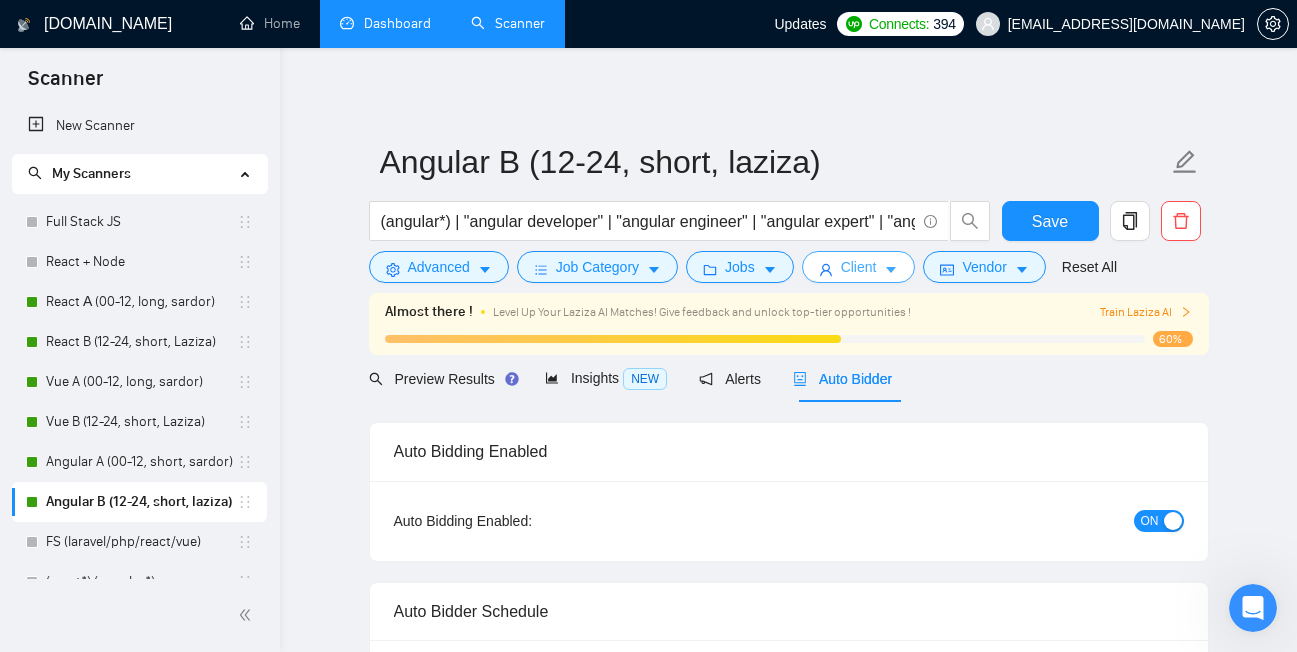 click 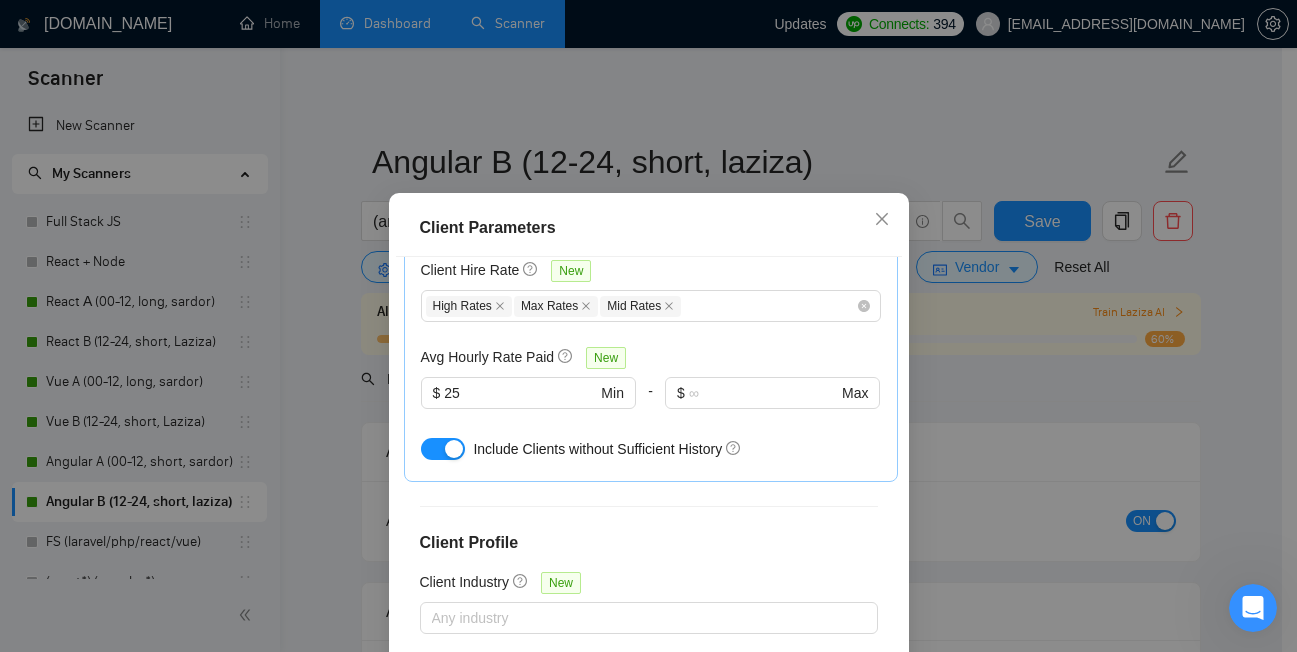 scroll, scrollTop: 818, scrollLeft: 0, axis: vertical 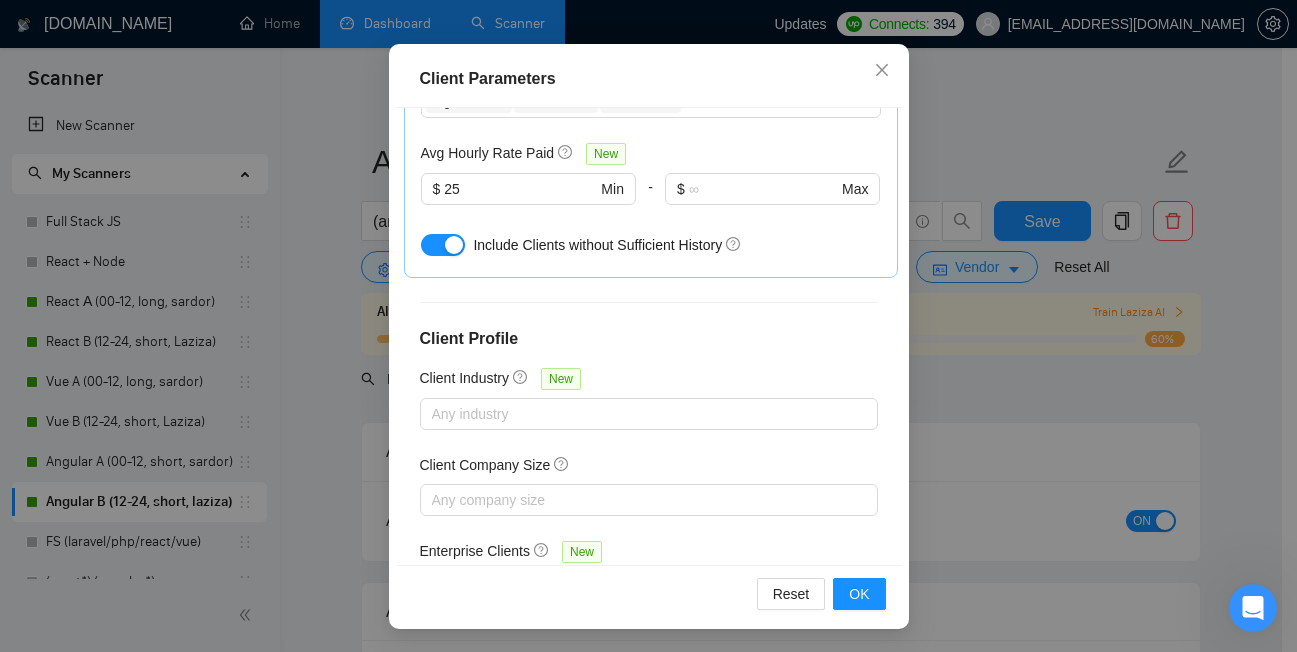click on "Client Parameters Client Location Include Client Countries   Select Exclude Client Countries Ukraine India Bangladesh China Russia Belarus Pakistan Malaysia Philippines   Client Rating Client Min Average Feedback Include clients with no feedback Client Payment Details Payment Verified Hire Rate Stats   Client Total Spent $ 1000 Min - $ Max Client Hire Rate New High Rates Max Rates Mid Rates     Avg Hourly Rate Paid New $ 25 Min - $ Max Include Clients without Sufficient History Client Profile Client Industry New   Any industry Client Company Size   Any company size Enterprise Clients New   Any clients Reset OK" at bounding box center (648, 326) 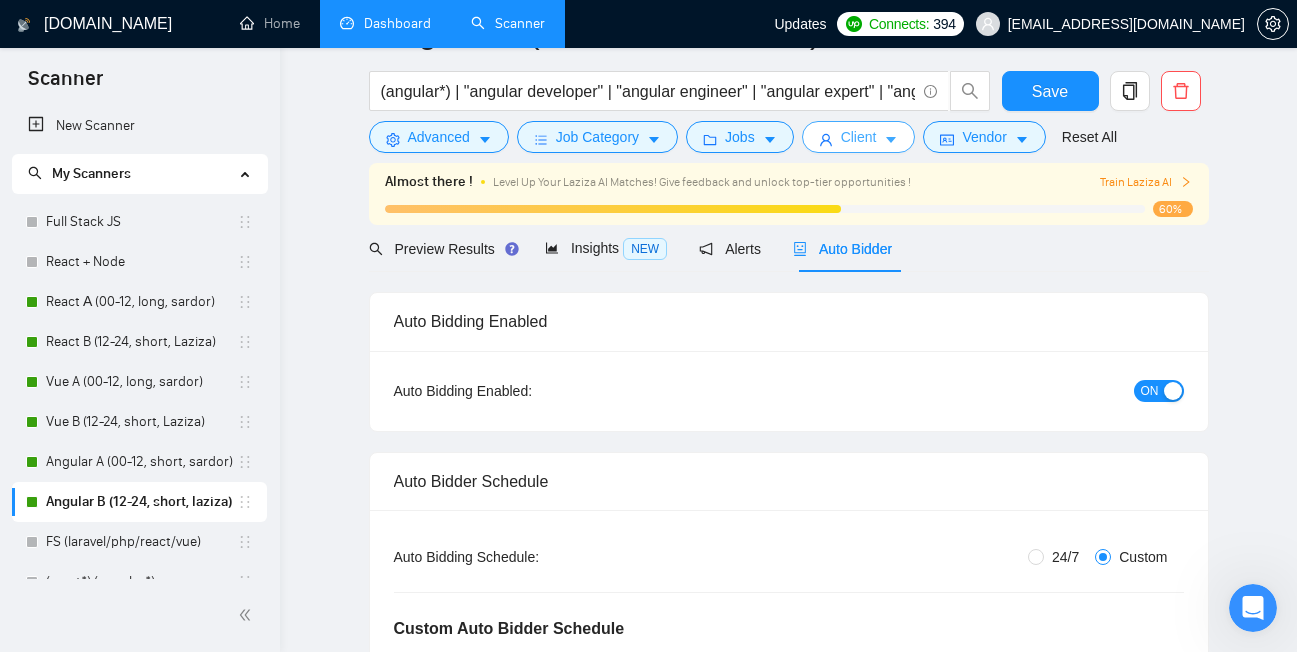 scroll, scrollTop: 0, scrollLeft: 0, axis: both 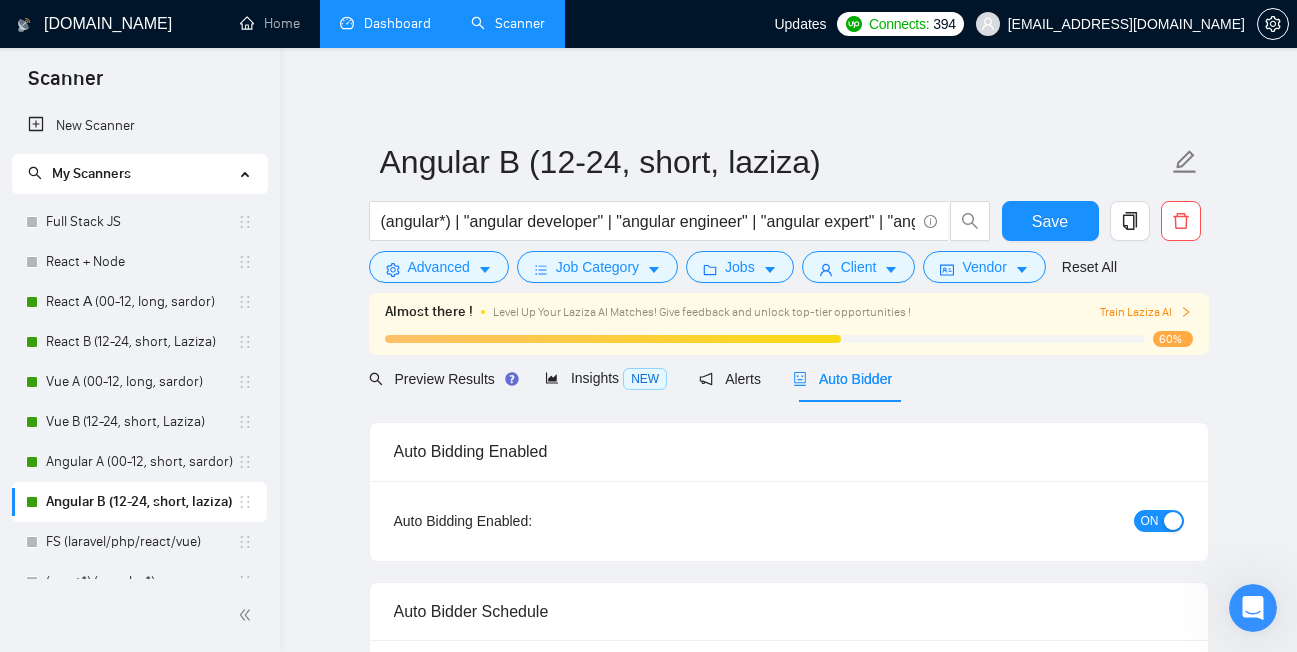 click on "GigRadar.io Home Dashboard Scanner Updates  Connects: 394 bo.chernetskyi@icloud.com Angular B (12-24, short, laziza) (angular*) | "angular developer" | "angular engineer" | "angular expert" | "angular specialist" | "typescript angular developer") Save Advanced   Job Category   Jobs   Client   Vendor   Reset All Almost there ! Level Up Your Laziza AI Matches! Give feedback and unlock top-tier opportunities ! Train Laziza AI 60% Preview Results Insights NEW Alerts Auto Bidder Auto Bidding Enabled Auto Bidding Enabled: ON Auto Bidder Schedule Auto Bidding Type: Automated (recommended) Semi-automated Auto Bidding Schedule: 24/7 Custom Custom Auto Bidder Schedule Repeat every week on Monday Tuesday Wednesday Thursday Friday Saturday Sunday Active Hours ( Europe/Kiev ): From: 18:00 To: 06:00  (next day) ( 12  hours) Europe/Kiev Auto Bidding Type Select your bidding algorithm: Choose the algorithm for you bidding. The price per proposal does not include your connects expenditure. Template Bidder 0.50  credits 1.00" at bounding box center (788, 2853) 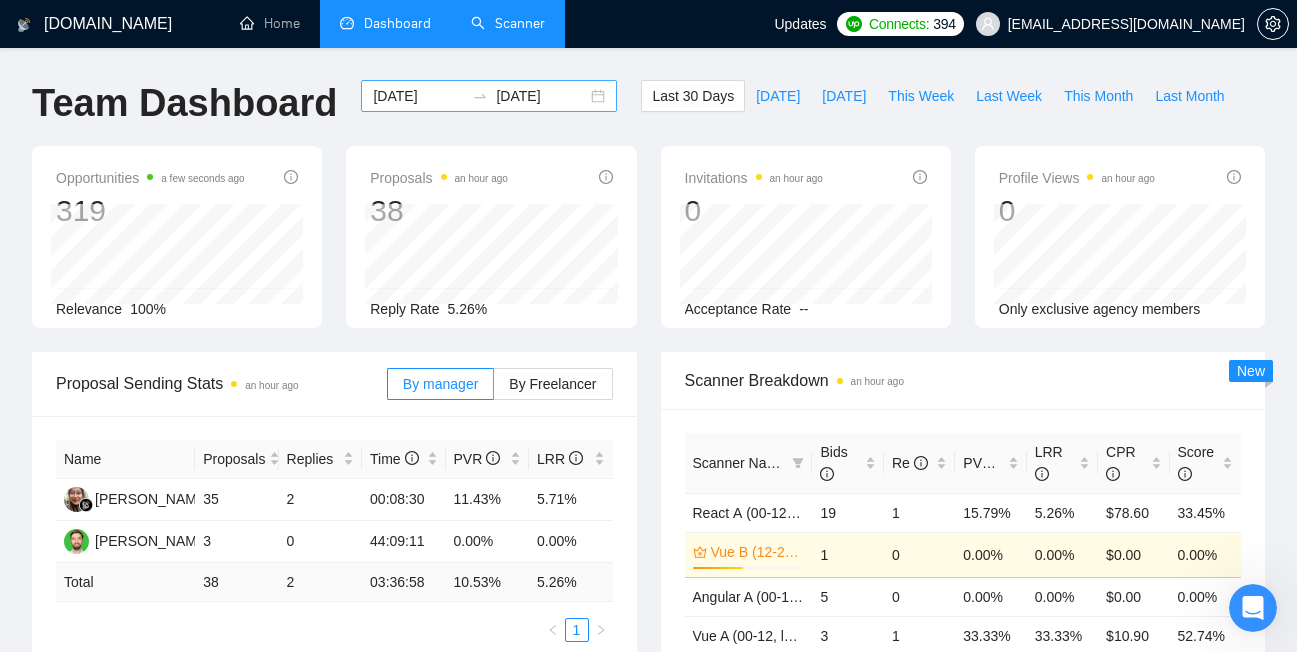 click on "2025-06-25 2025-07-25" at bounding box center (489, 96) 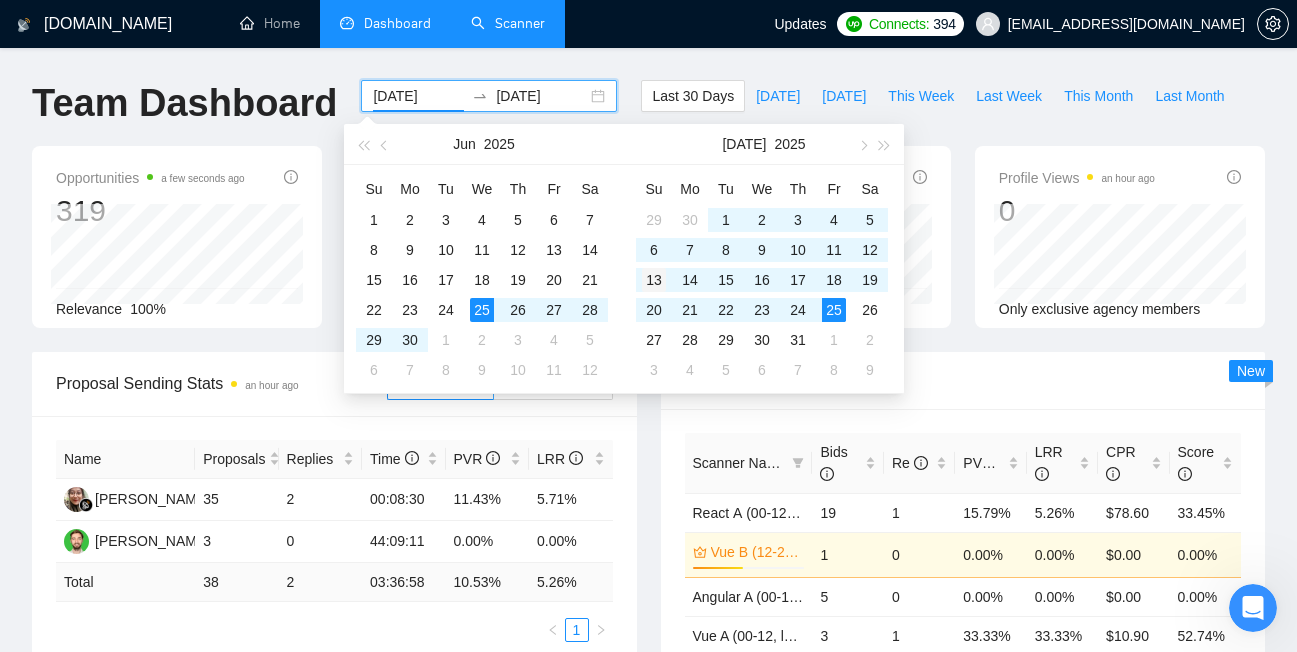 type on "2025-07-13" 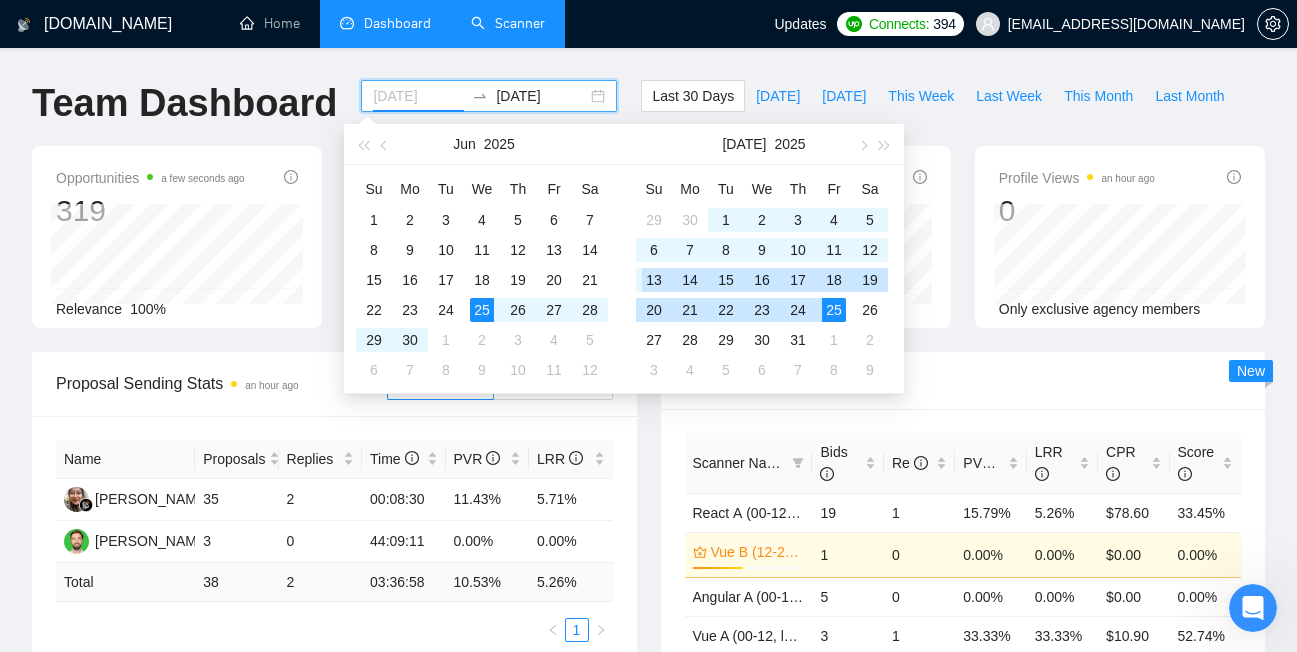 click on "13" at bounding box center [654, 280] 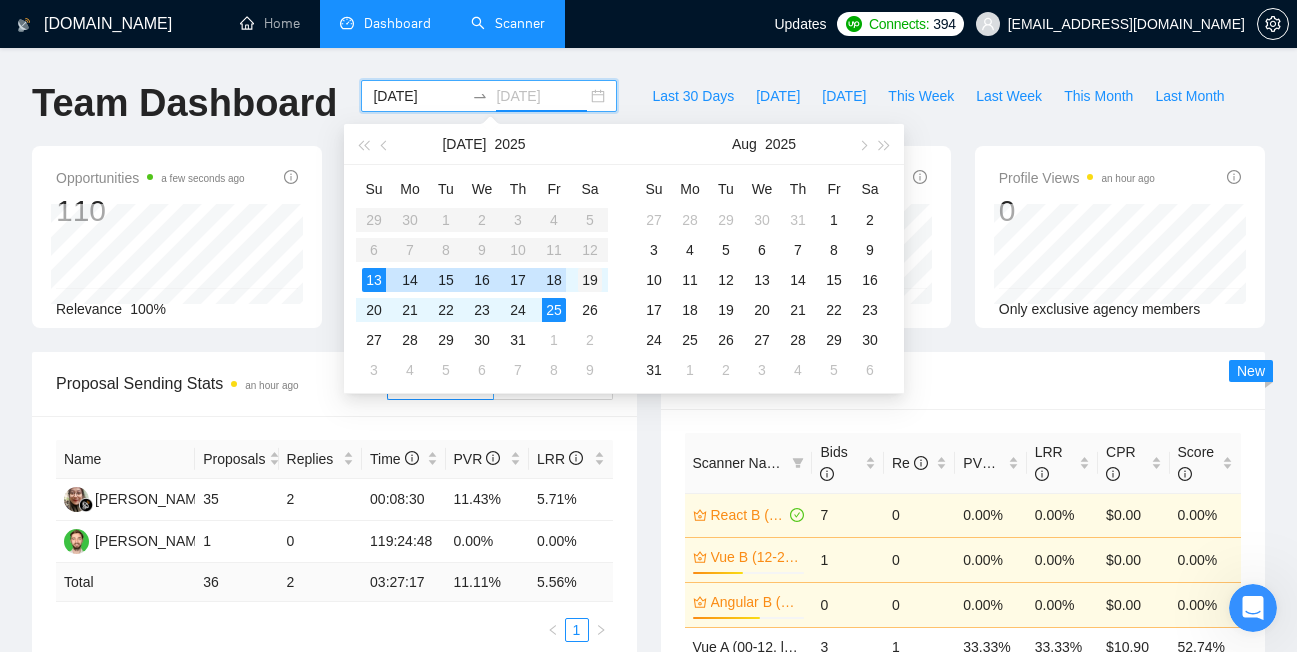 type on "2025-07-19" 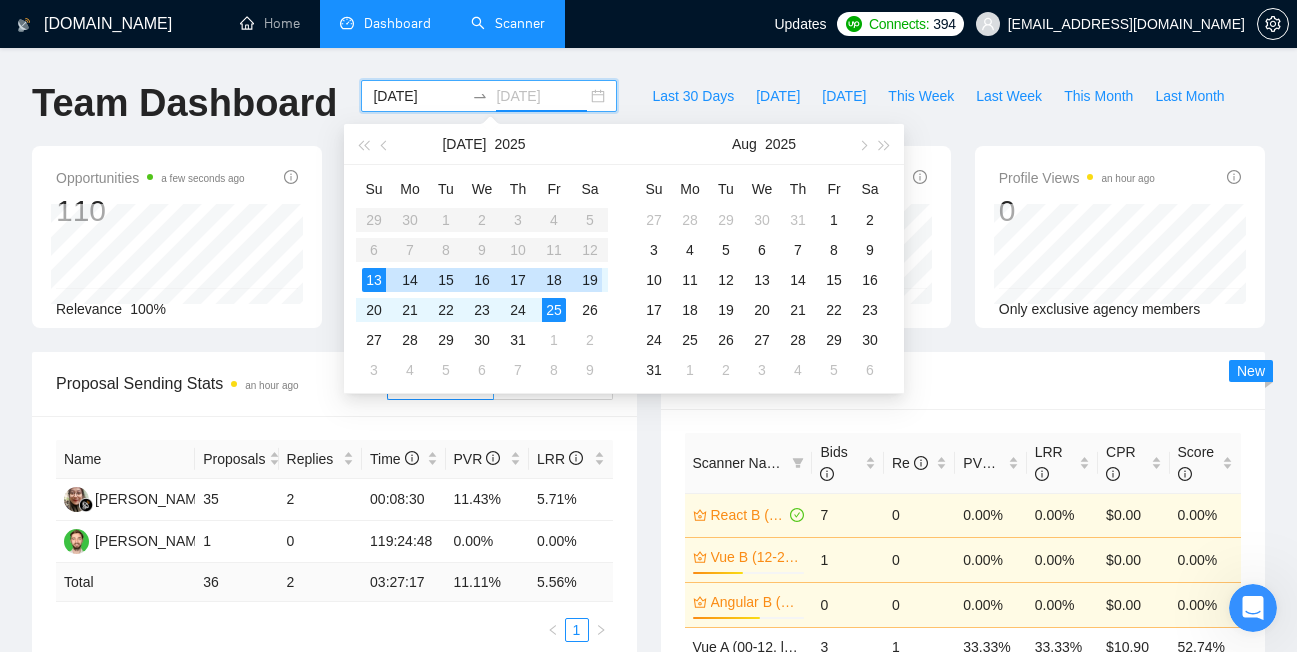 click on "19" at bounding box center (590, 280) 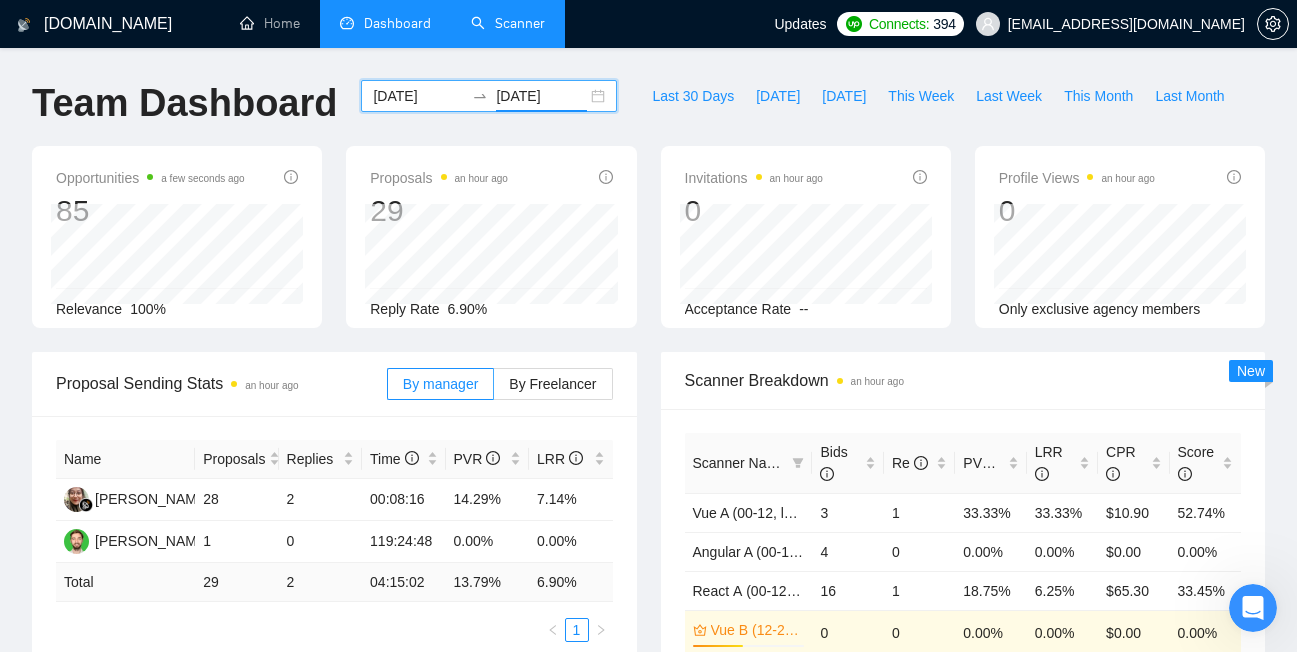 click on "2025-07-13 2025-07-19" at bounding box center [489, 96] 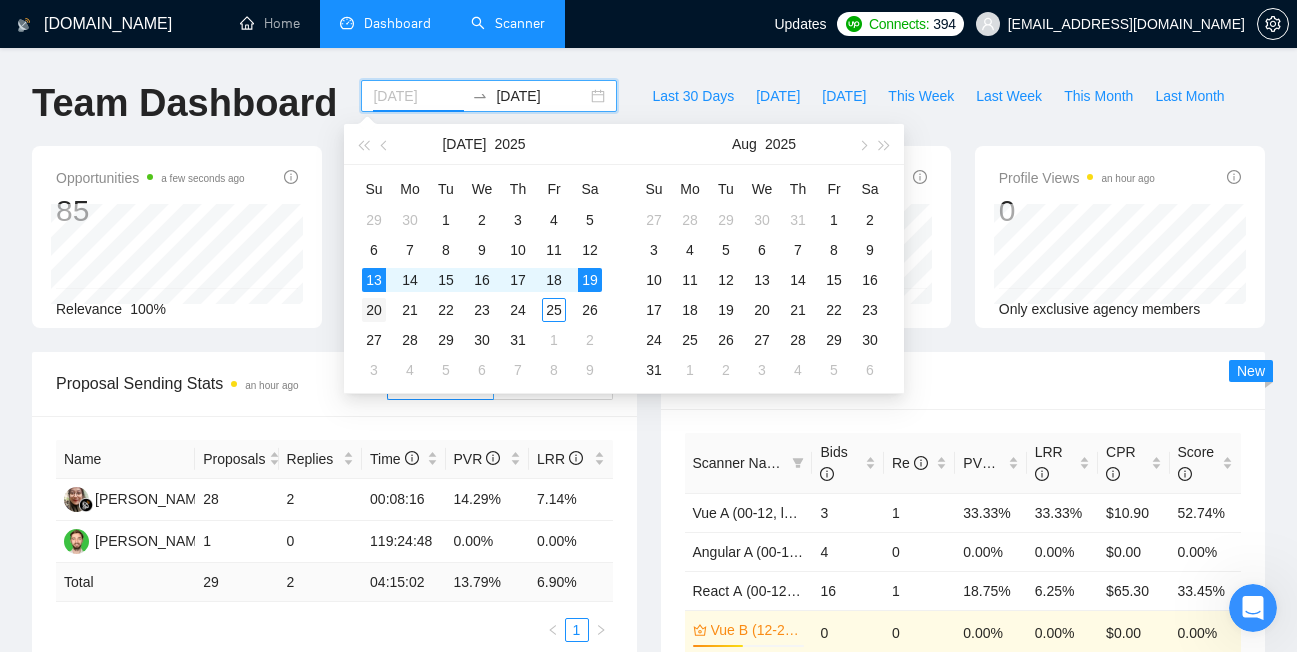 type on "2025-07-20" 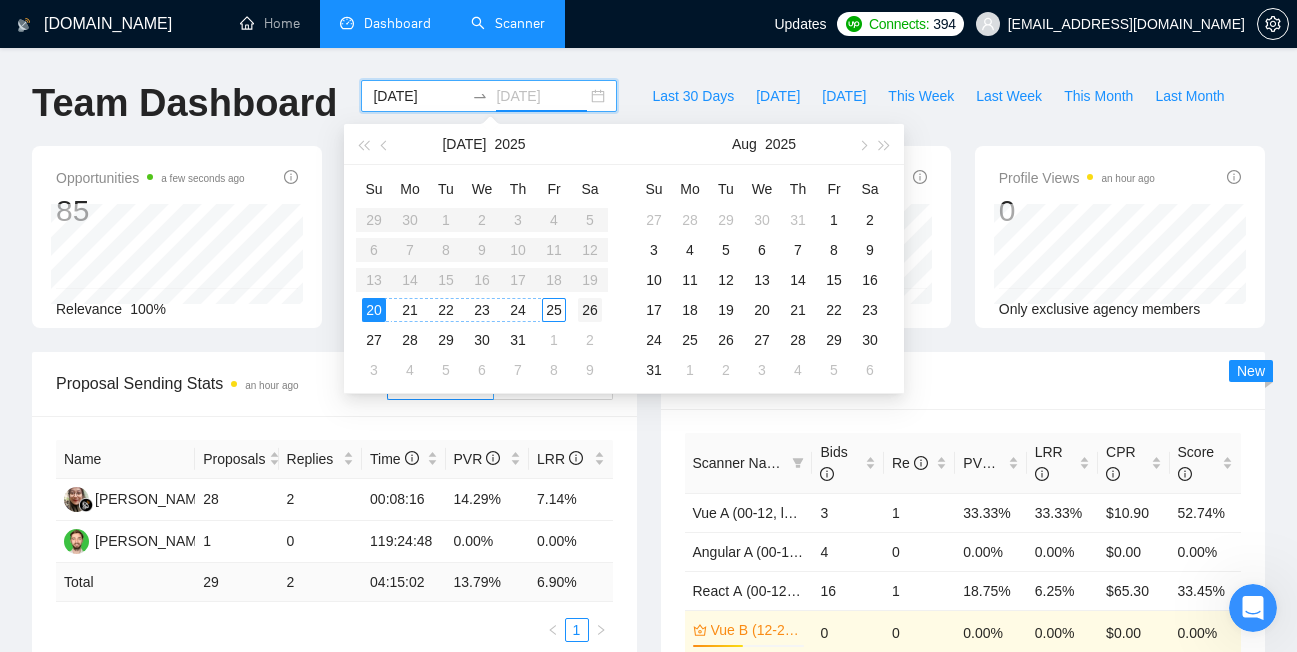 type on "2025-07-26" 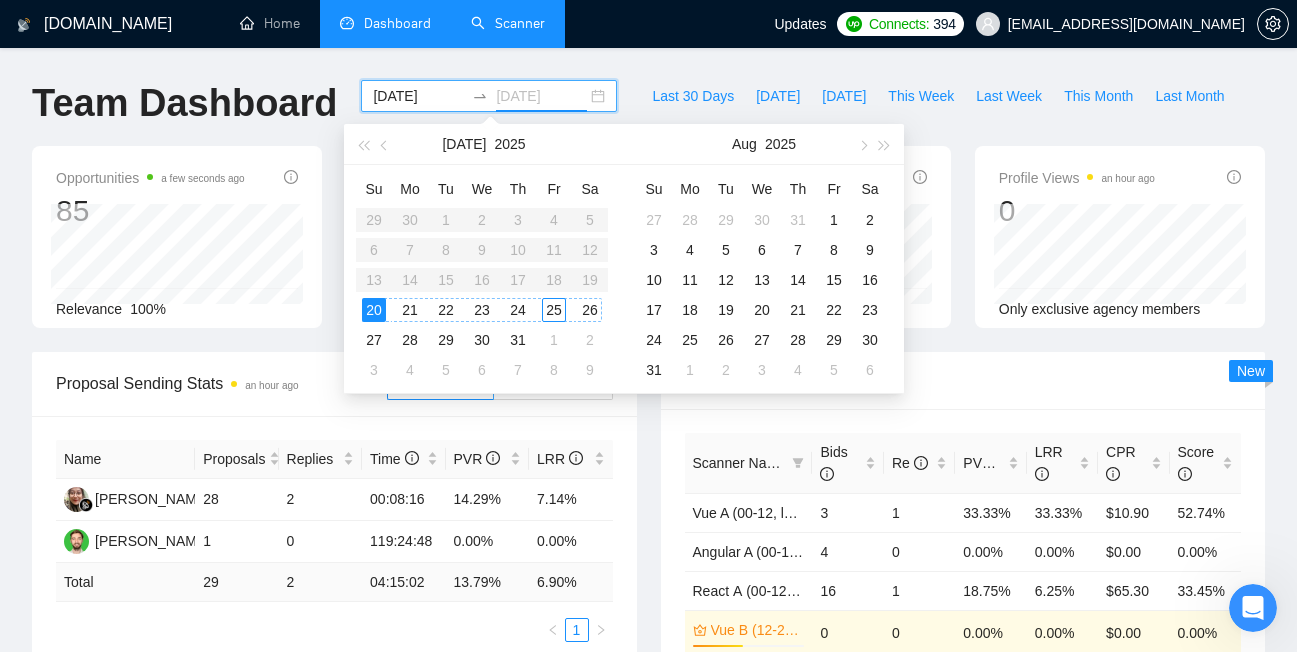 click on "26" at bounding box center [590, 310] 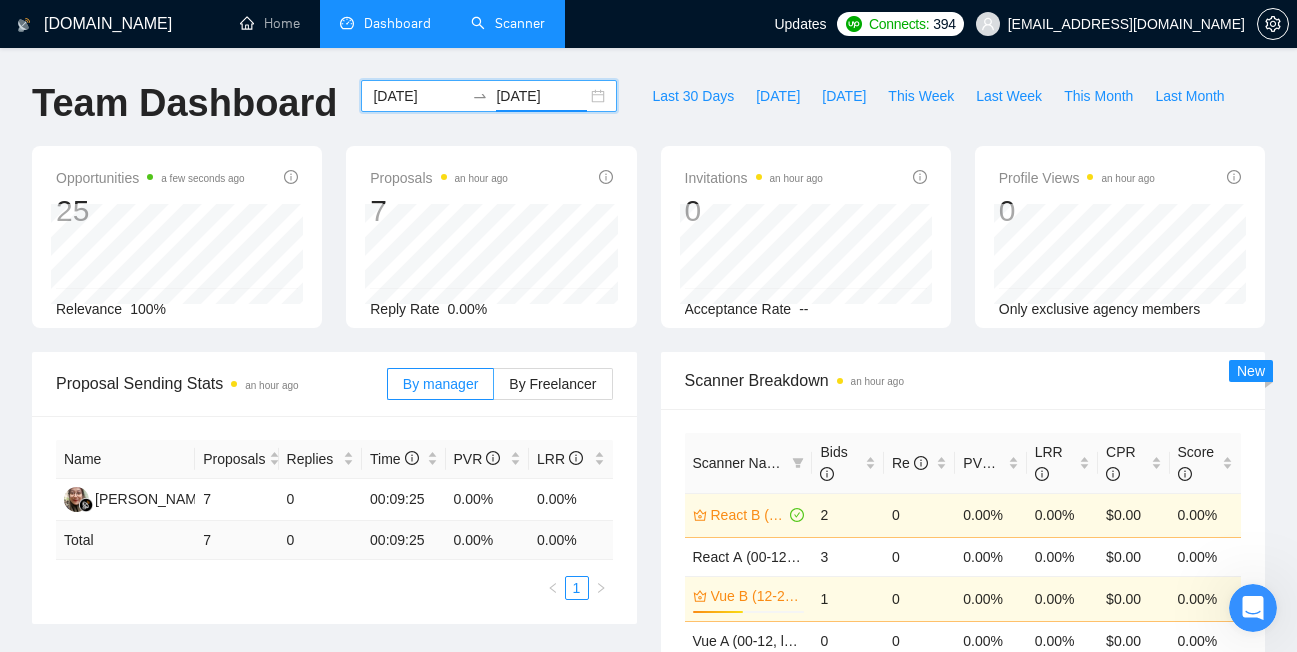 click on "2025-07-20 2025-07-26" at bounding box center (489, 96) 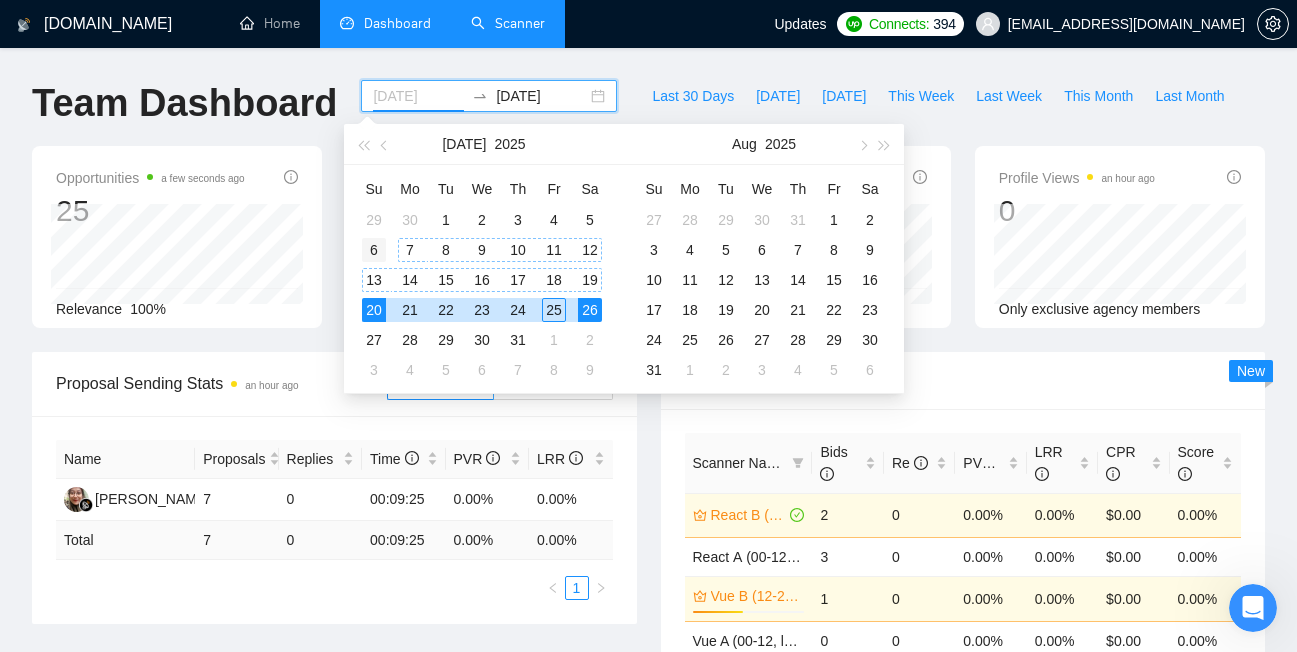 type on "2025-07-06" 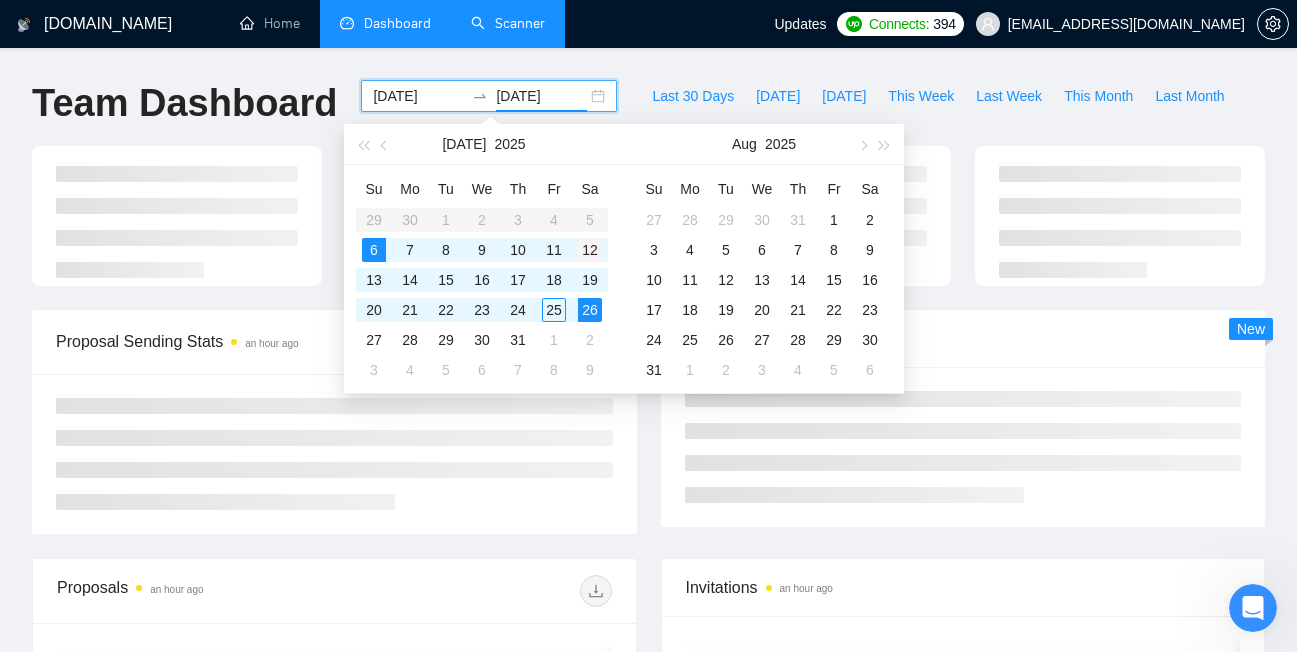 type on "2025-07-12" 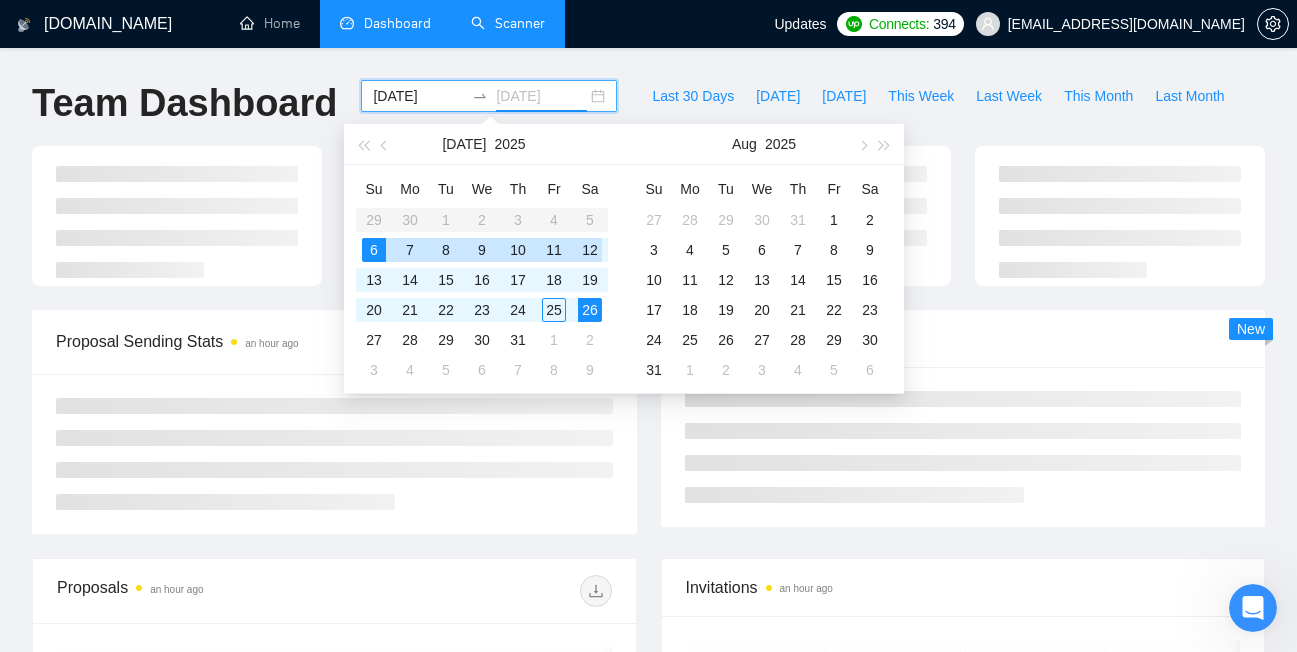 click on "12" at bounding box center (590, 250) 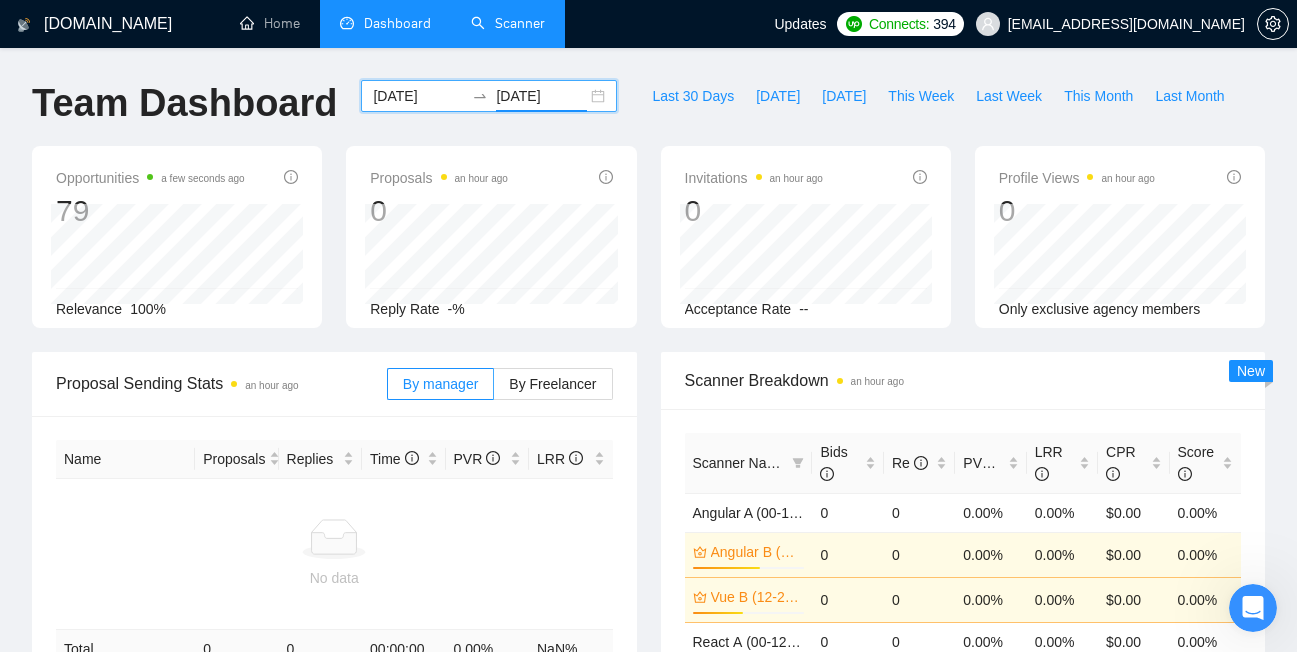 click on "2025-07-06 2025-07-12" at bounding box center (489, 96) 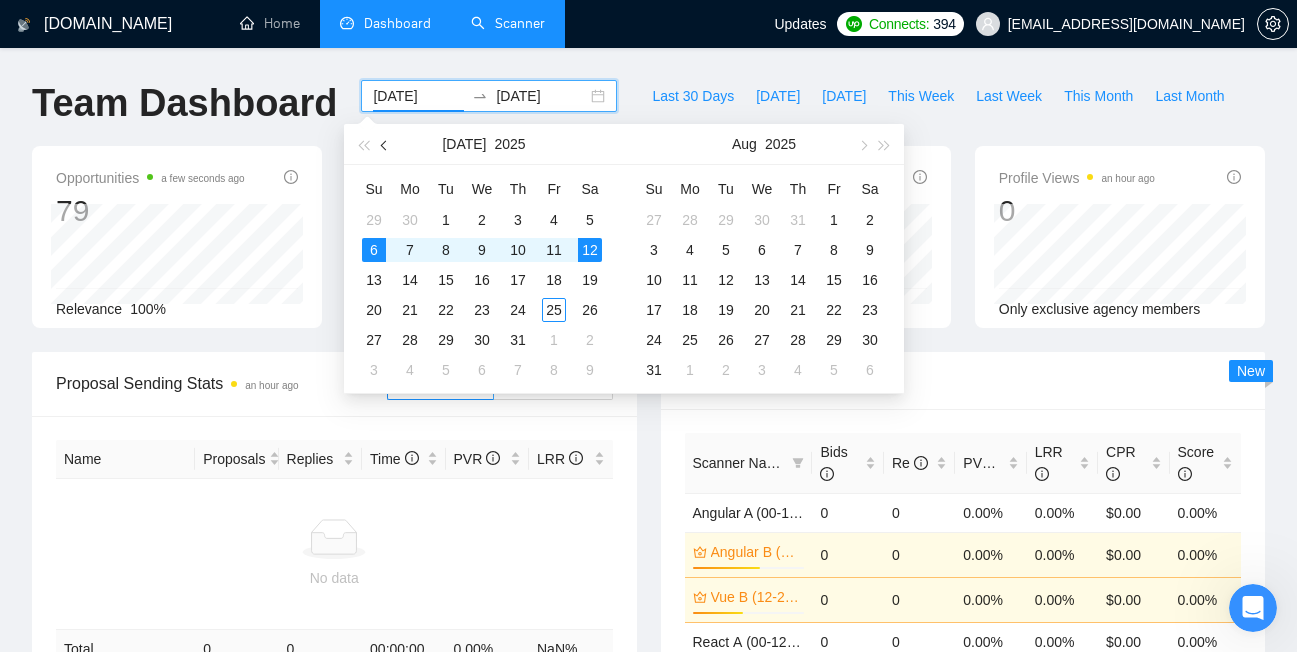 click at bounding box center [385, 144] 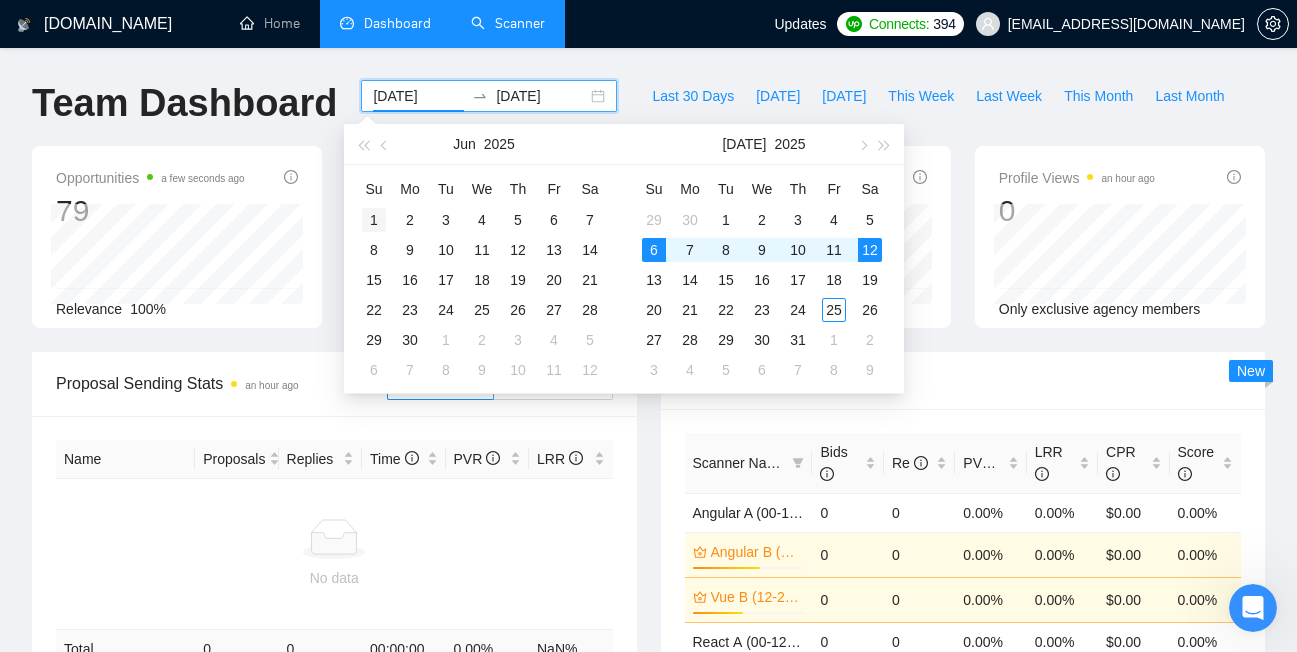type on "2025-06-01" 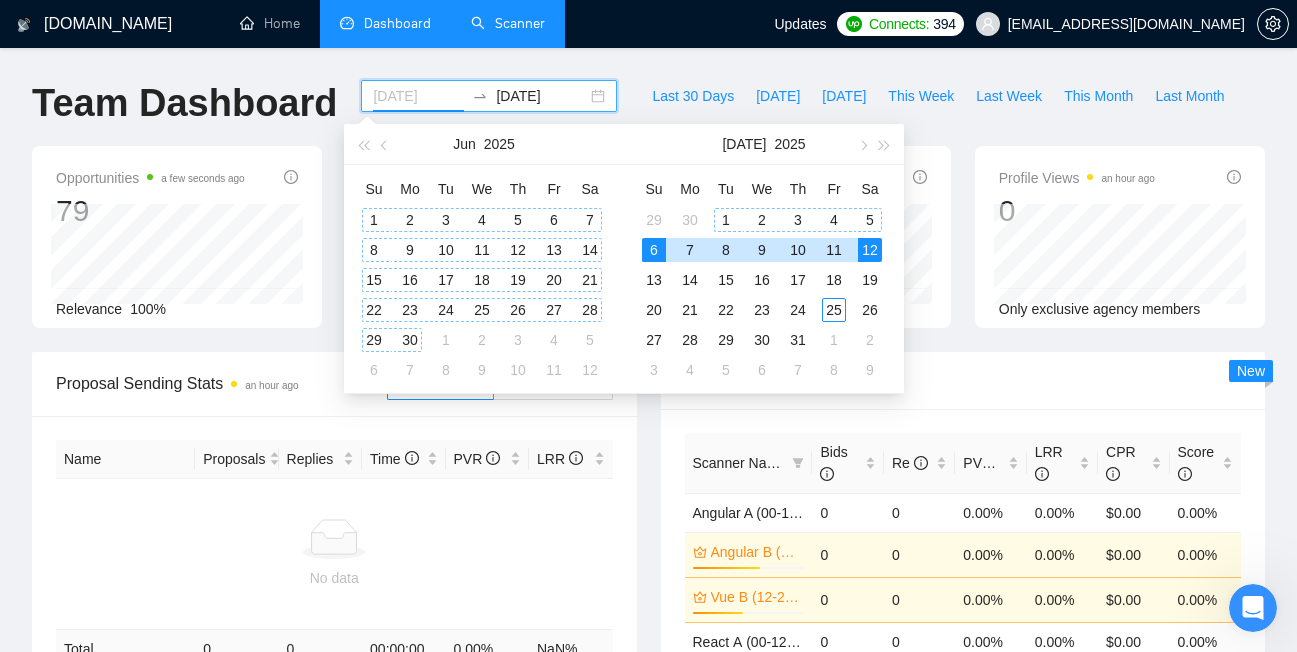 click on "1" at bounding box center (374, 220) 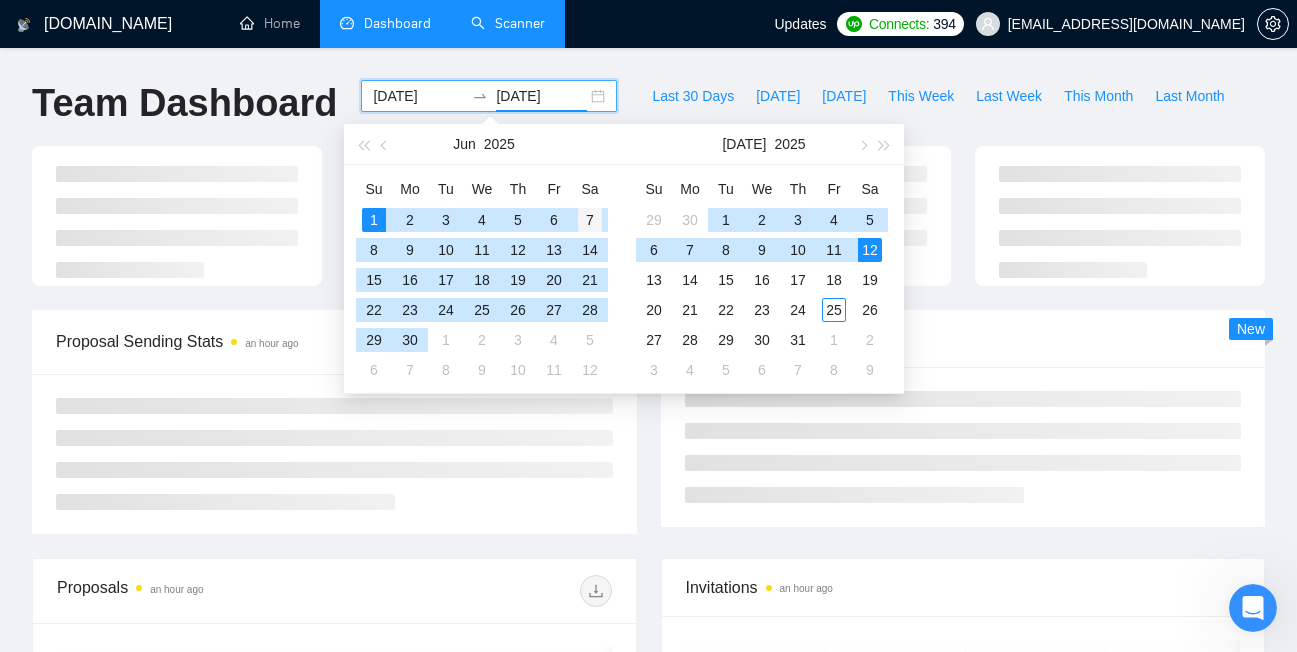 type on "2025-06-07" 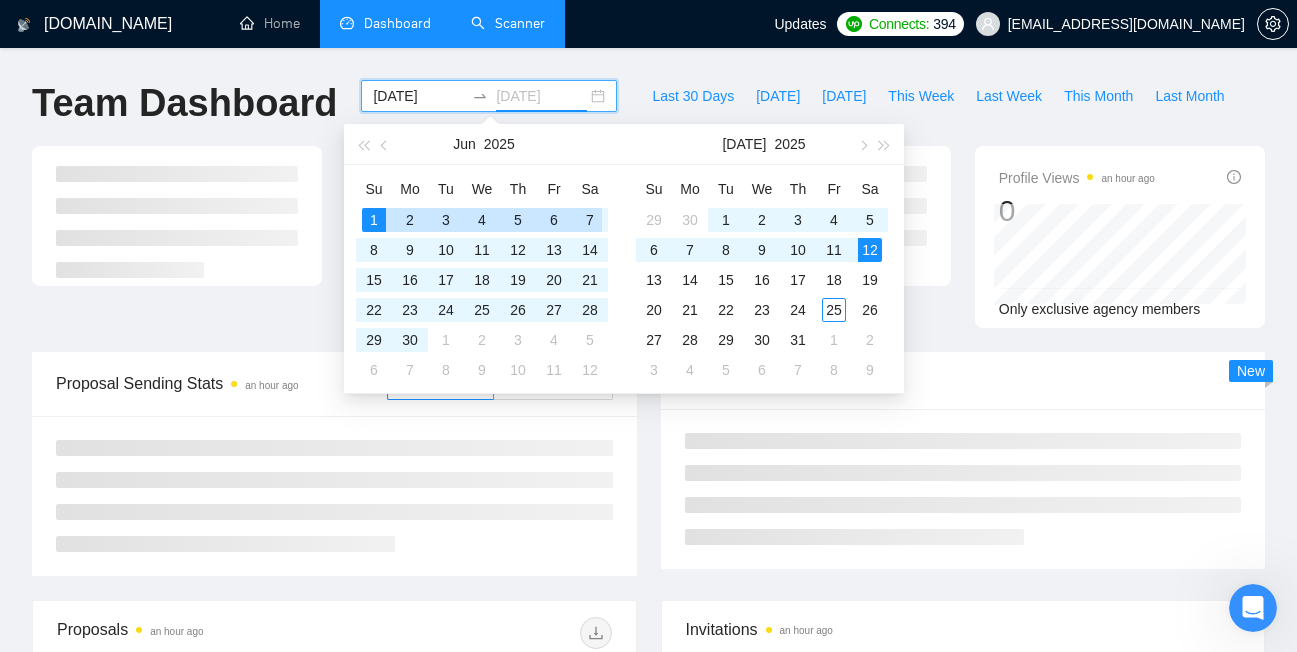 click on "7" at bounding box center [590, 220] 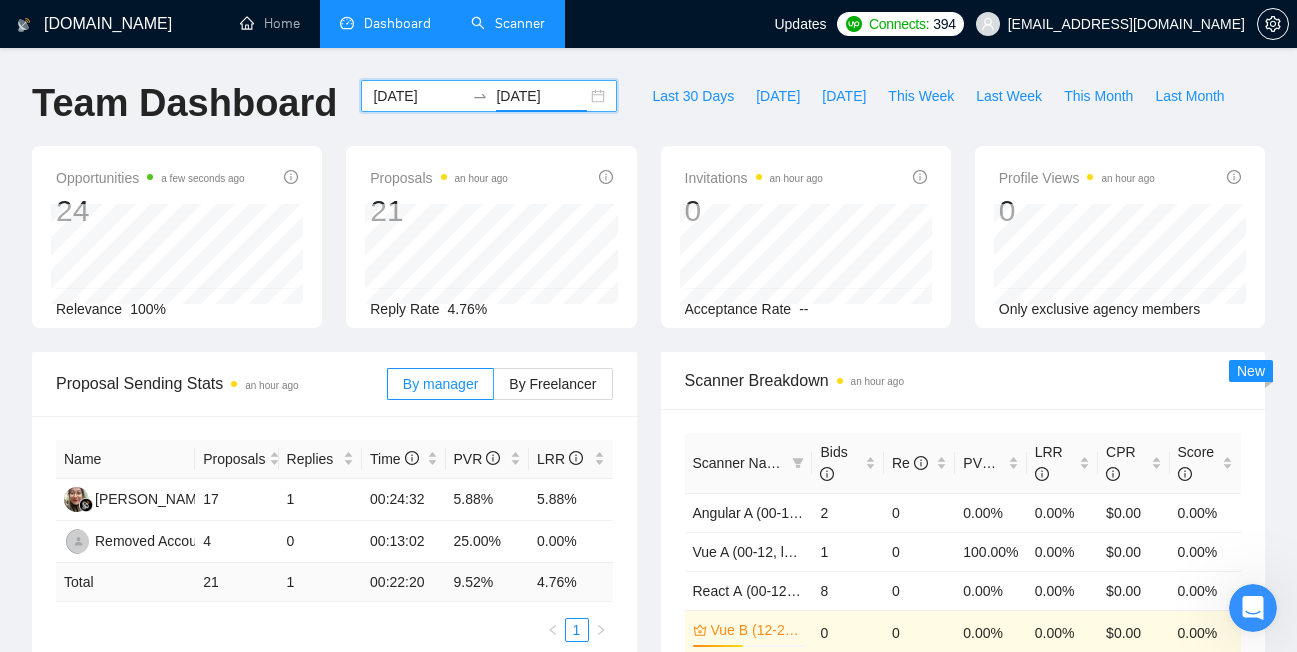 click on "2025-06-01 2025-06-07" at bounding box center [489, 96] 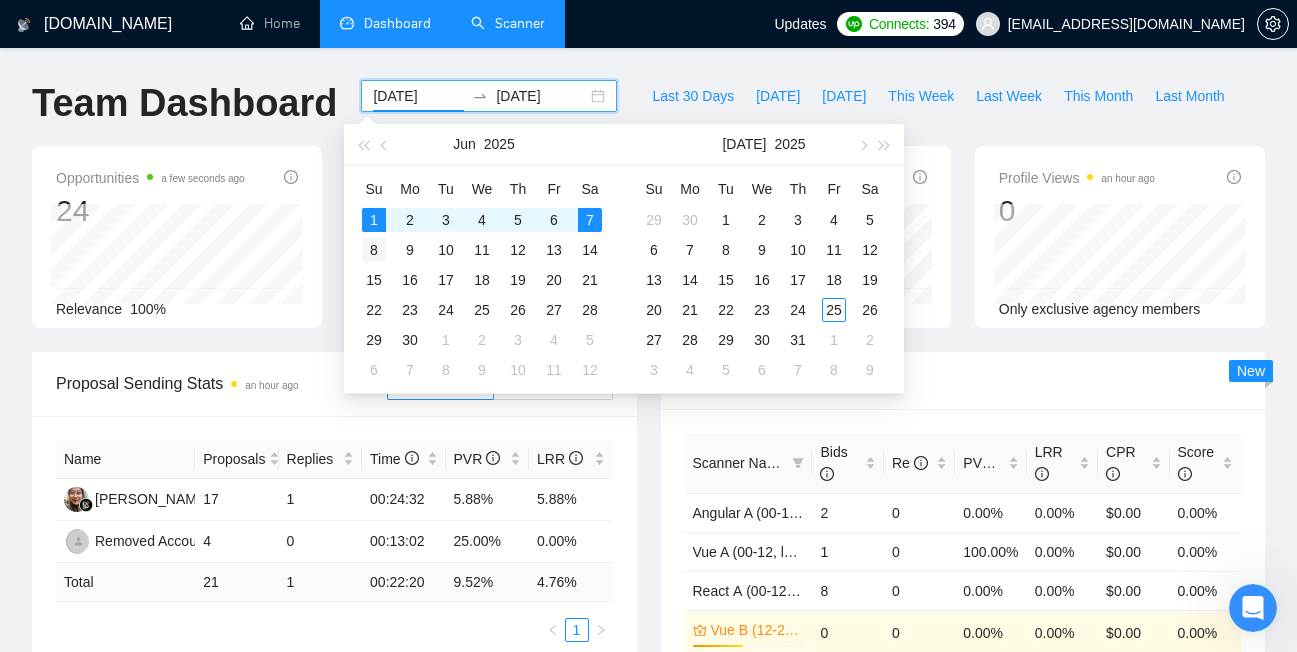 type on "2025-06-08" 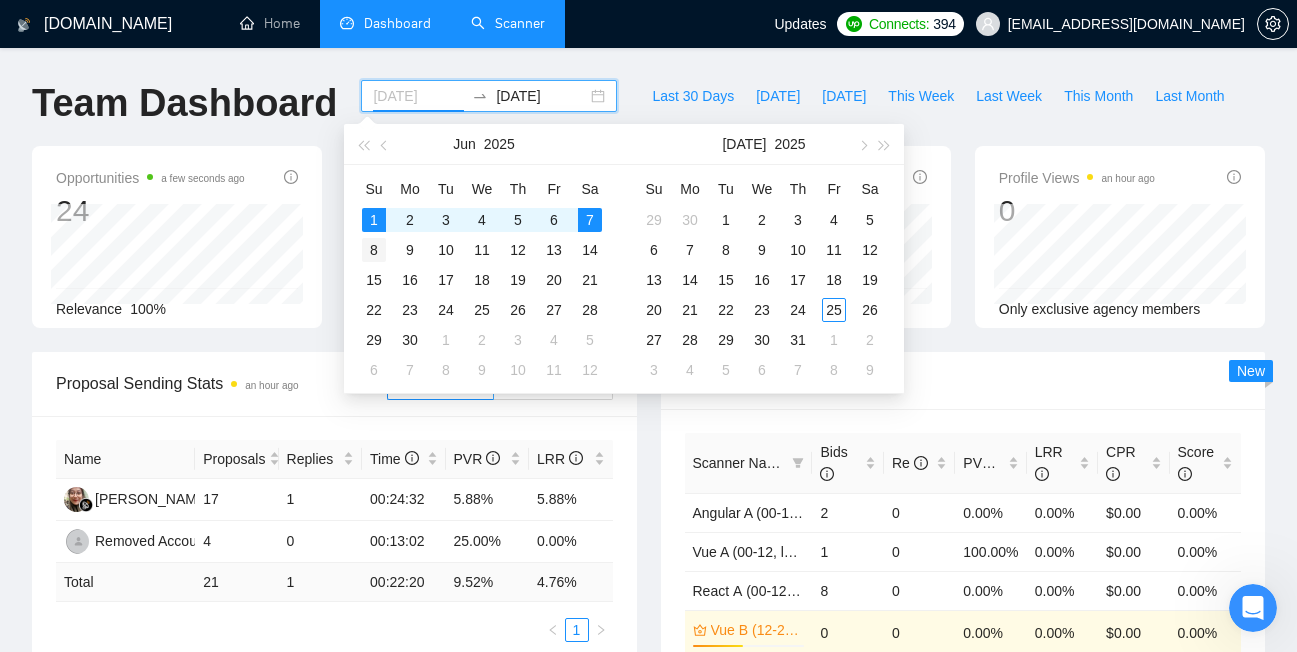 click on "8" at bounding box center [374, 250] 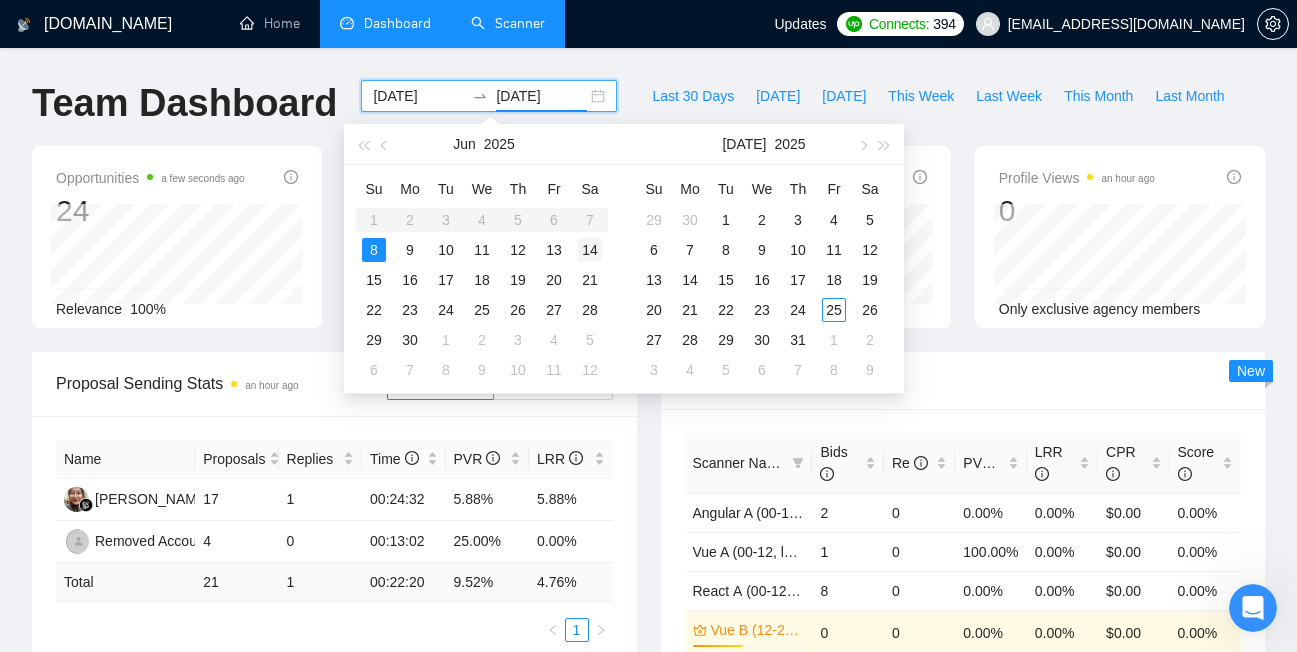 type on "2025-06-14" 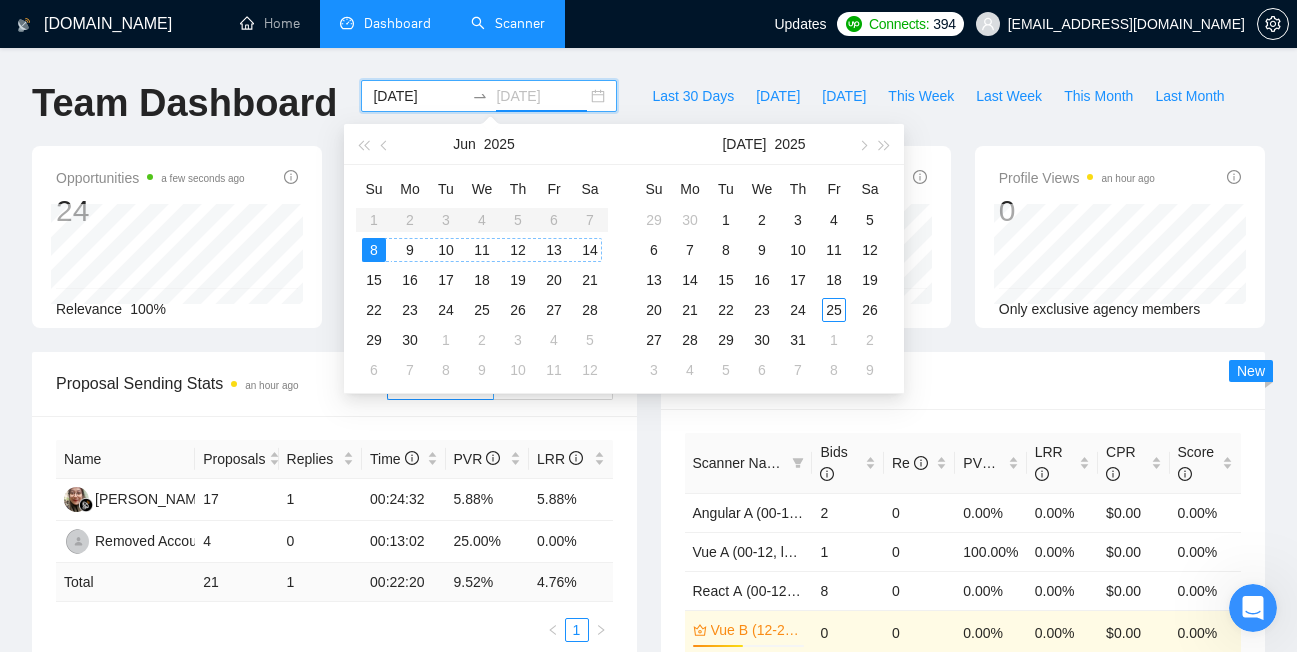 click on "14" at bounding box center (590, 250) 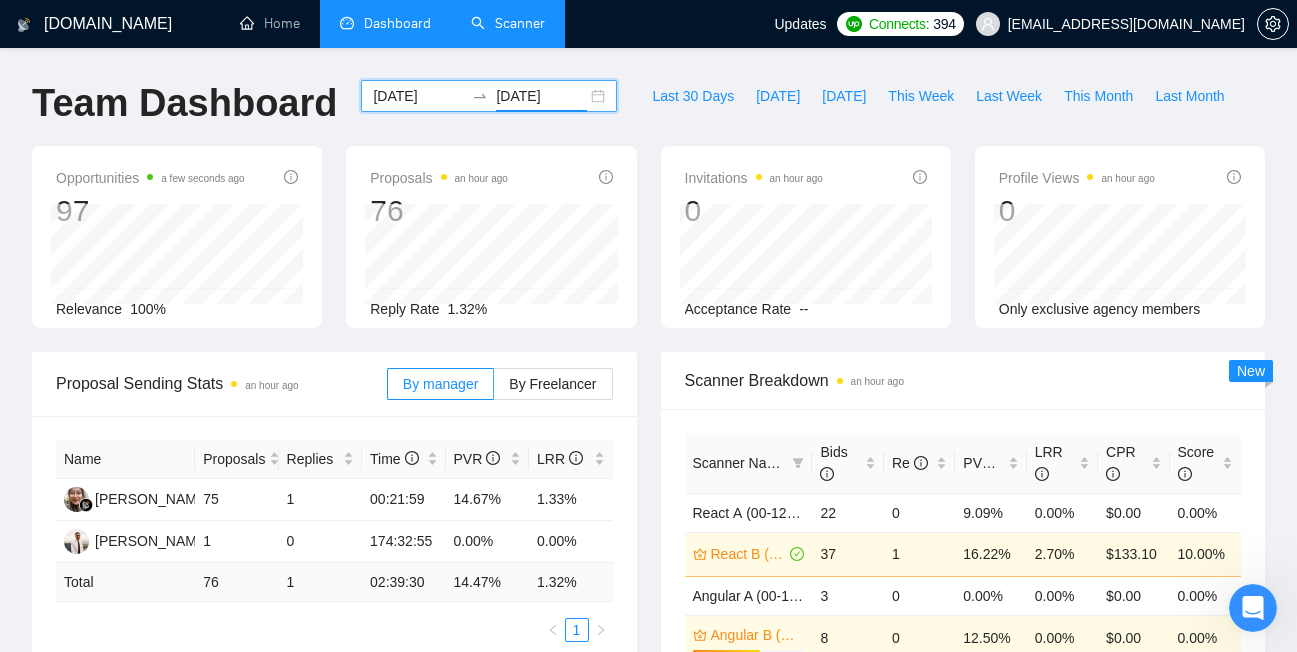 click on "2025-06-08 2025-06-14" at bounding box center (489, 96) 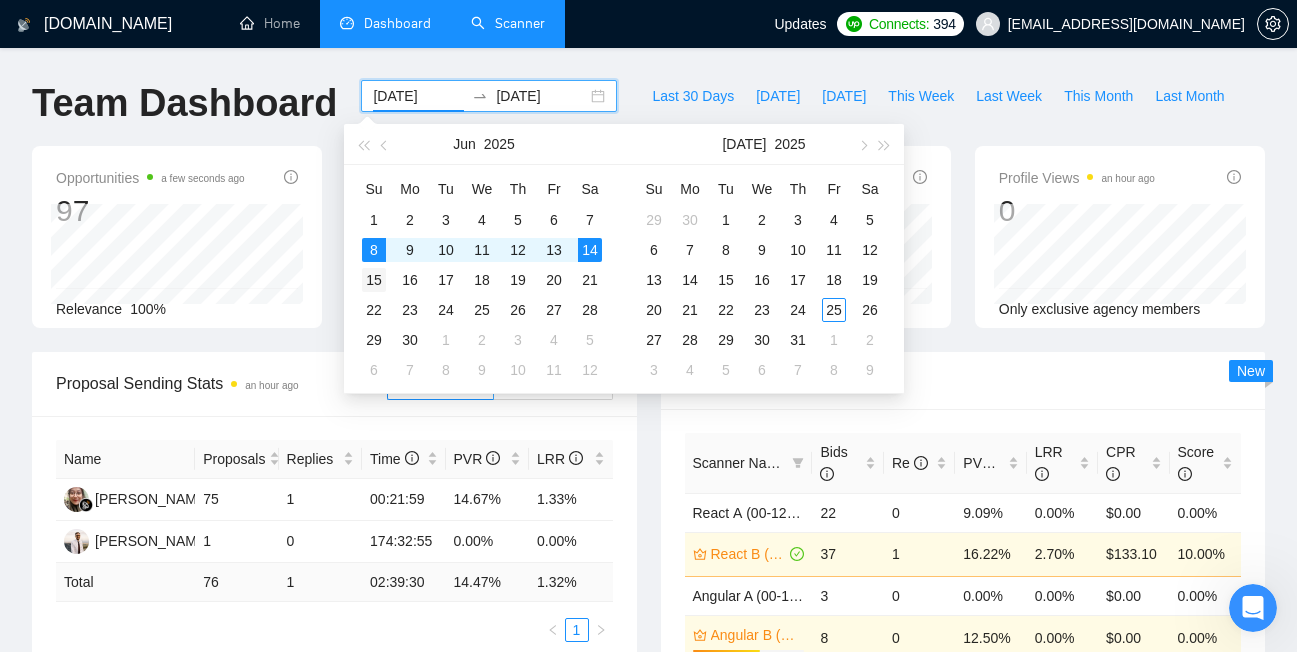 type on "2025-06-15" 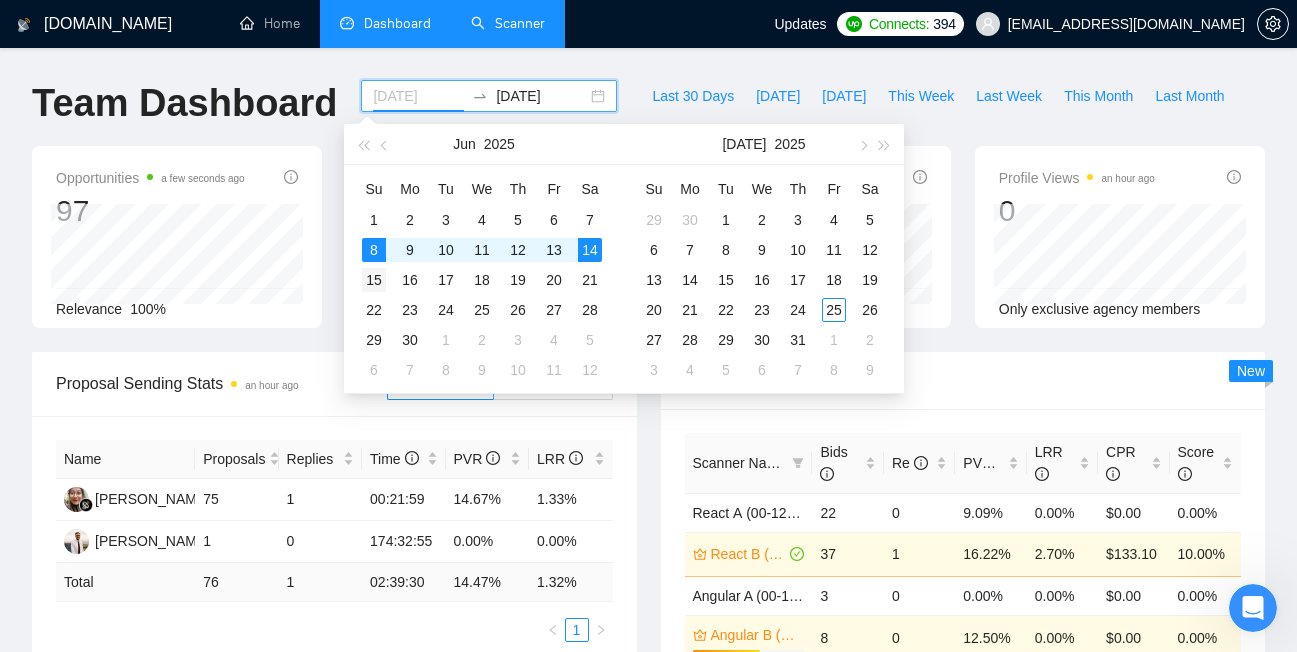 click on "15" at bounding box center (374, 280) 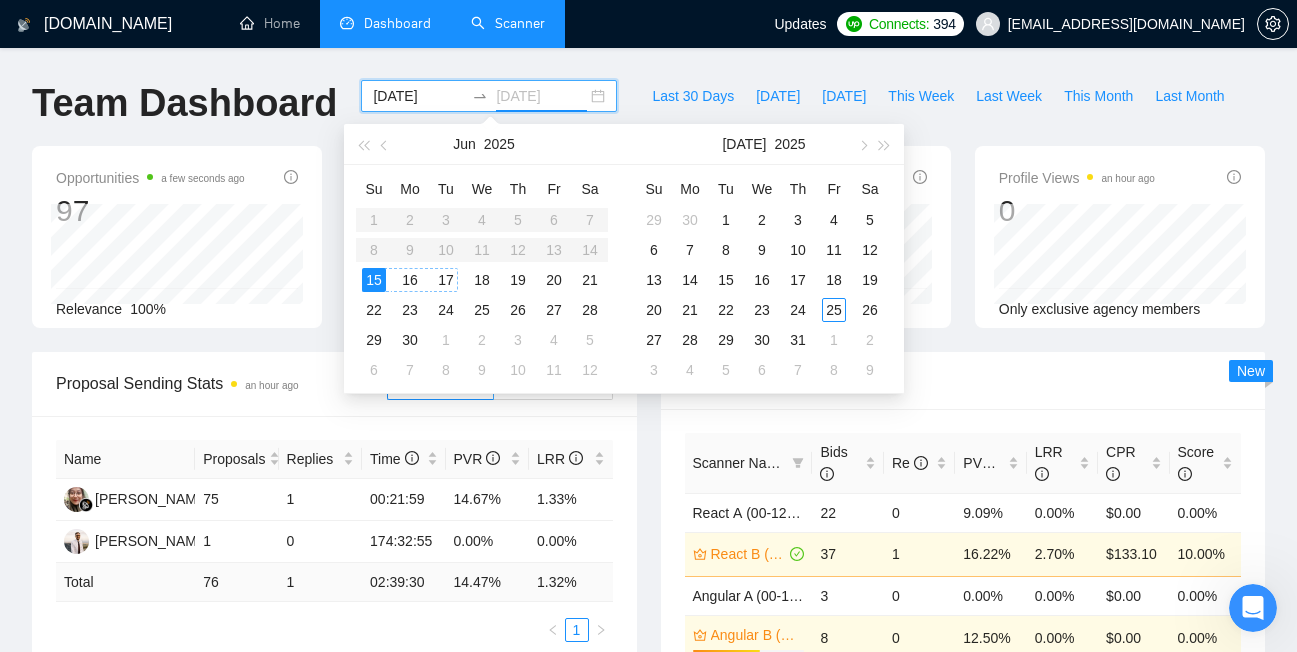 type on "2025-06-21" 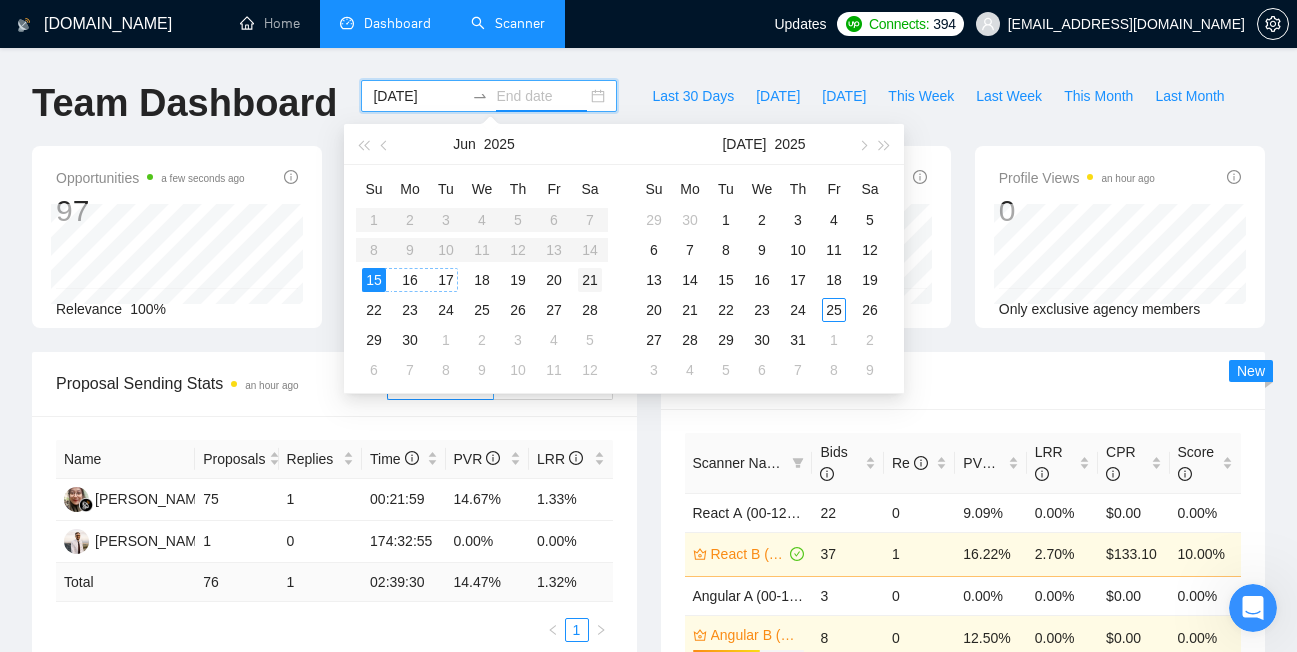 type on "2025-06-21" 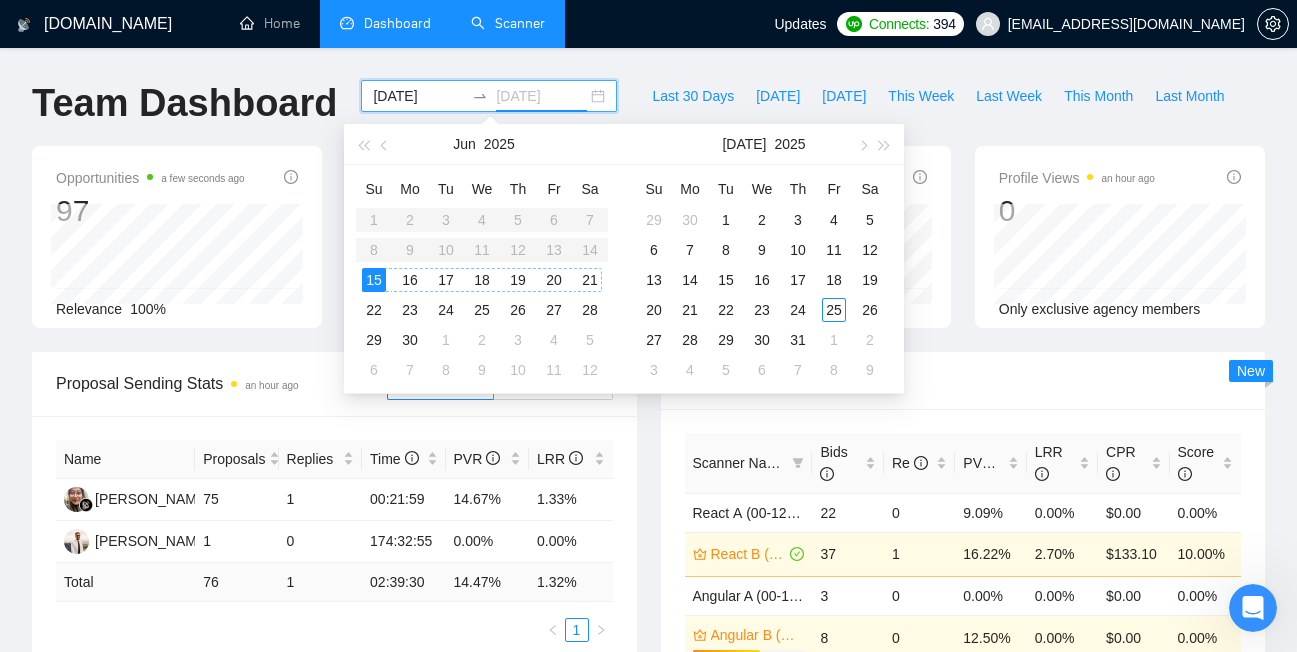 click on "21" at bounding box center [590, 280] 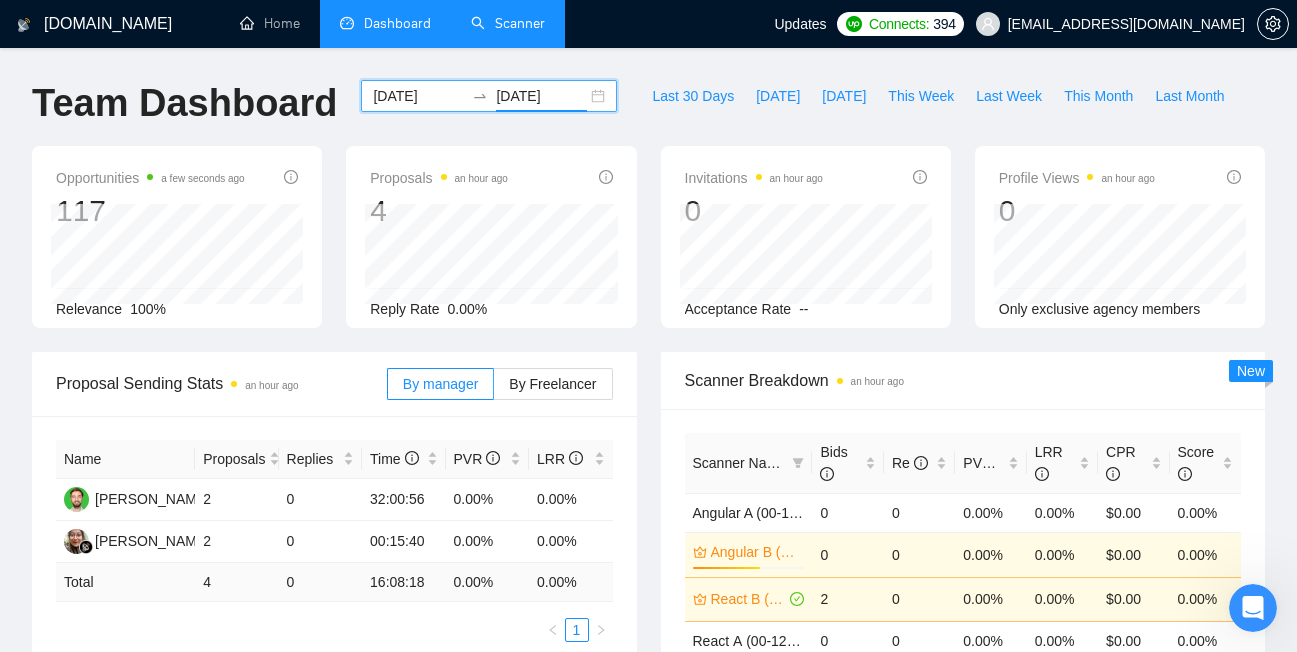click on "2025-06-15 2025-06-21" at bounding box center [489, 96] 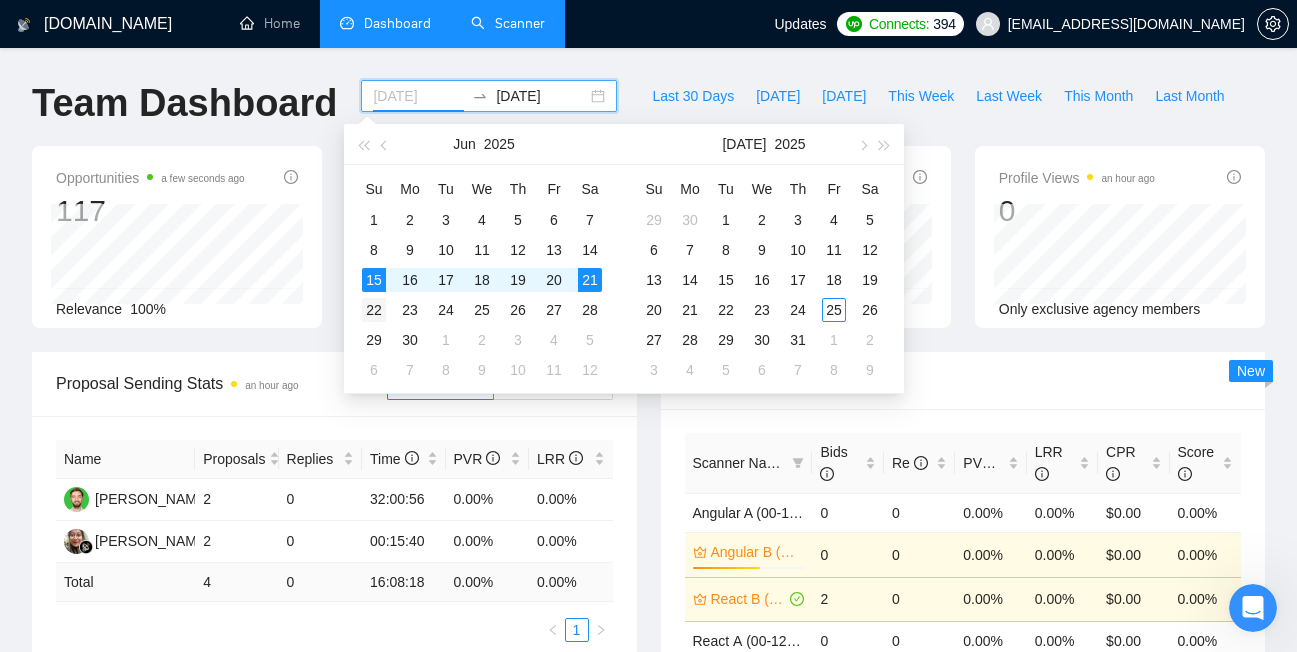 type on "2025-06-22" 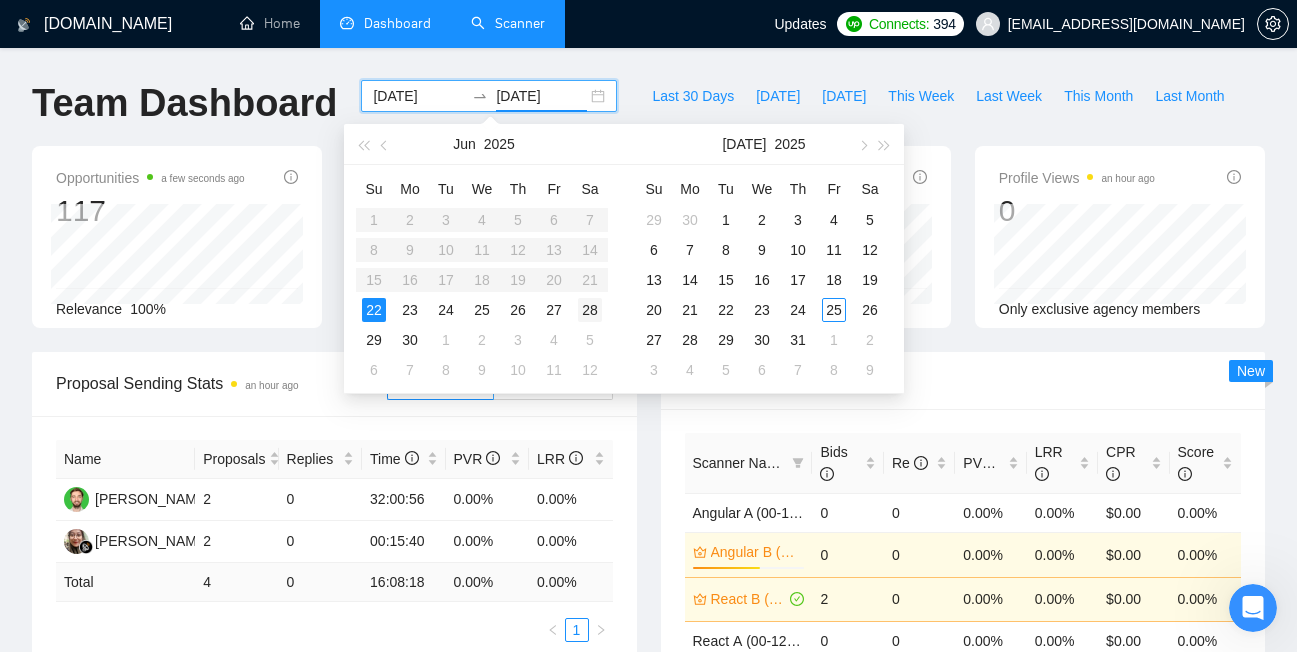type on "2025-06-28" 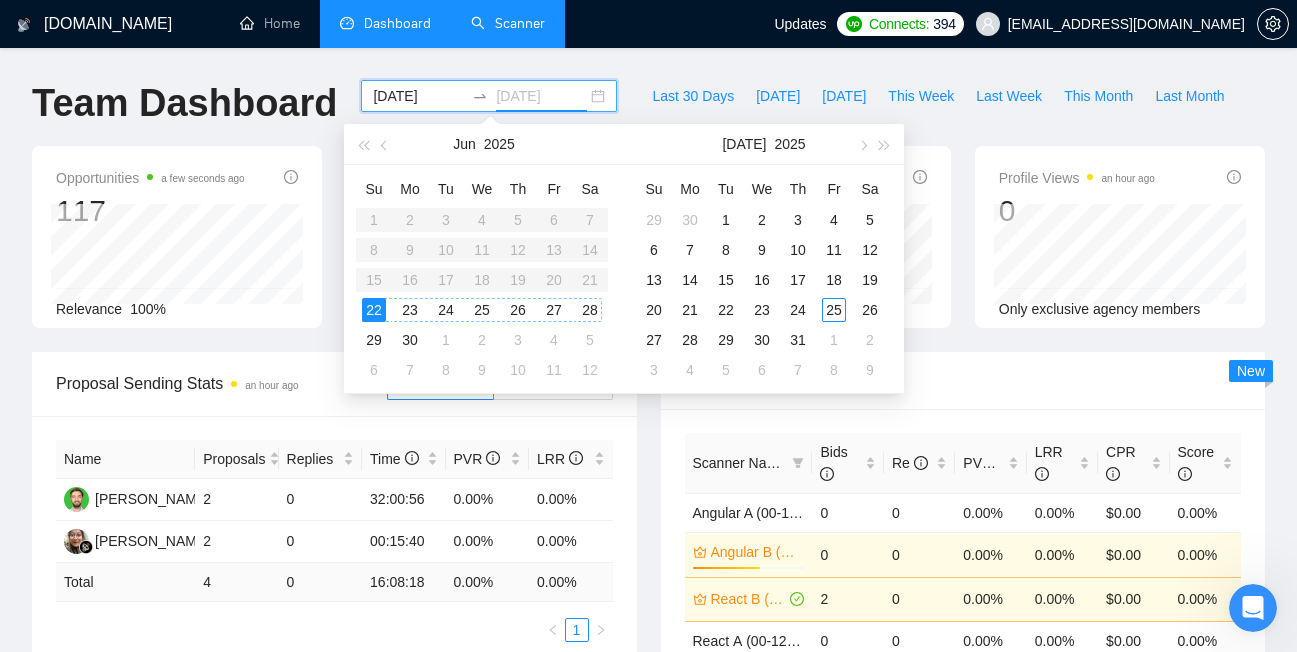 click on "28" at bounding box center [590, 310] 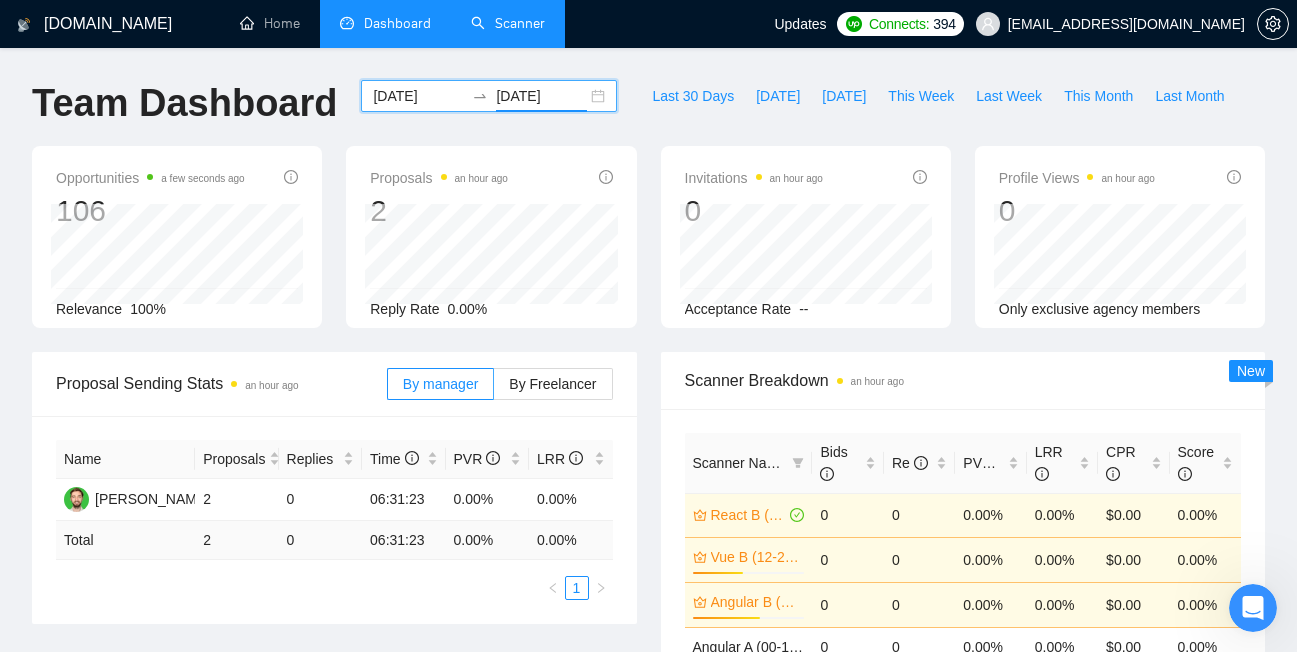 click on "2025-06-22 2025-06-28" at bounding box center (489, 96) 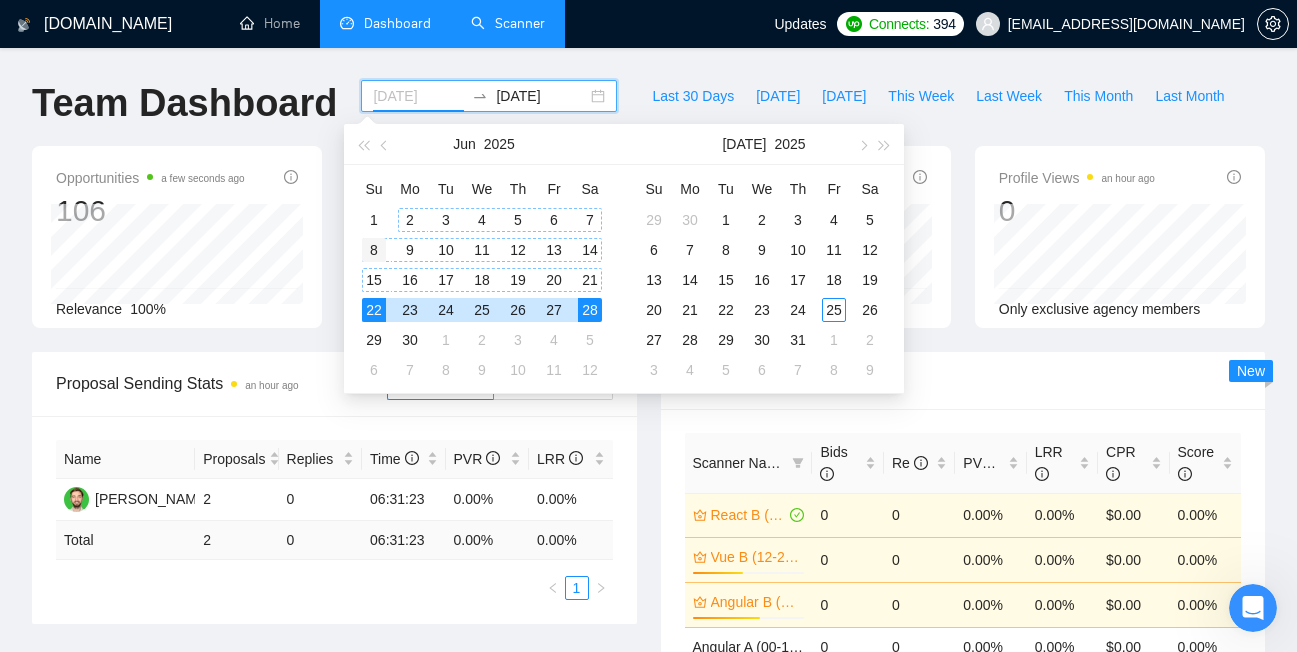 type on "2025-06-08" 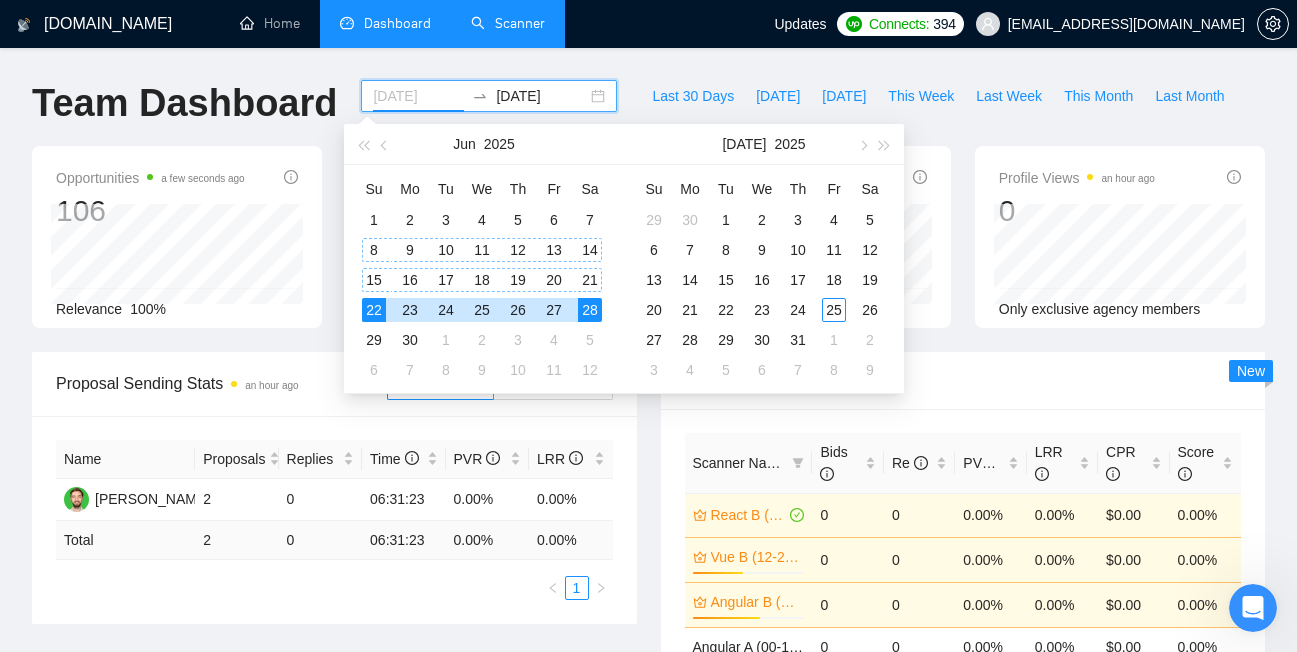 click on "8" at bounding box center (374, 250) 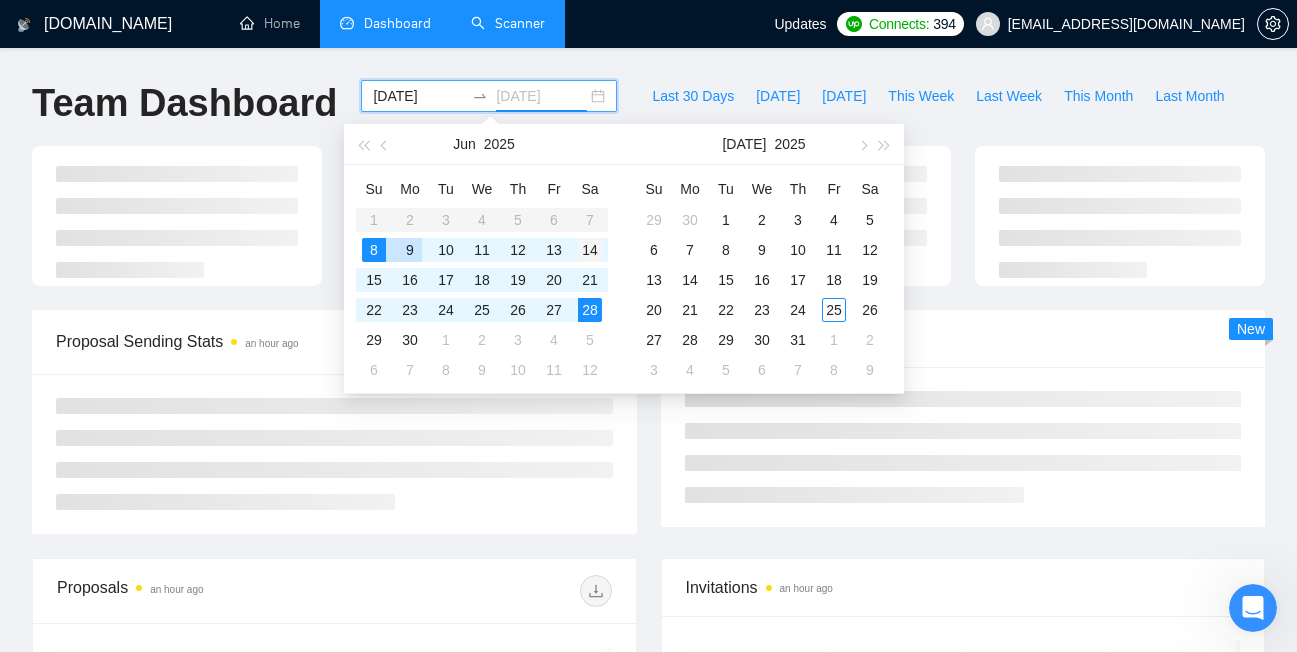 type on "2025-06-14" 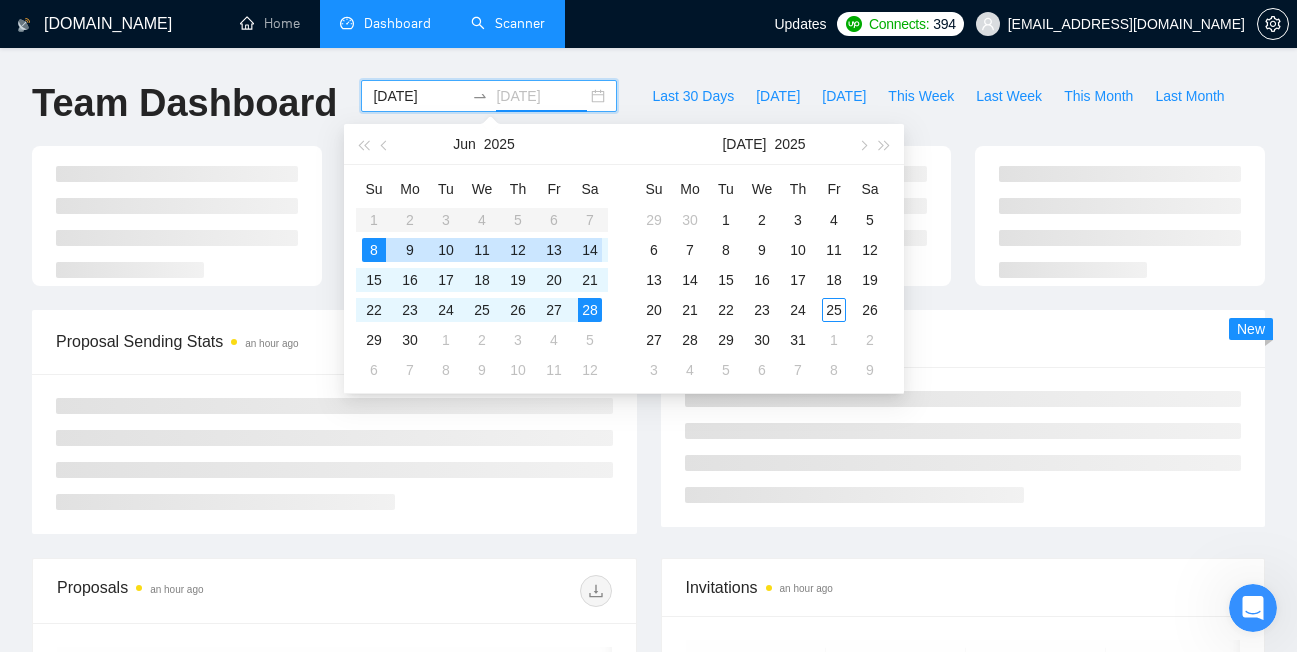 click on "14" at bounding box center (590, 250) 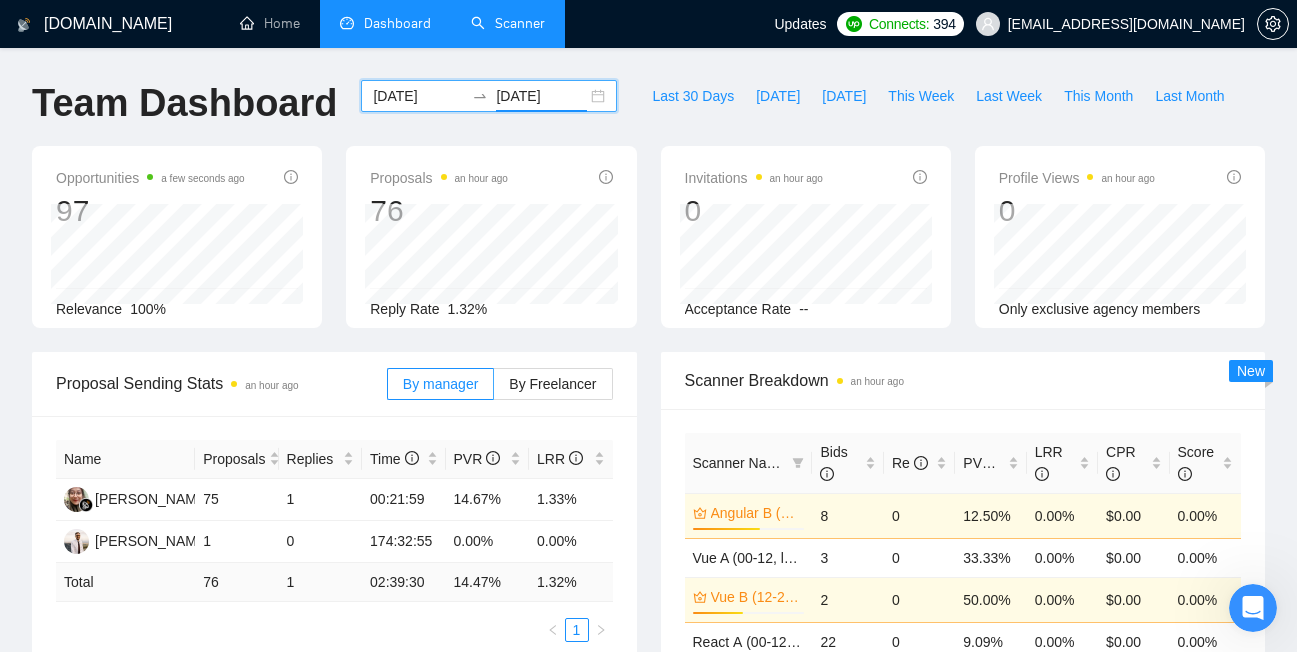 click on "2025-06-08 2025-06-14" at bounding box center [489, 96] 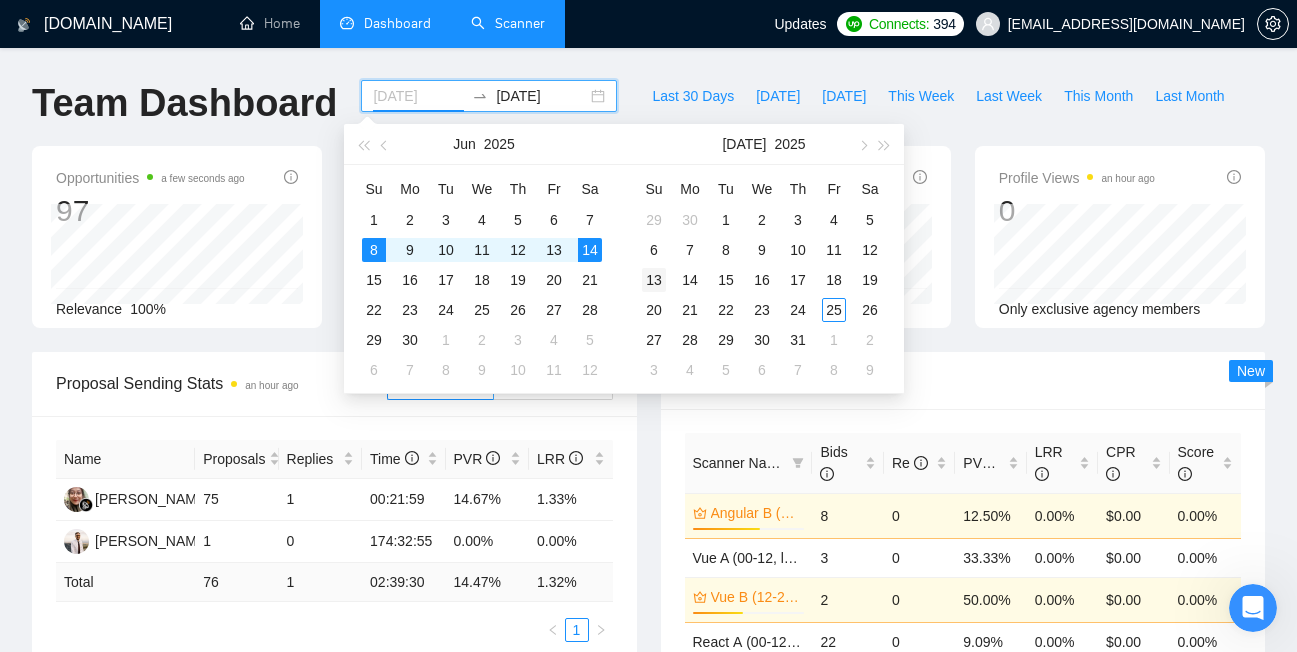 type on "2025-07-13" 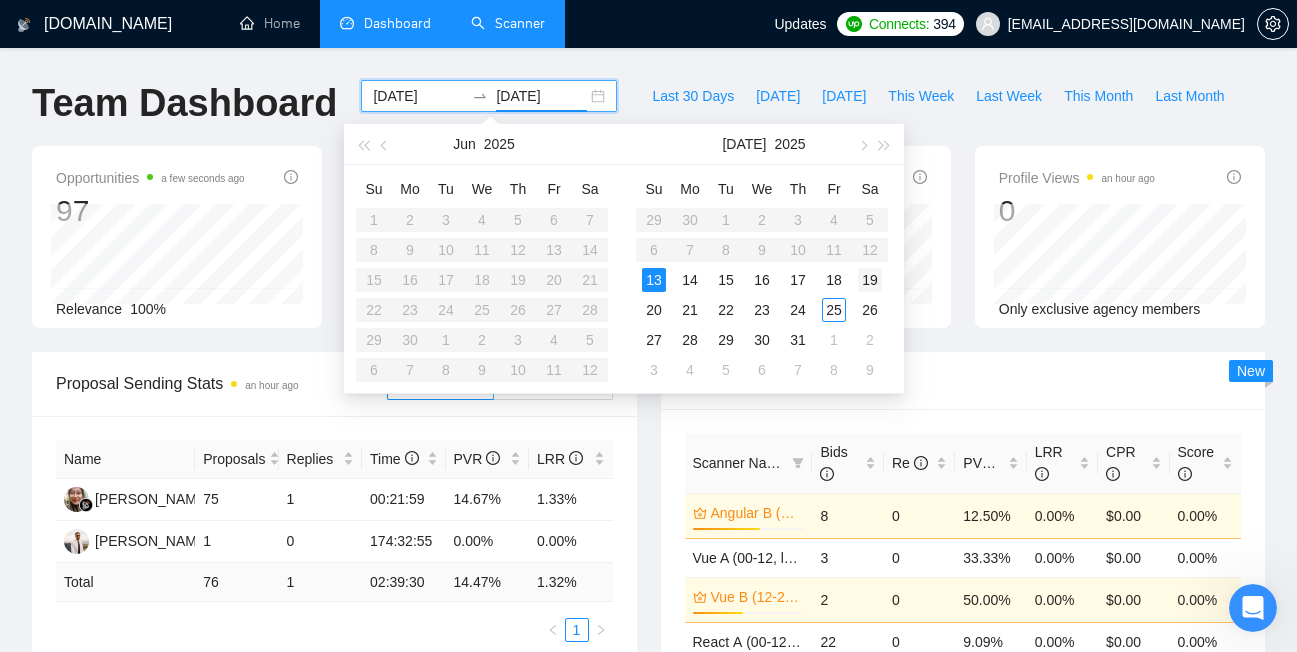 type on "2025-07-19" 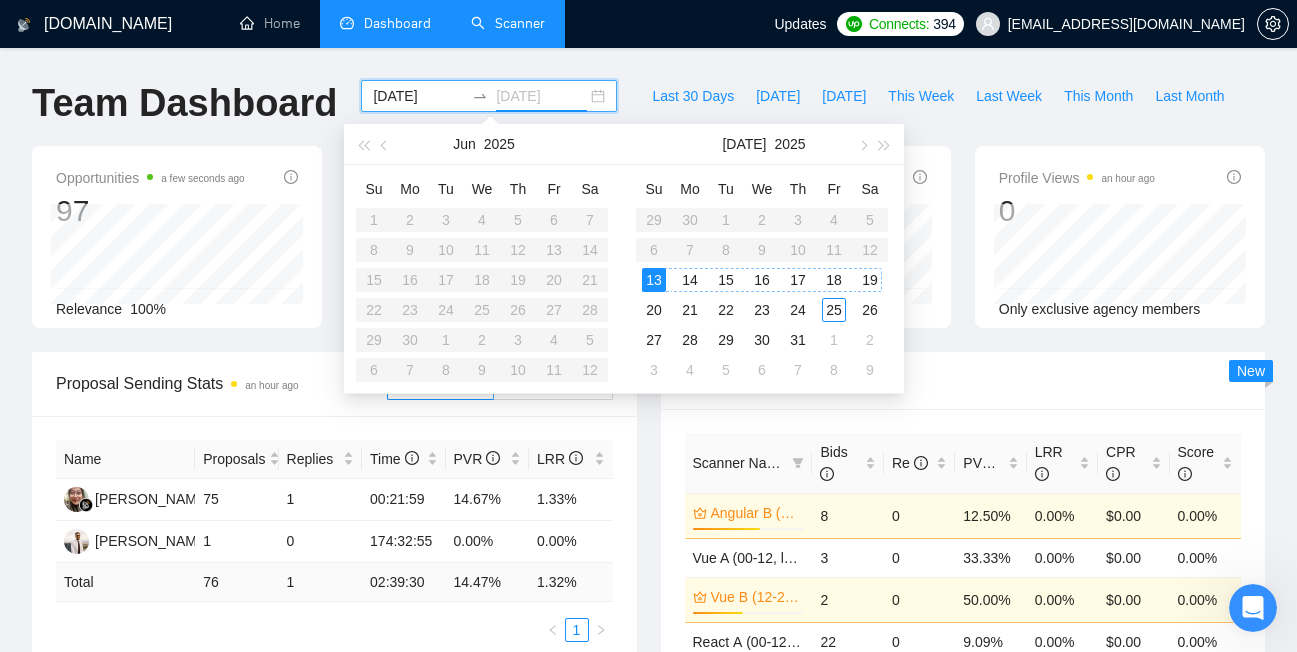 click on "19" at bounding box center (870, 280) 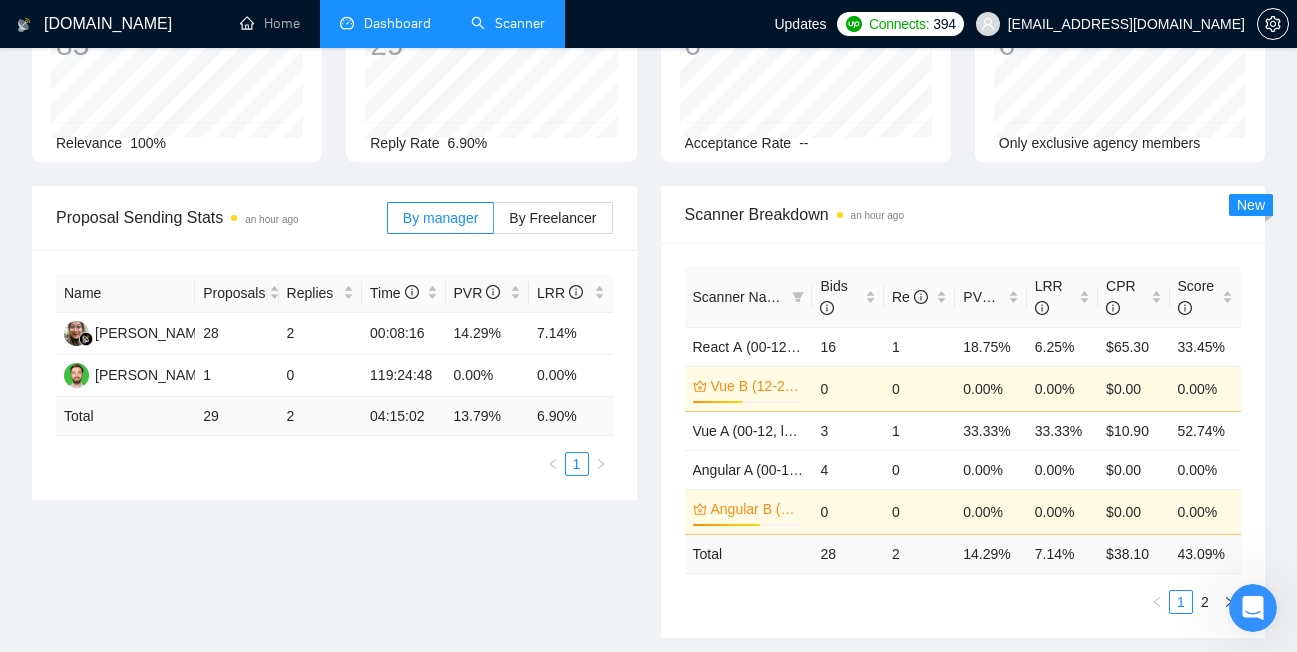 scroll, scrollTop: 167, scrollLeft: 0, axis: vertical 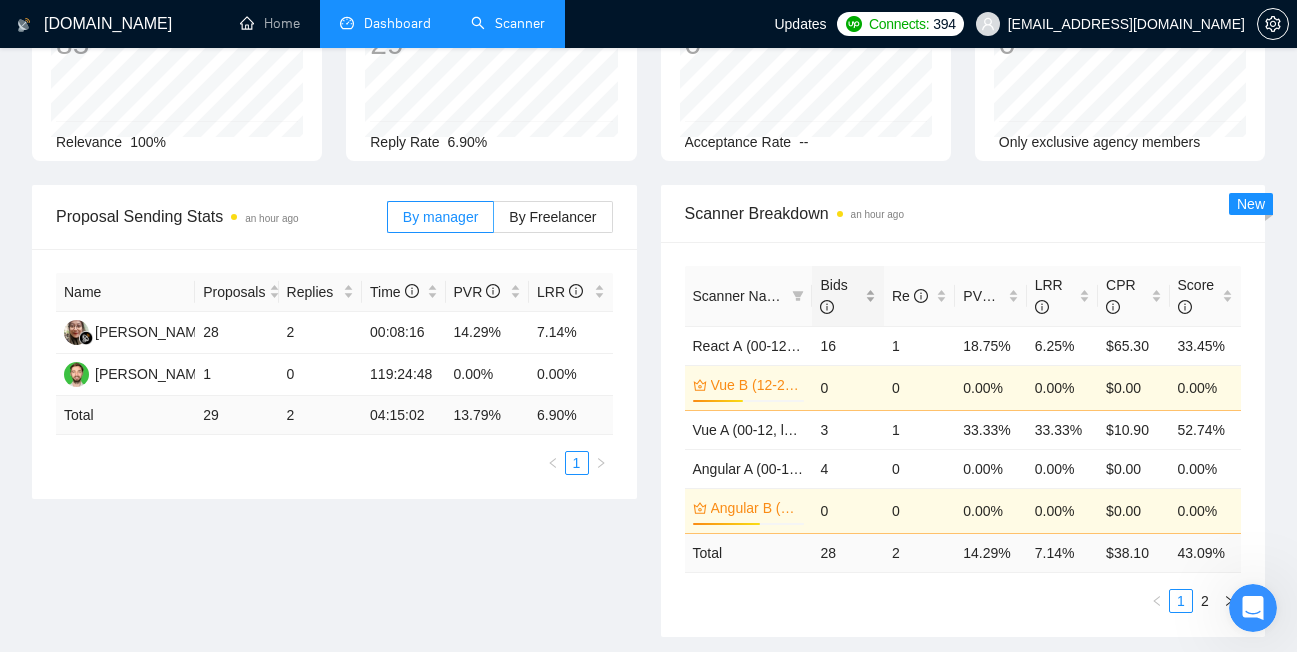 click on "Bids" at bounding box center (833, 296) 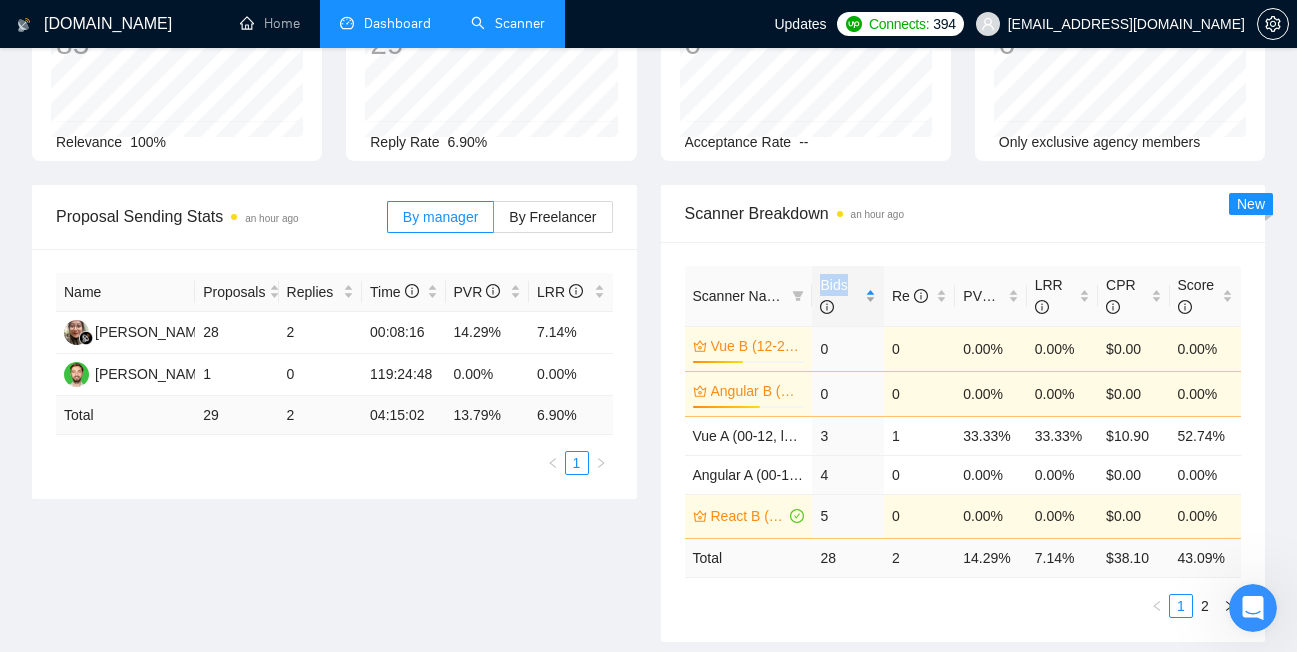 click on "Bids" at bounding box center [833, 296] 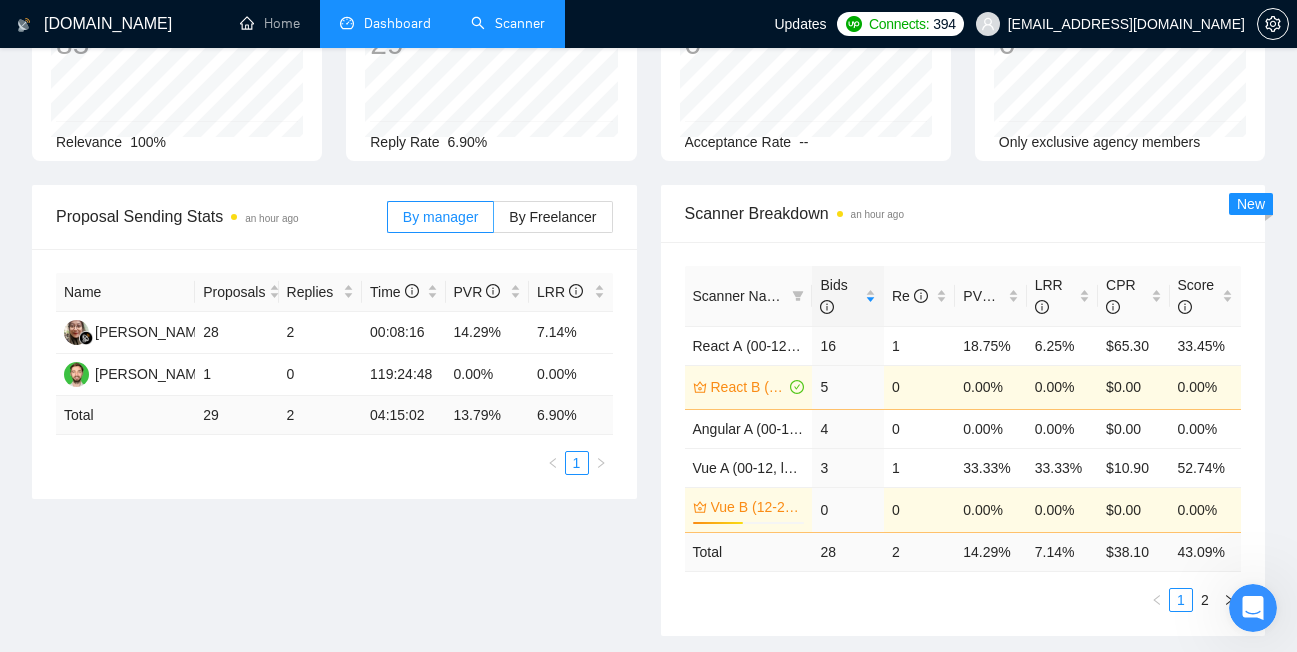 click on "Scanner Breakdown an hour ago" at bounding box center (963, 213) 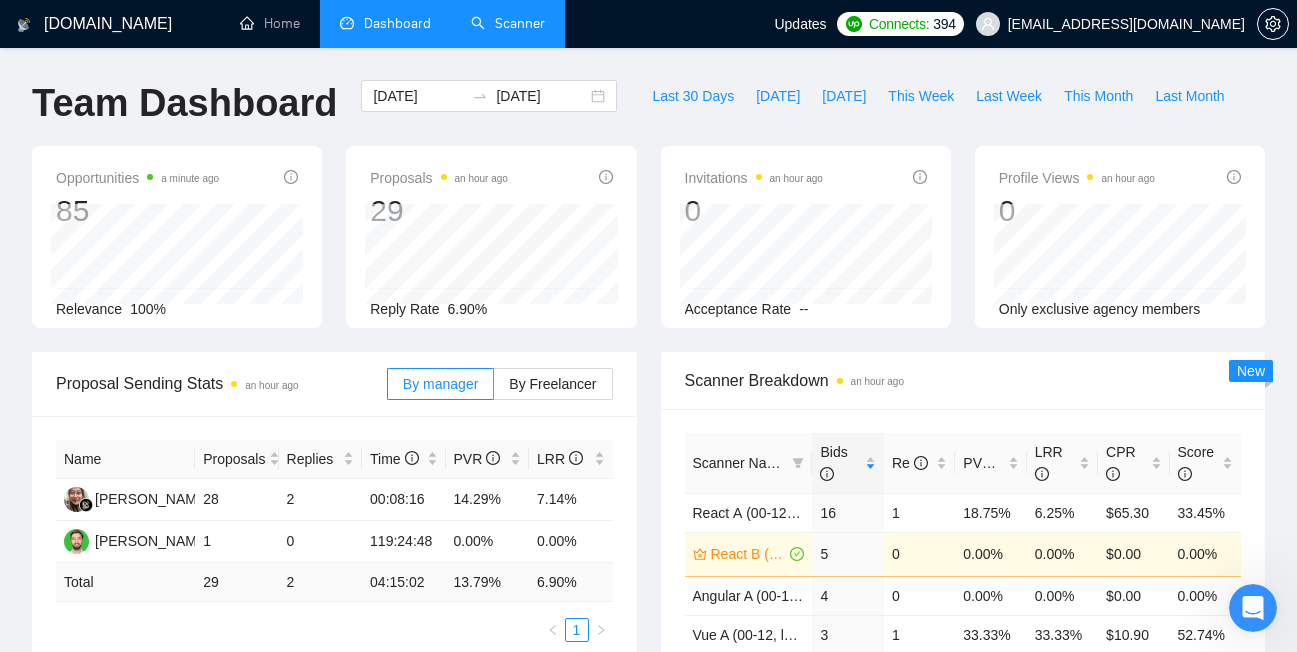 scroll, scrollTop: 0, scrollLeft: 0, axis: both 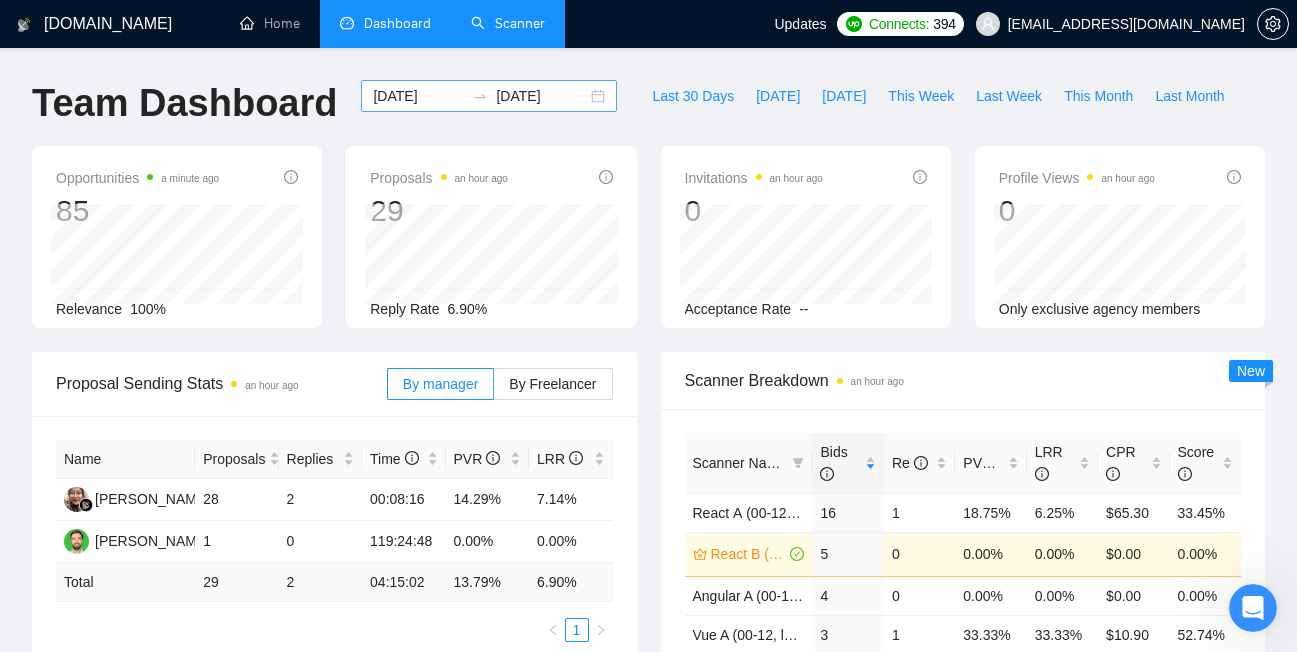 click on "2025-07-13 2025-07-19" at bounding box center (489, 96) 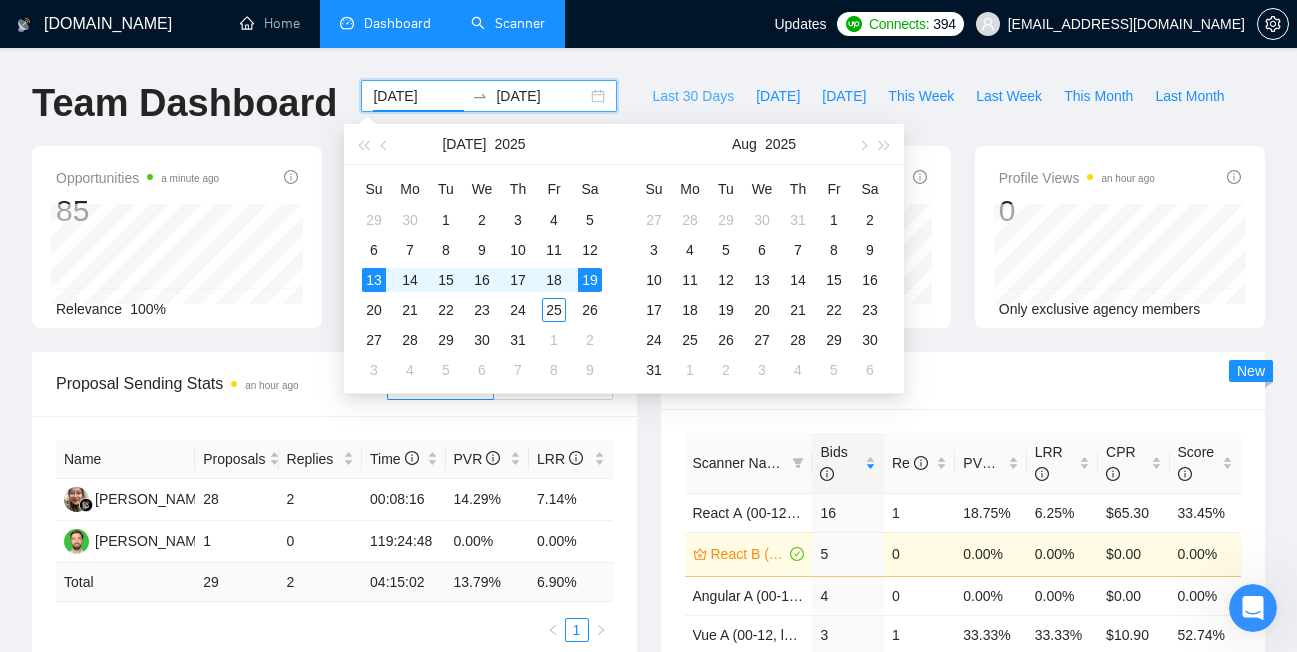 click on "Last 30 Days" at bounding box center (693, 96) 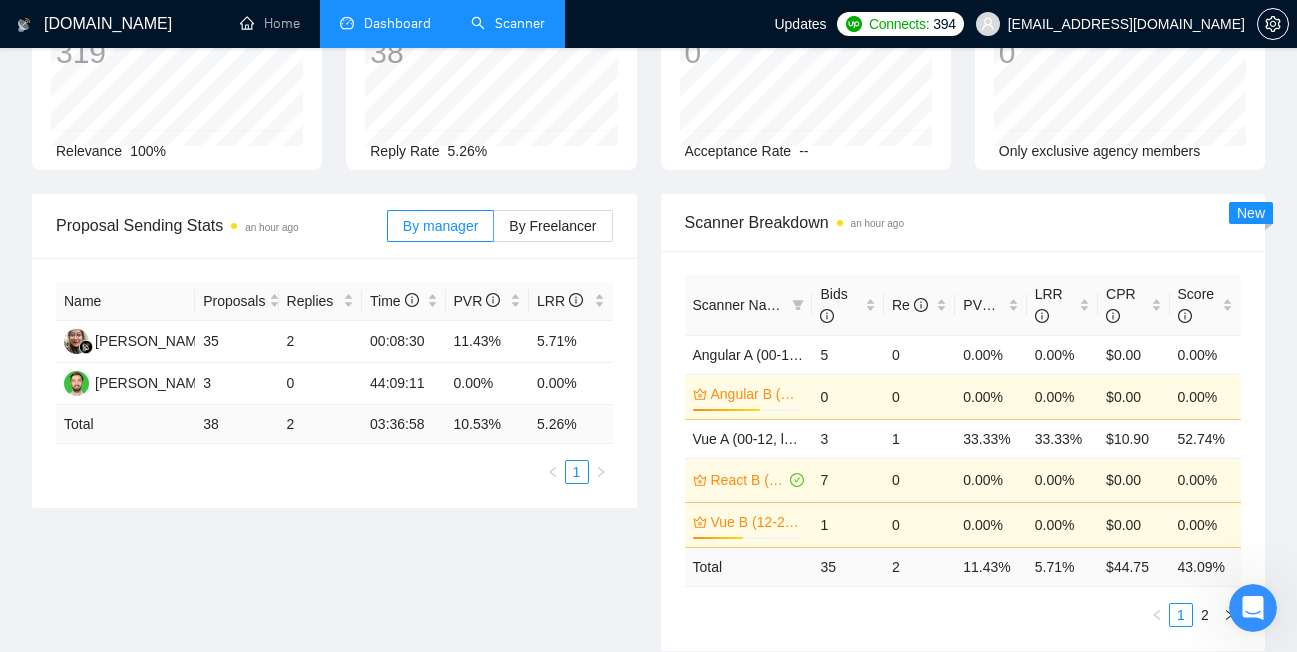 scroll, scrollTop: 184, scrollLeft: 0, axis: vertical 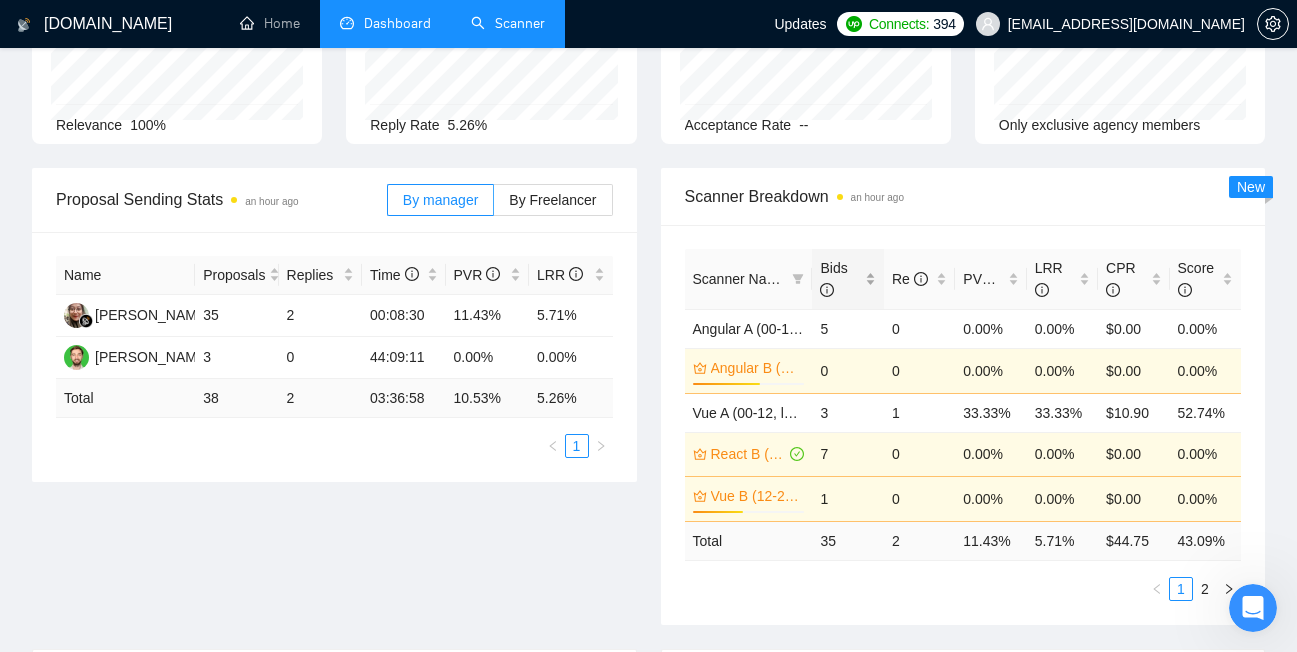 click on "Bids" at bounding box center (840, 279) 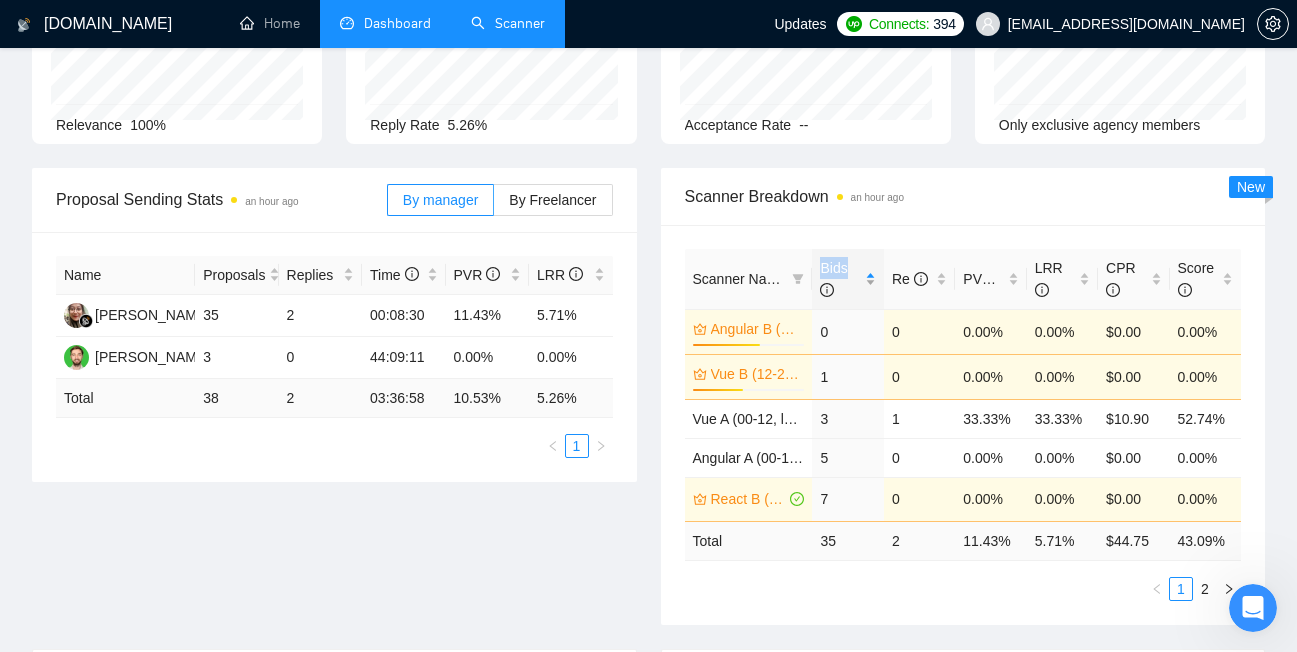 click on "Bids" at bounding box center (840, 279) 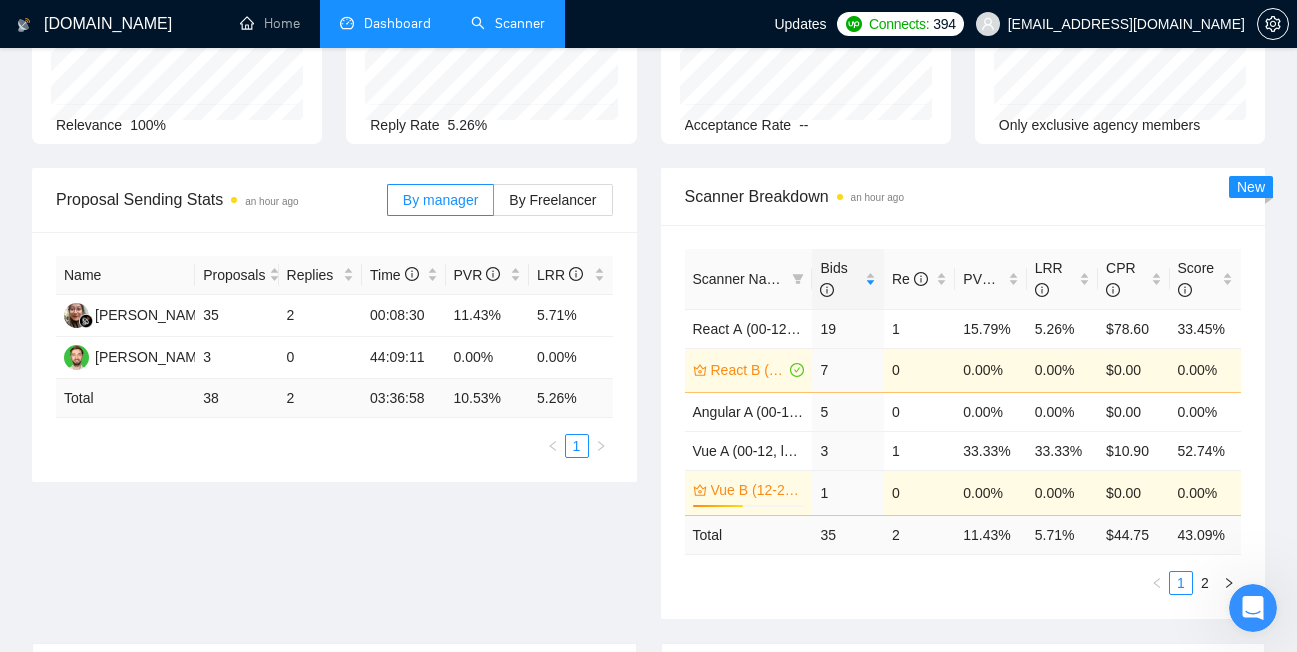 click on "Opportunities 2 minutes ago 319   Relevance 100% Proposals an hour ago 38   Reply Rate 5.26% Invitations an hour ago 0   Acceptance Rate -- Profile Views an hour ago 0   Only exclusive agency members" at bounding box center (648, 65) 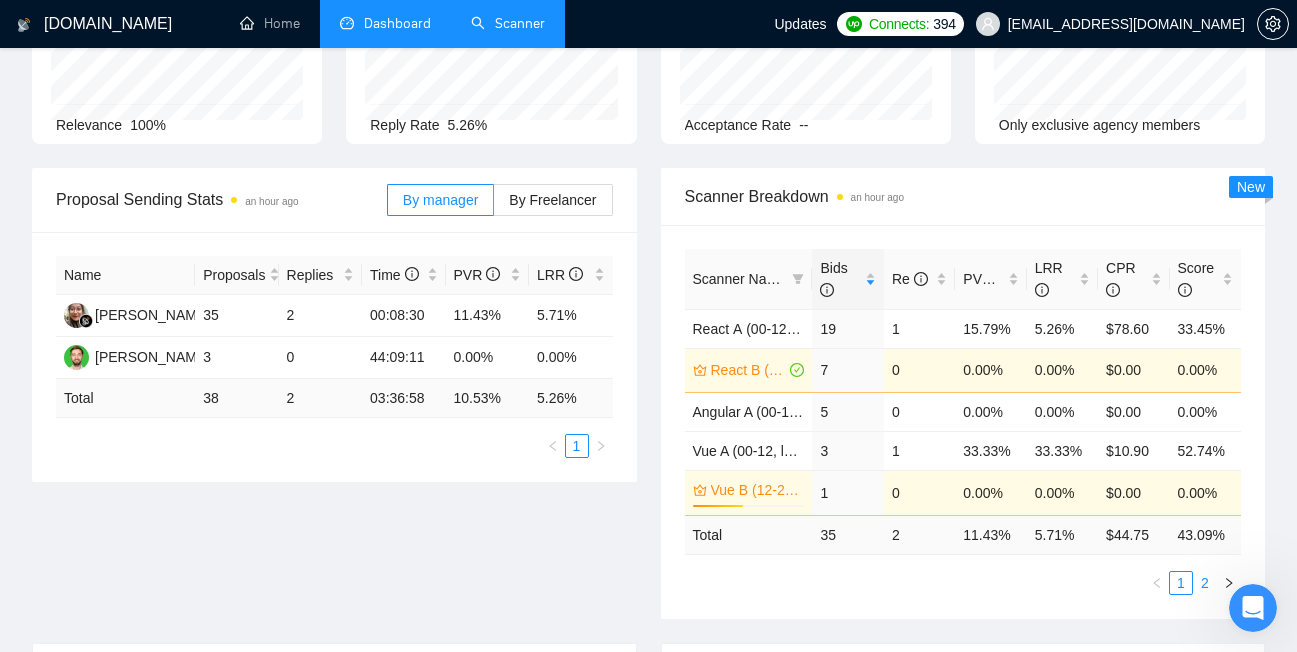 click on "2" at bounding box center (1205, 583) 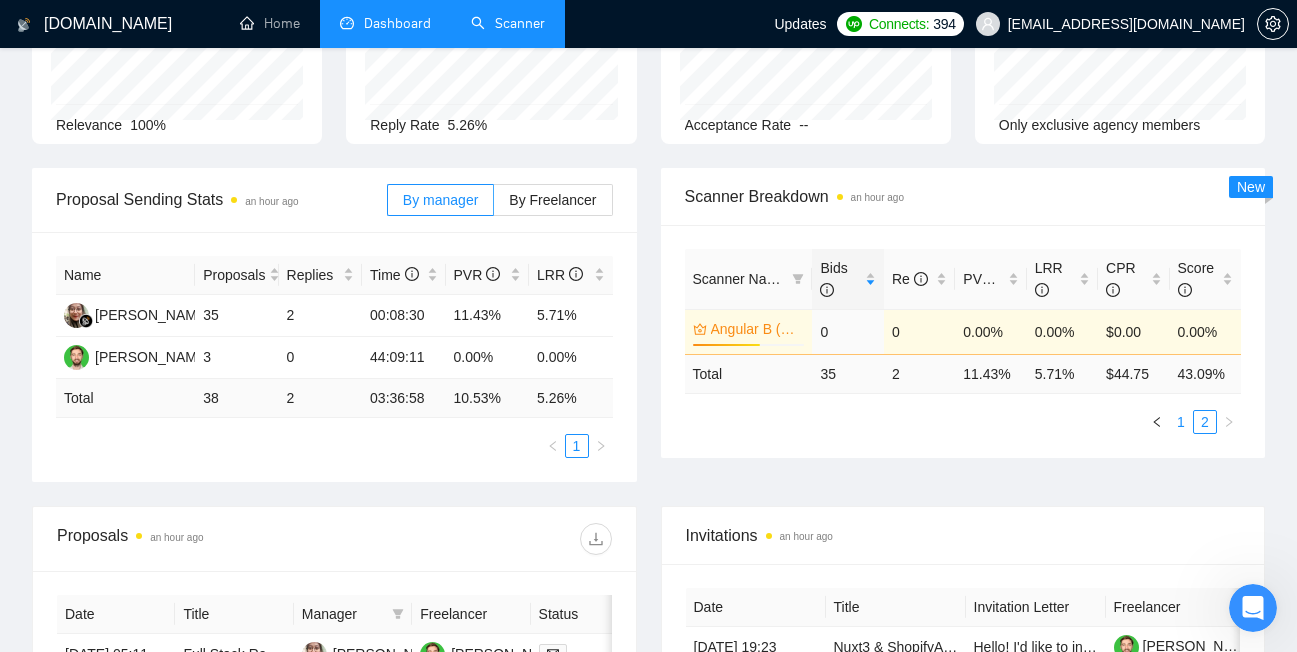 click on "1" at bounding box center [1181, 422] 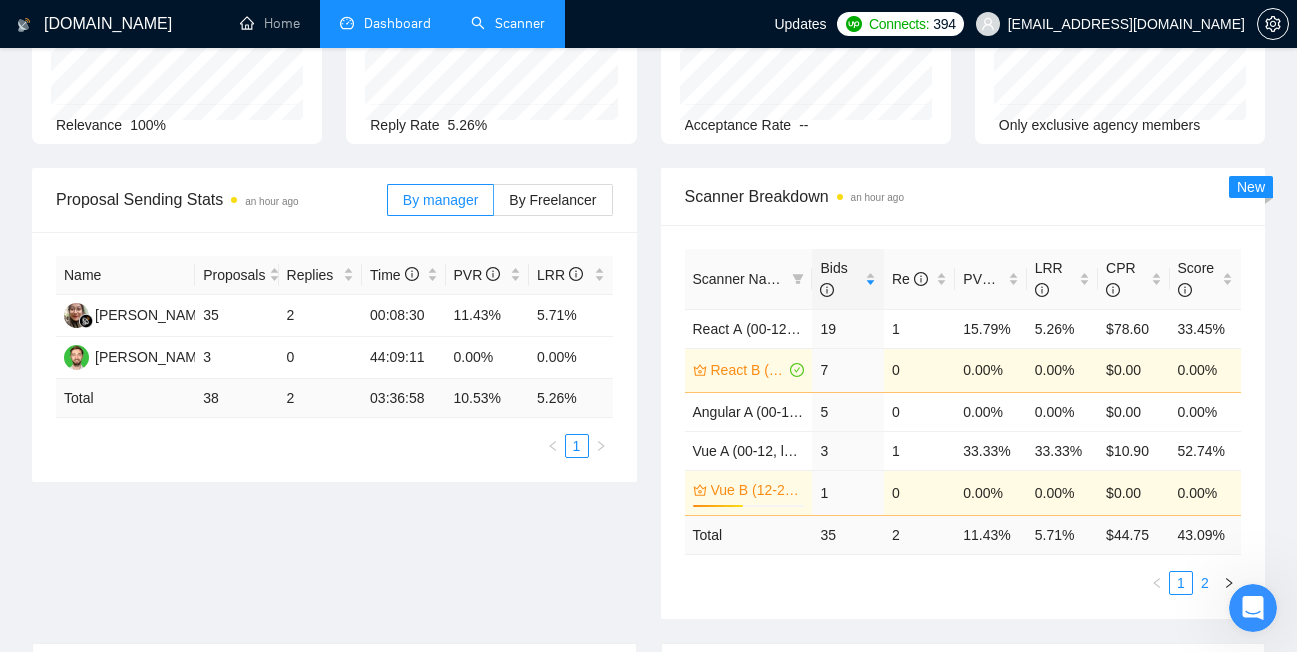 click on "2" at bounding box center (1205, 583) 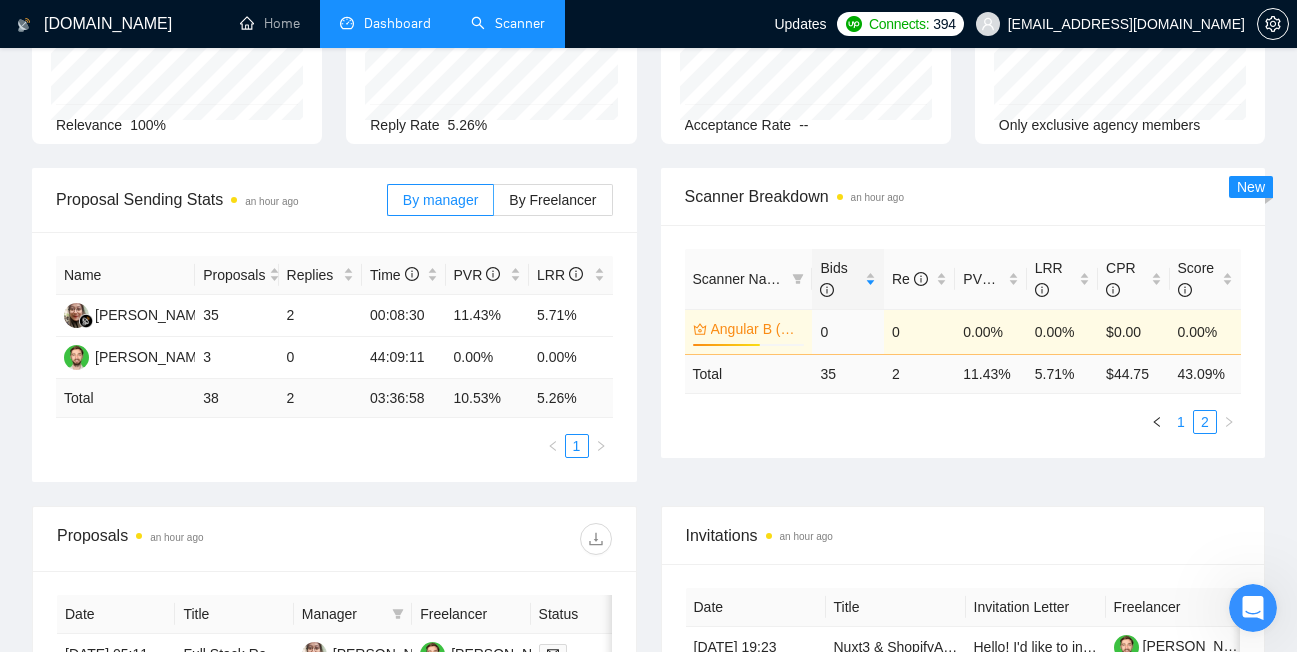 click on "1" at bounding box center (1181, 422) 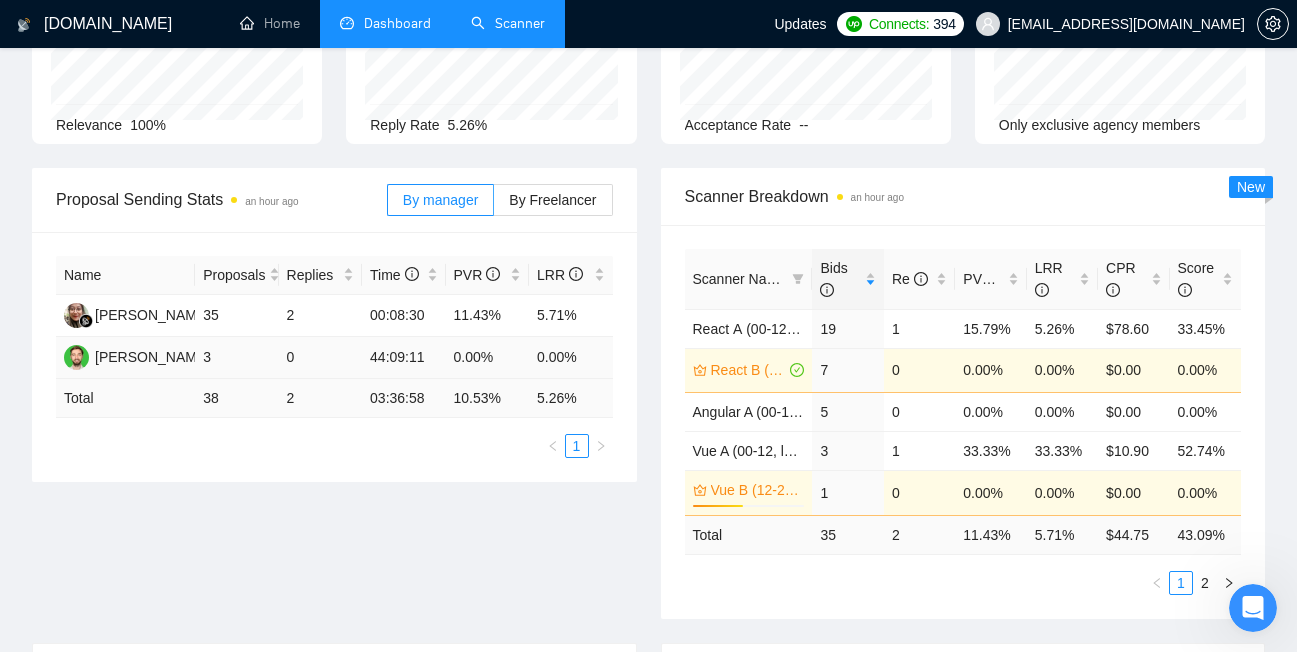 scroll, scrollTop: 0, scrollLeft: 0, axis: both 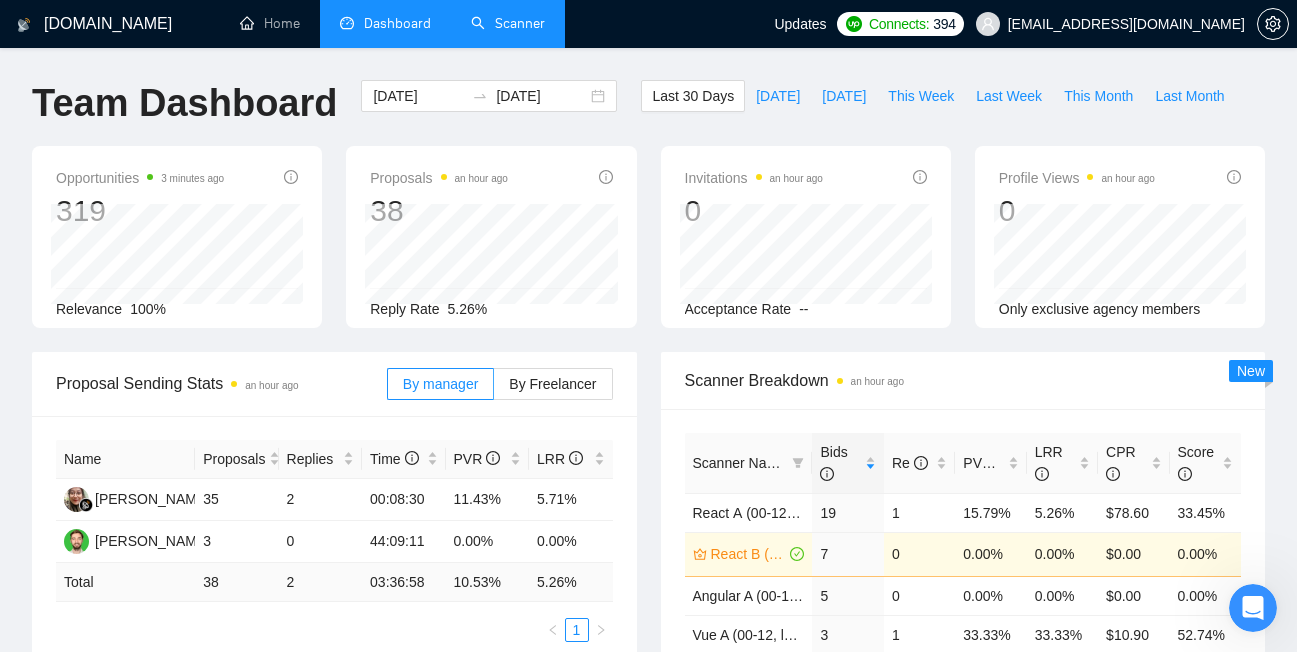 click on "Scanner" at bounding box center [508, 23] 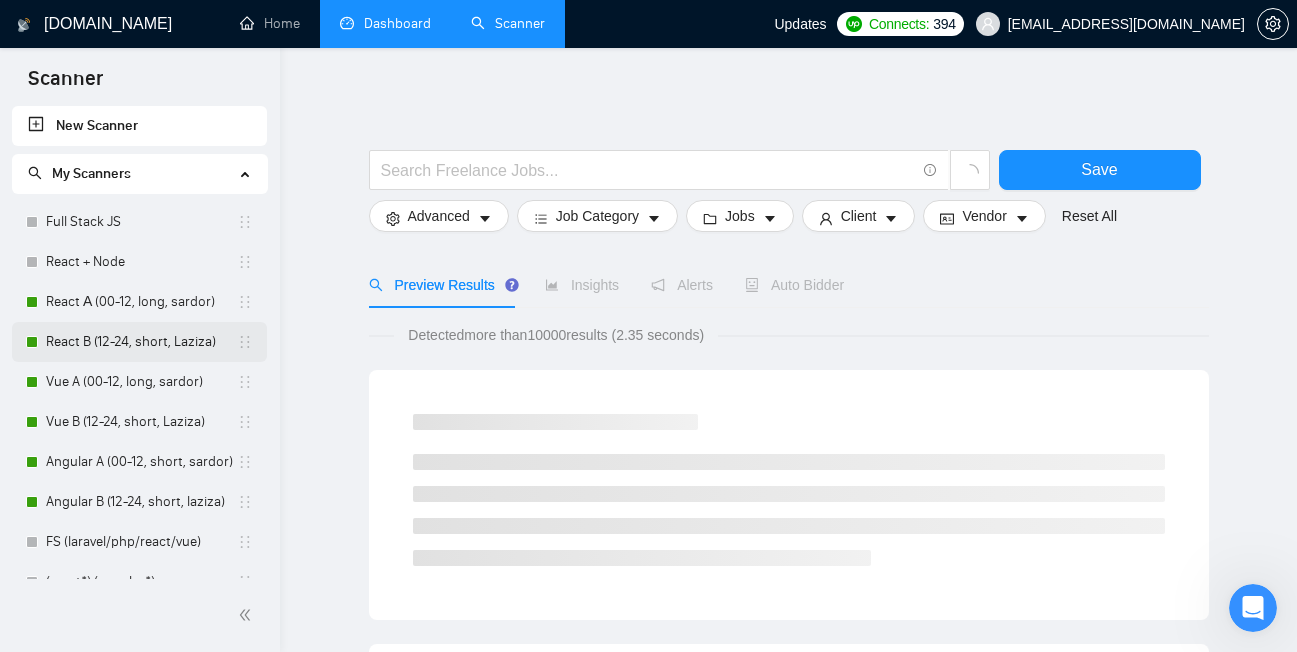 click on "React B (12-24, short, Laziza)" at bounding box center (141, 342) 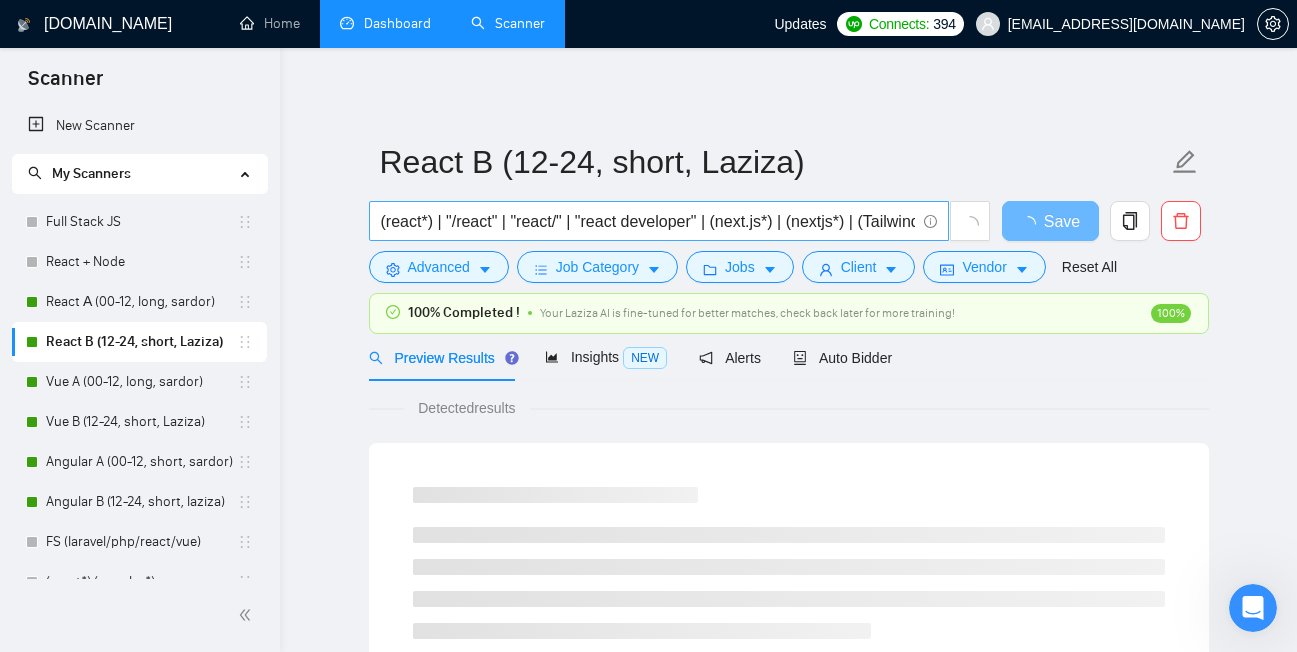 click on "(react*) | "/react" | "react/" | "react developer" | (next.js*) | (nextjs*) | (Tailwind*)" at bounding box center (659, 221) 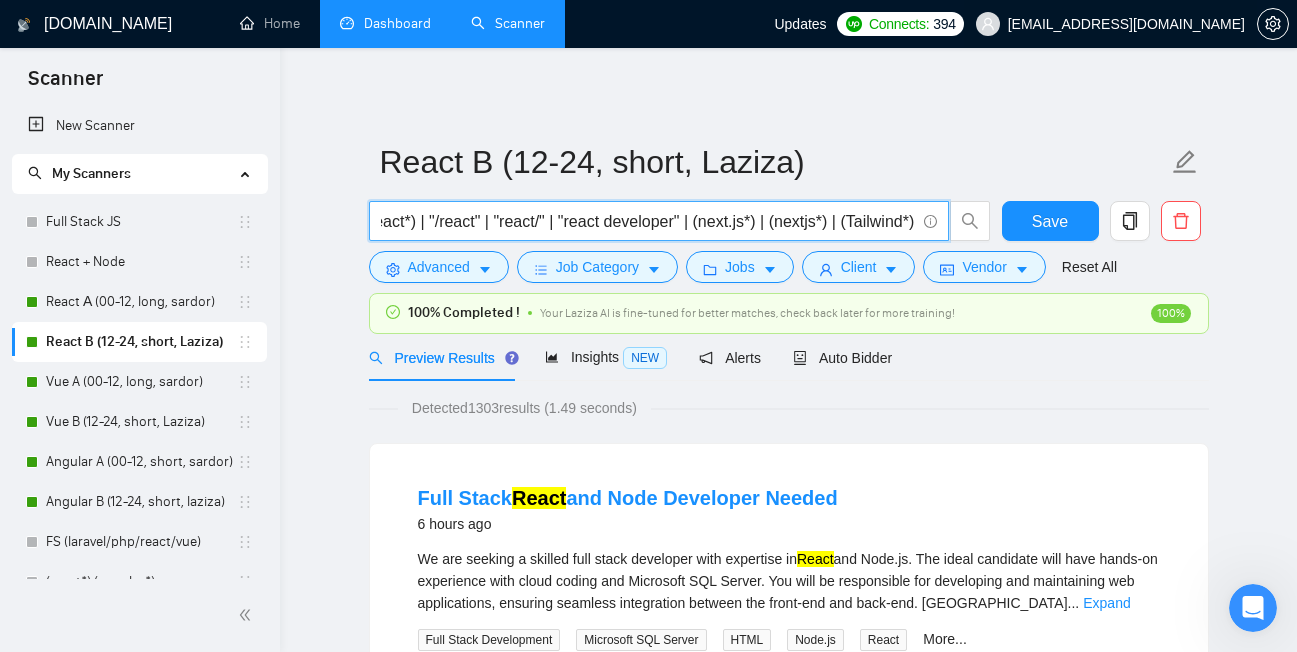 scroll, scrollTop: 0, scrollLeft: 0, axis: both 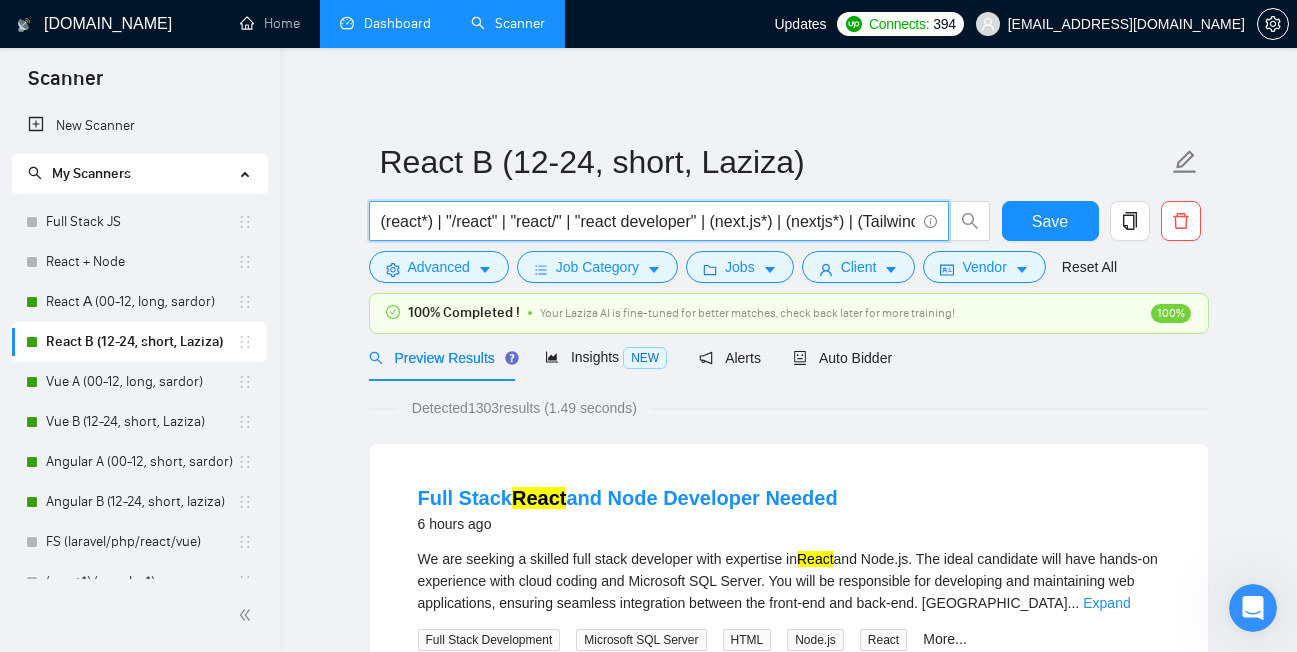 click on "React B (12-24, short, Laziza) (react*) | "/react" | "react/" | "react developer" | (next.js*) | (nextjs*) | (Tailwind*) Save Advanced   Job Category   Jobs   Client   Vendor   Reset All 100% Completed ! Your Laziza AI is fine-tuned for better matches, check back later for more training! 100% Preview Results Insights NEW Alerts Auto Bidder Detected   1303  results   (1.49 seconds) Full Stack  React  and Node Developer Needed 6 hours ago We are seeking a skilled full stack developer with expertise in  React  and Node.js. The ideal candidate will have hands-on experience with cloud coding and Microsoft SQL Server. You will be responsible for developing and maintaining web applications, ensuring seamless integration between the front-end and back-end. Stron ... Expand Full Stack Development Microsoft SQL Server HTML Node.js React More... 📡   20% GigRadar Score   $15 - $25 Hourly Everyone Talent Preference Intermediate Experience Level More than 30 hrs/week Hourly Load 1 to 3 months Duration   United States $" at bounding box center [789, 2432] 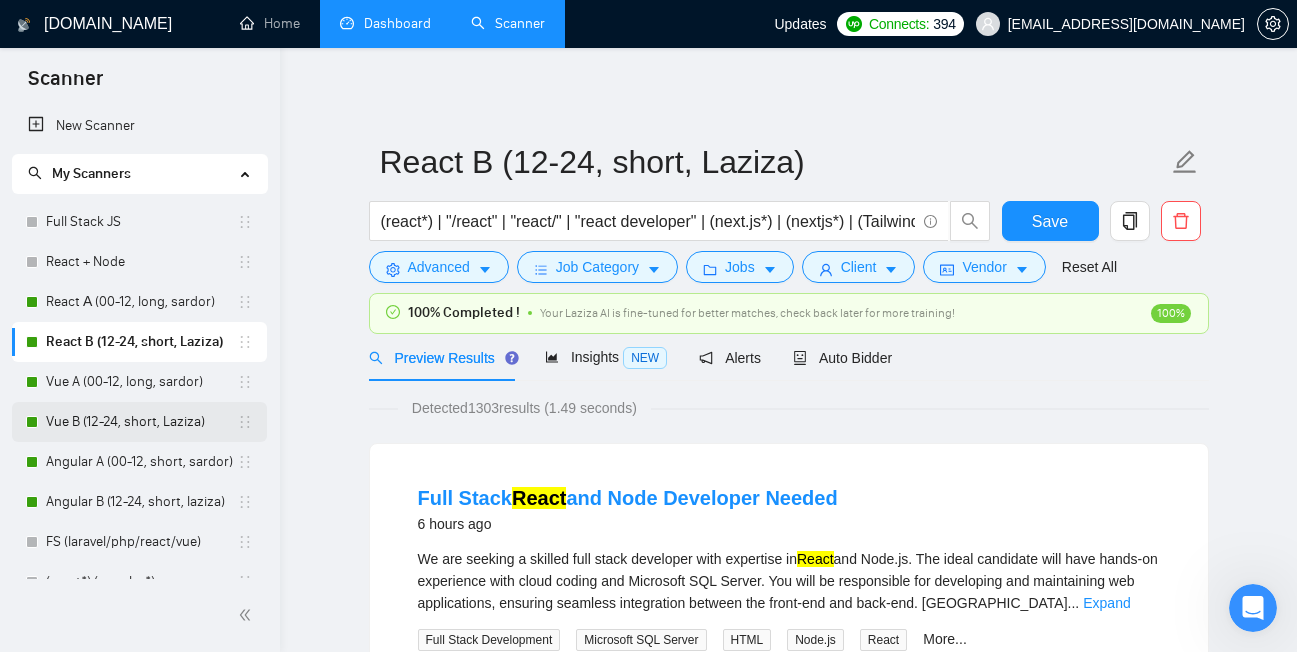 click on "Vue B (12-24, short, Laziza)" at bounding box center [141, 422] 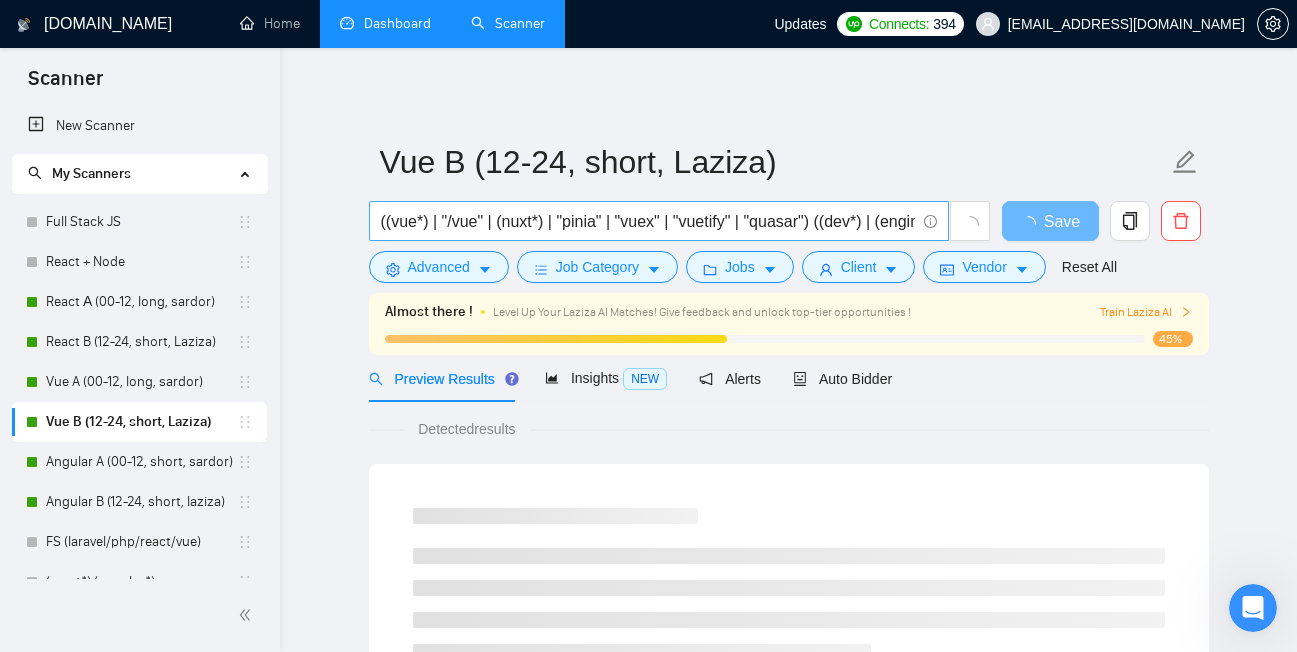 click on "((vue*) | "/vue" | (nuxt*) | "pinia" | "vuex" | "vuetify" | "quasar") ((dev*) | (engin*) | expert | guru | (creat*) | (build*))" at bounding box center (648, 221) 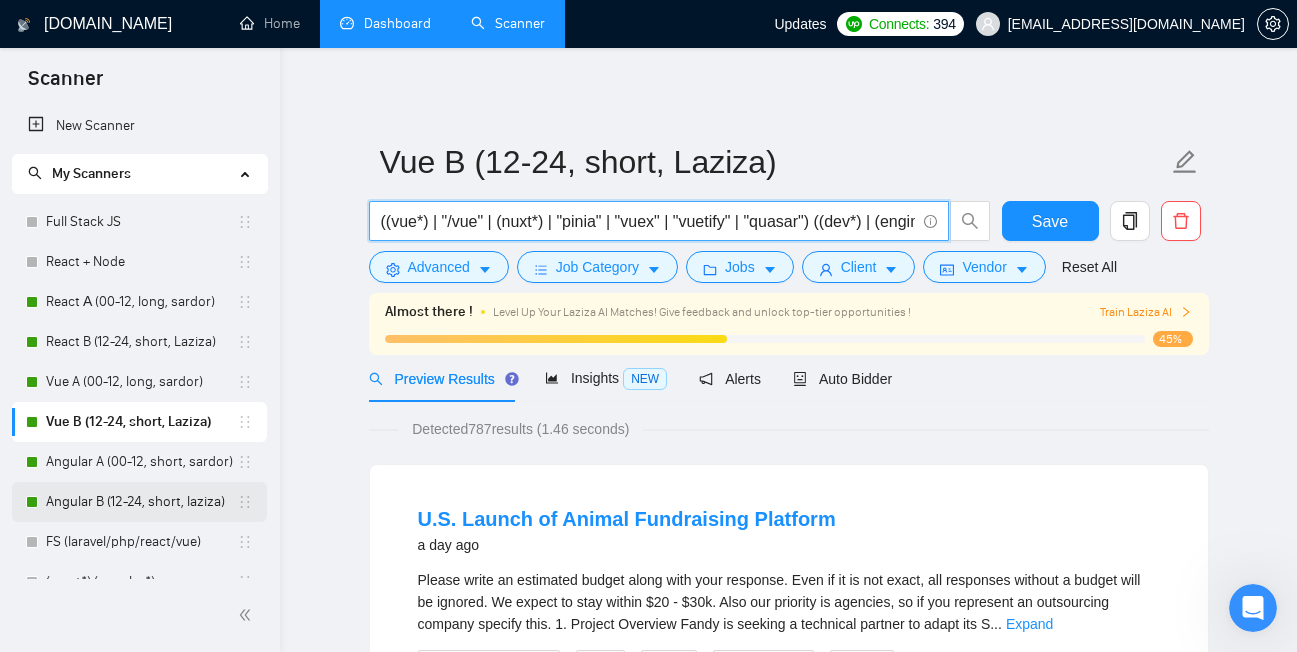 click on "Angular B (12-24, short, laziza)" at bounding box center [141, 502] 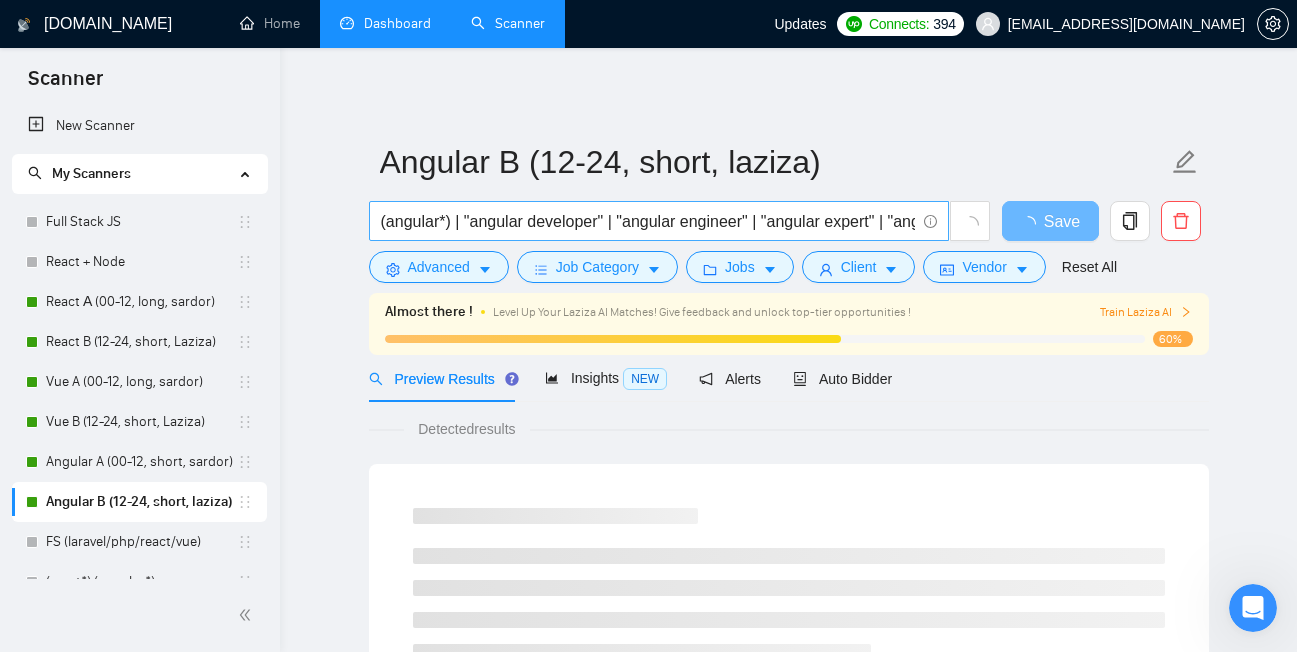 click on "(angular*) | "angular developer" | "angular engineer" | "angular expert" | "angular specialist" | "typescript angular developer")" at bounding box center [648, 221] 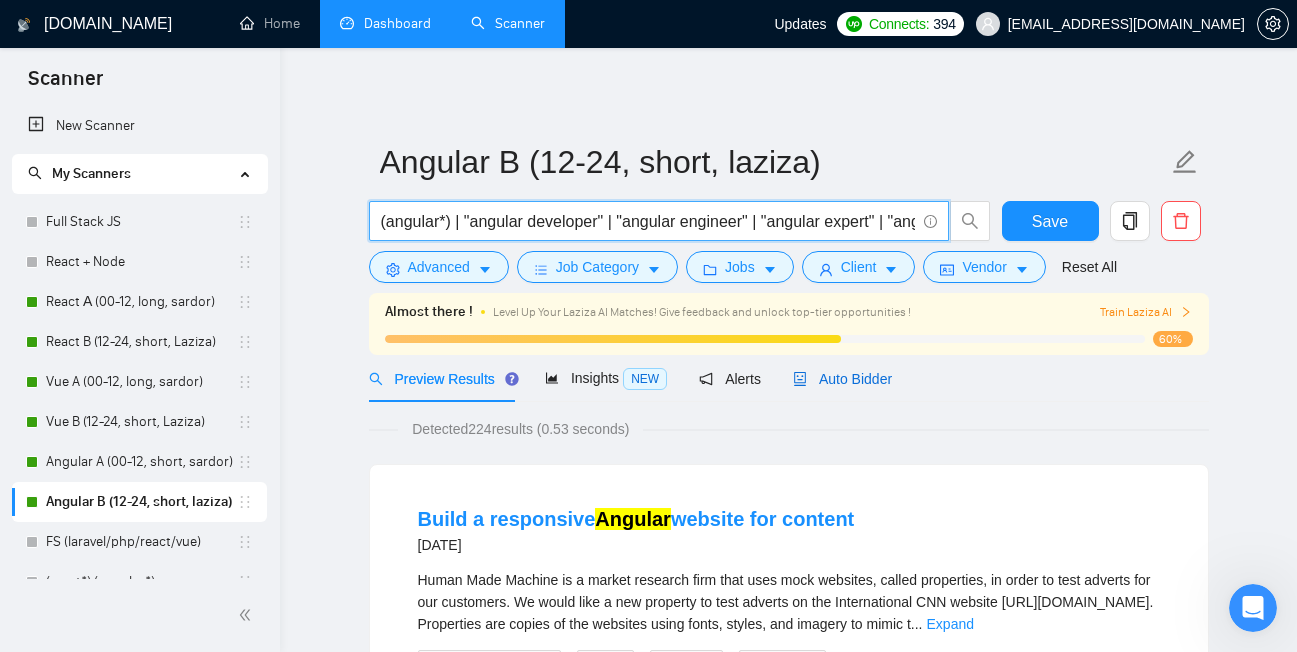 click on "Auto Bidder" at bounding box center [842, 379] 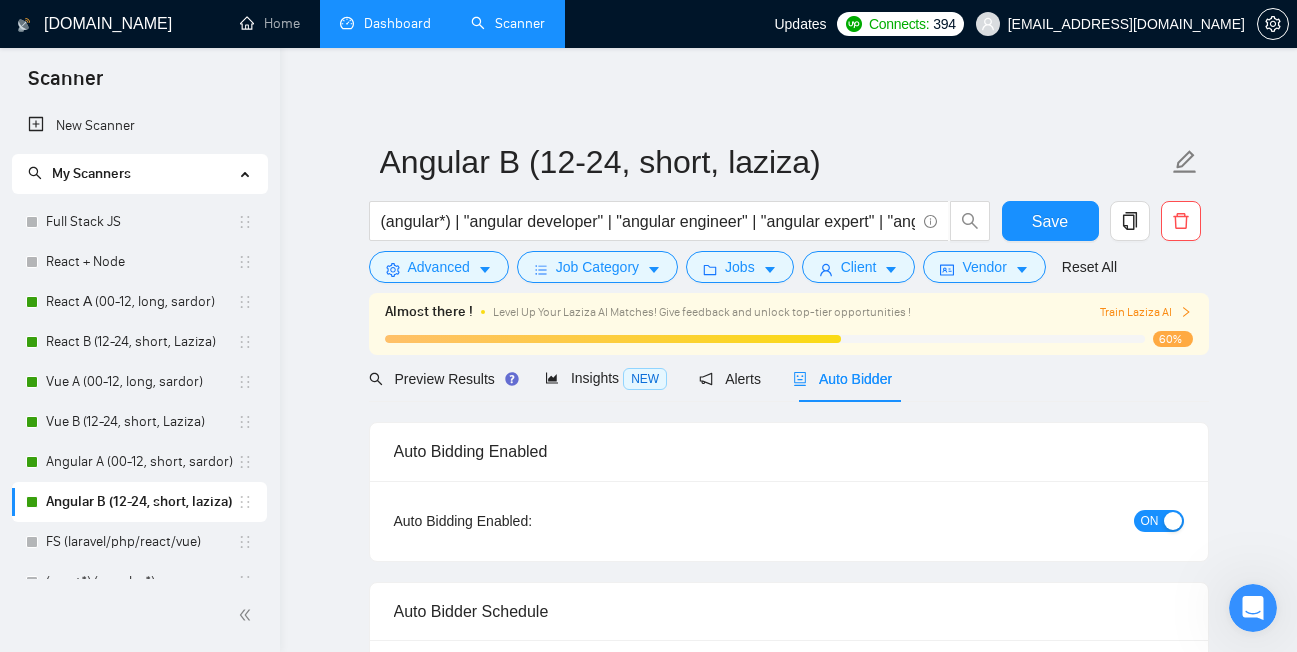 type 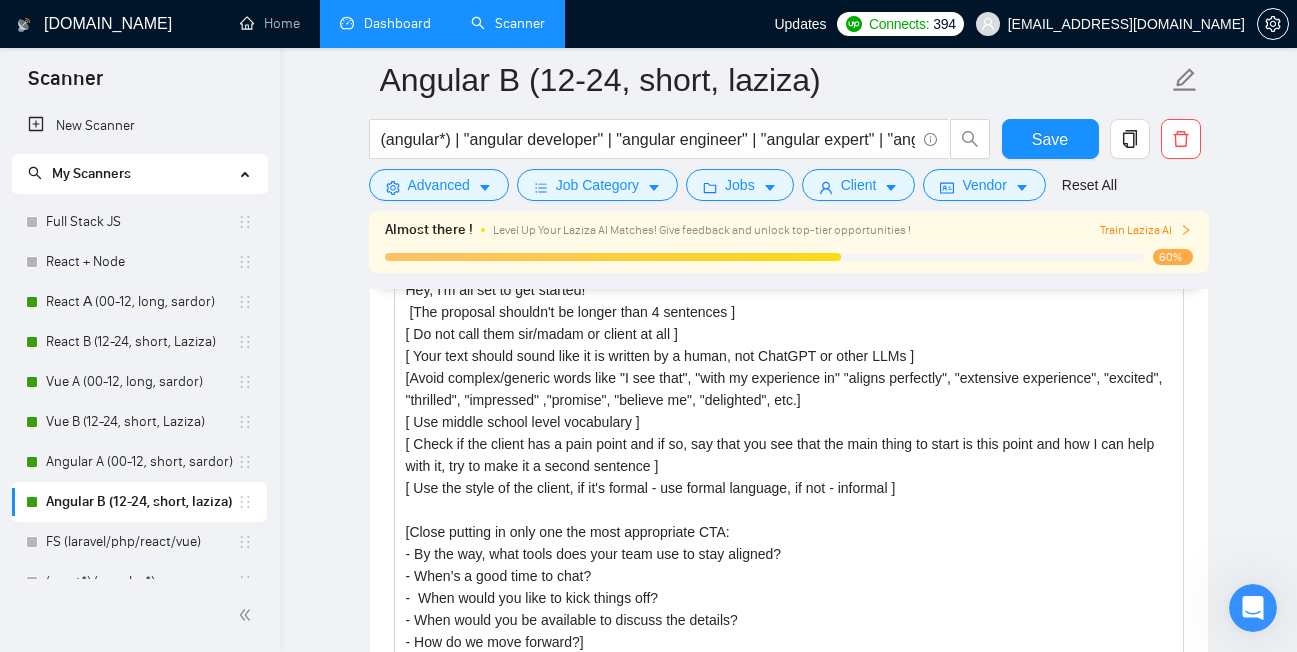 scroll, scrollTop: 2191, scrollLeft: 0, axis: vertical 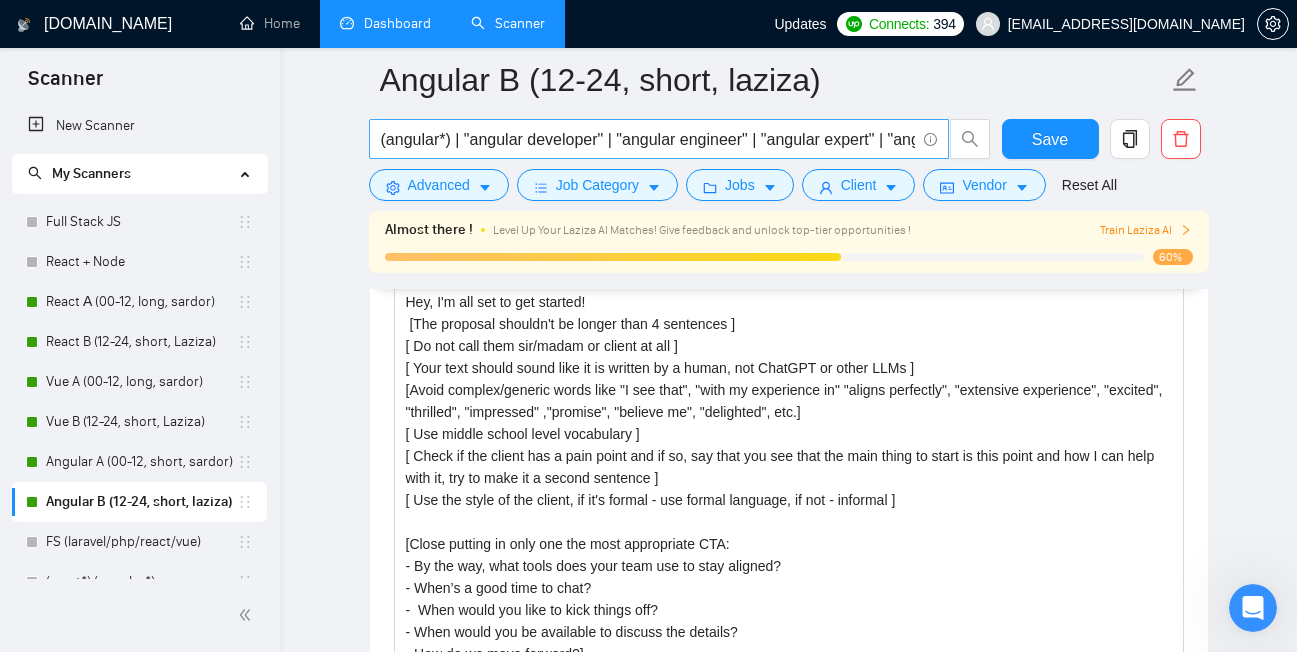 click on "(angular*) | "angular developer" | "angular engineer" | "angular expert" | "angular specialist" | "typescript angular developer")" at bounding box center [648, 139] 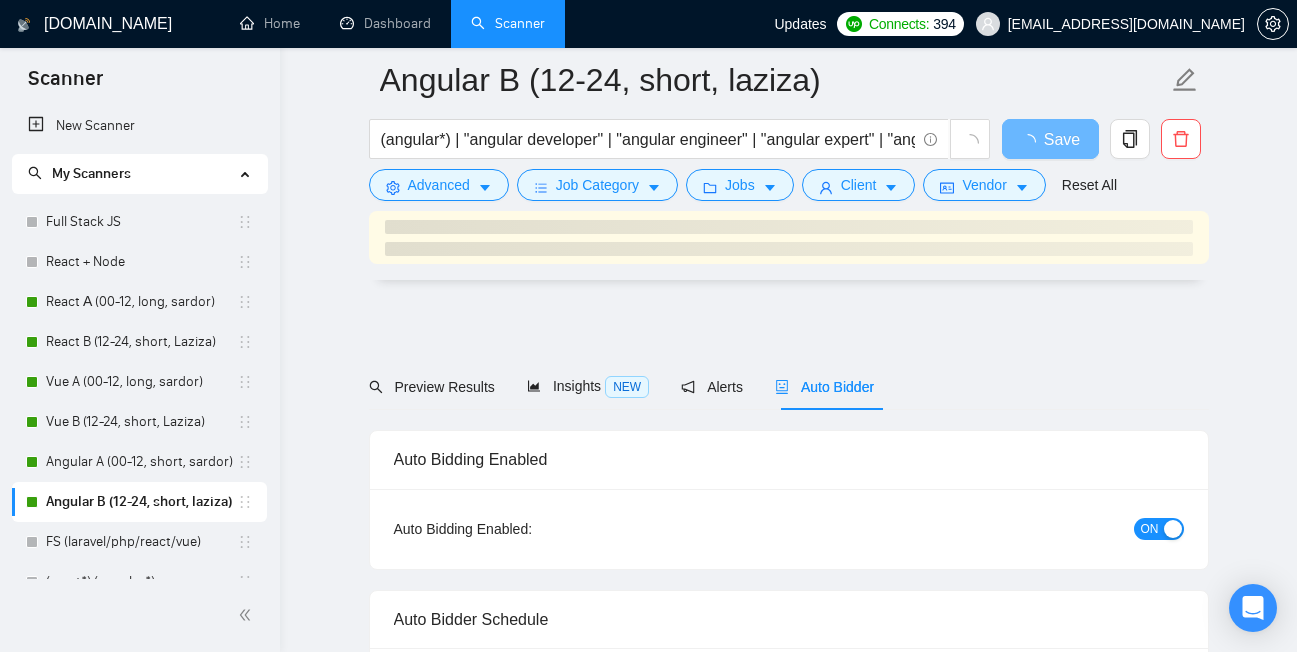 scroll, scrollTop: 2191, scrollLeft: 0, axis: vertical 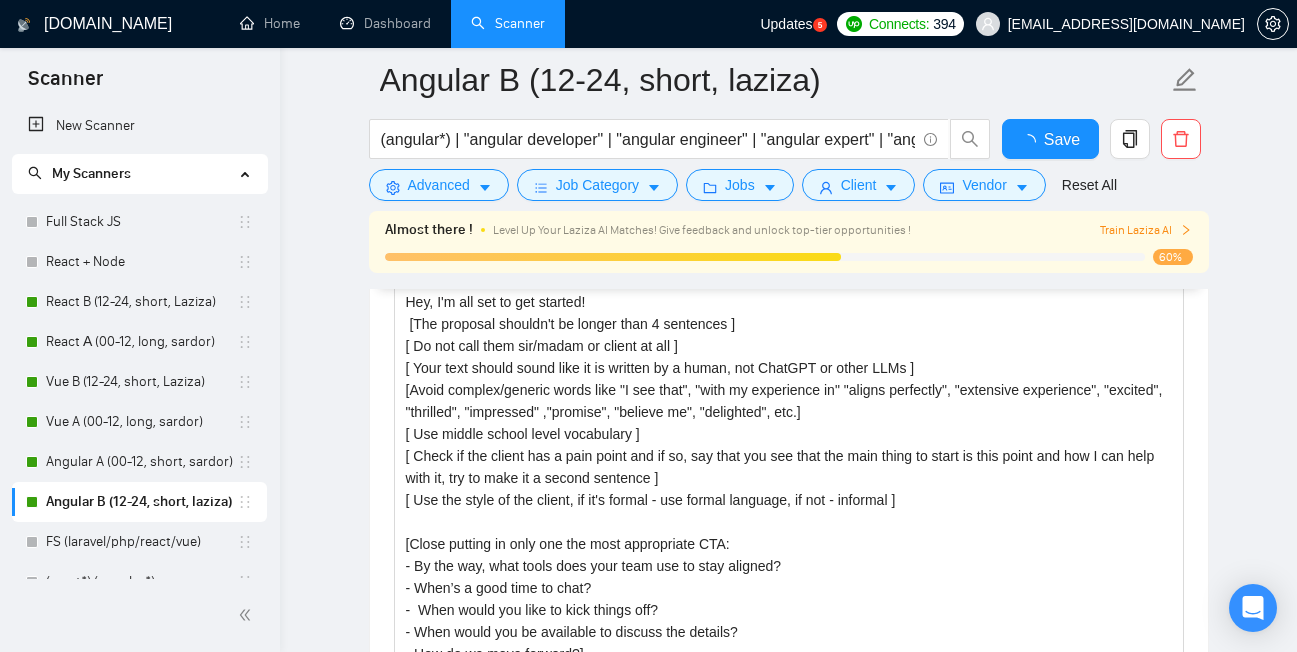 type 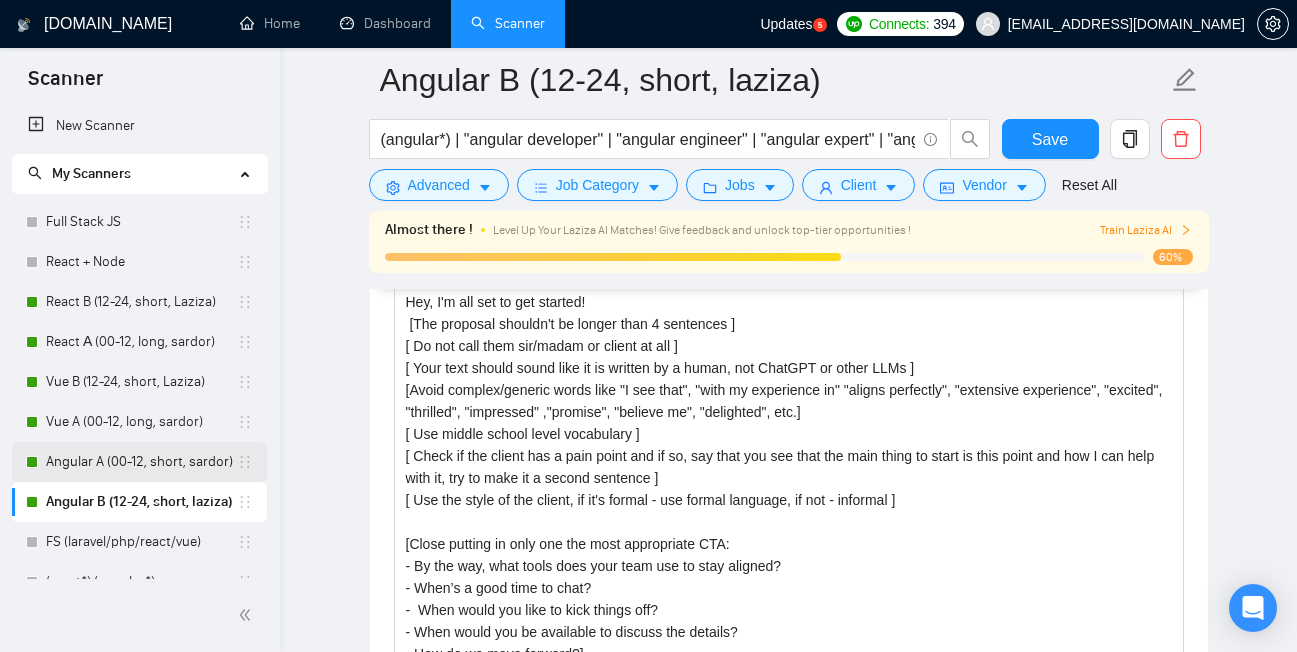 click on "Angular A (00-12, short, sardor)" at bounding box center (141, 462) 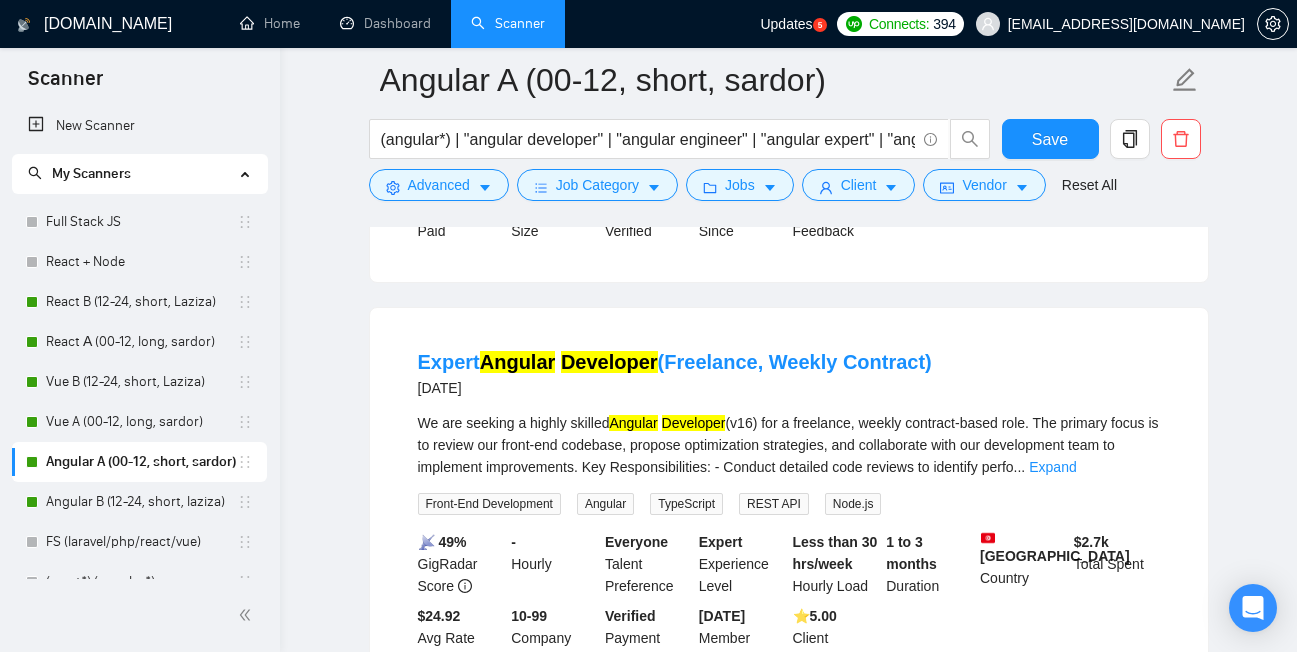 scroll, scrollTop: 0, scrollLeft: 0, axis: both 